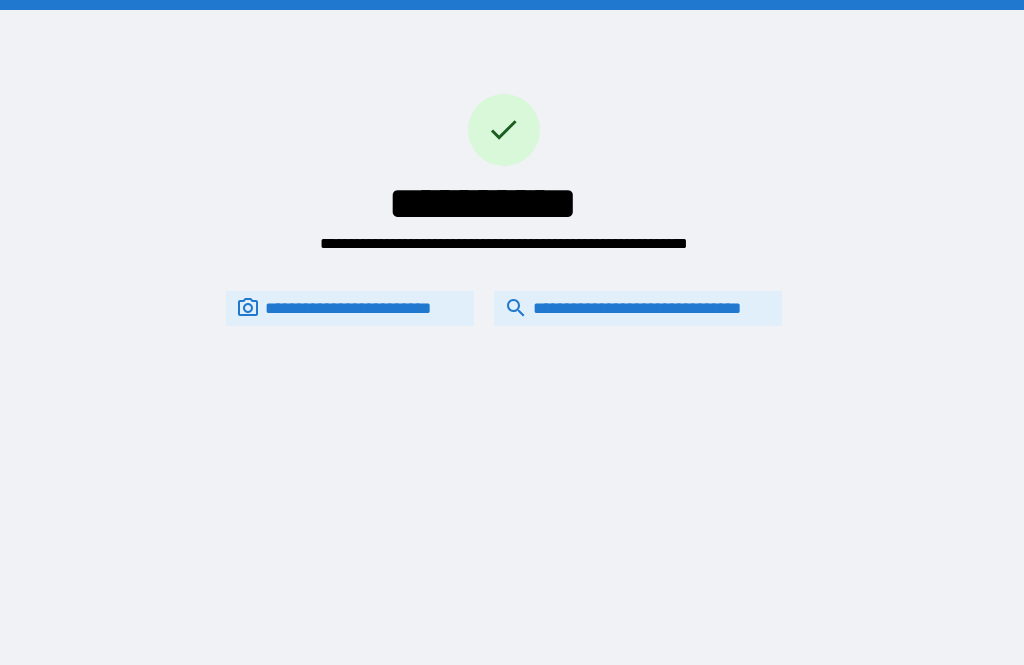 scroll, scrollTop: 64, scrollLeft: 0, axis: vertical 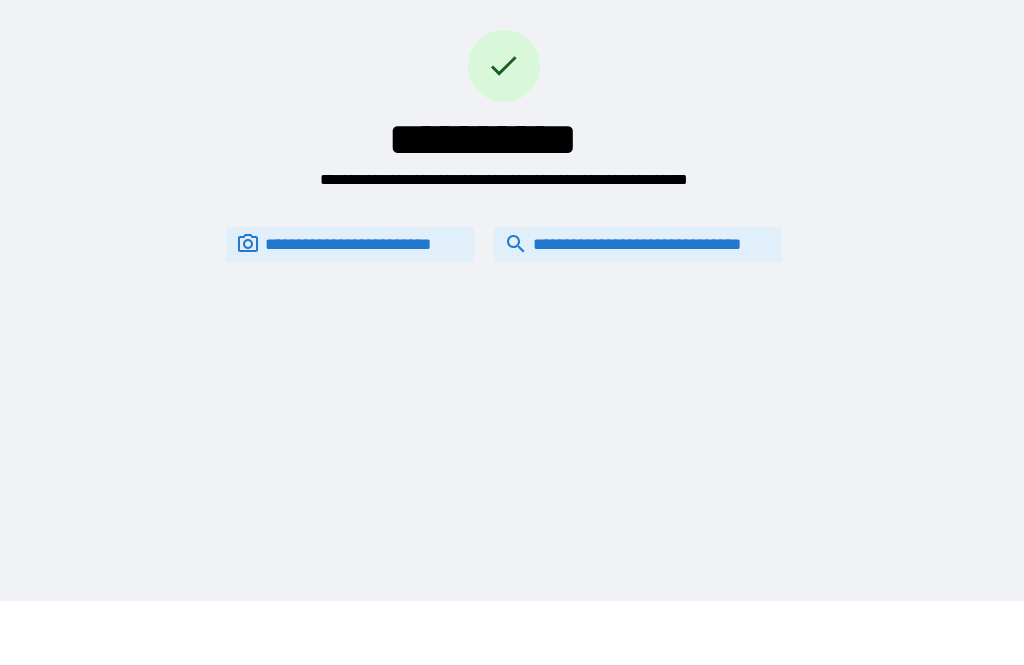 click on "**********" at bounding box center (638, 244) 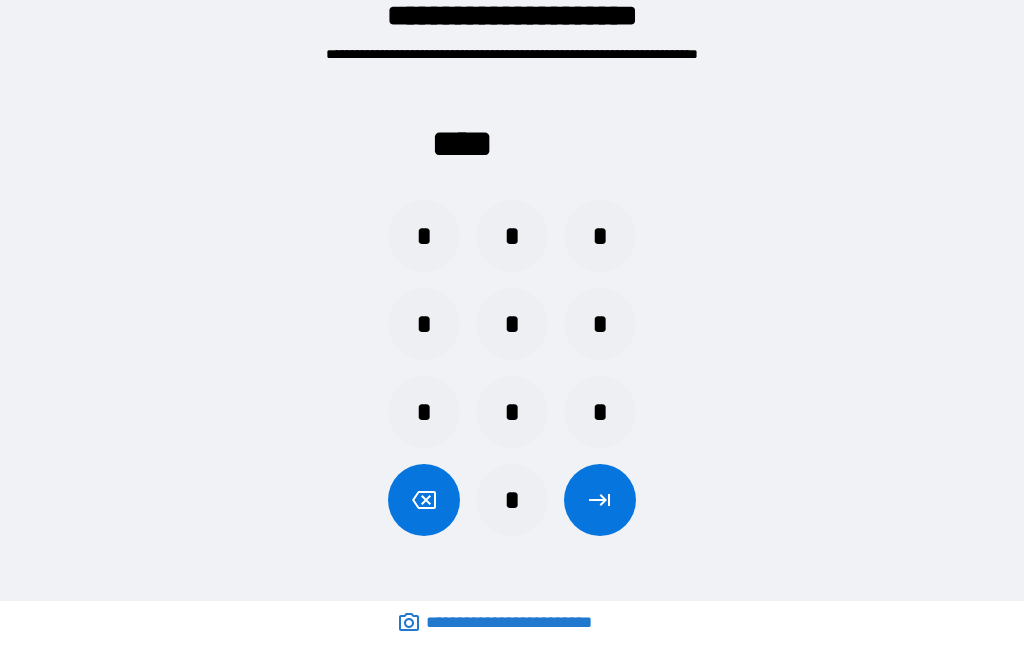 click on "*" at bounding box center [424, 324] 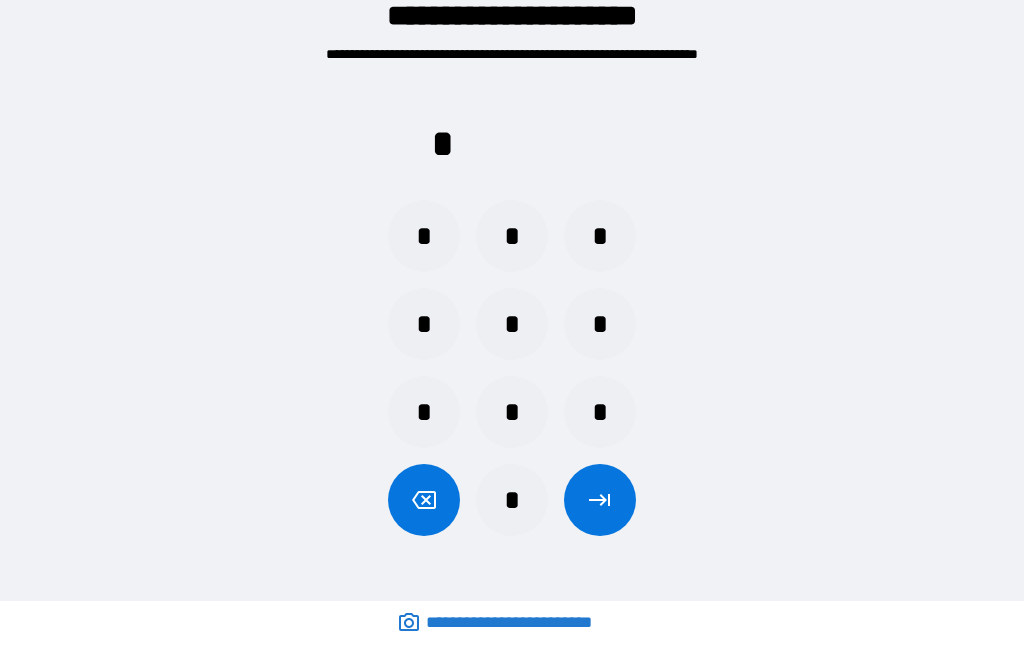 click on "*" at bounding box center [512, 324] 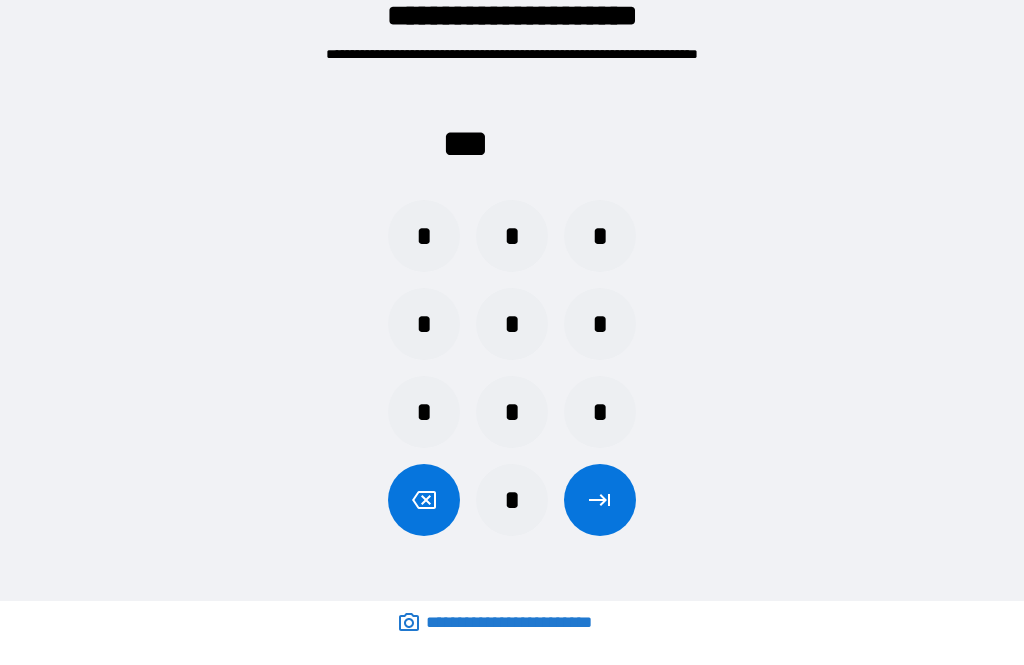 click on "*" at bounding box center (512, 412) 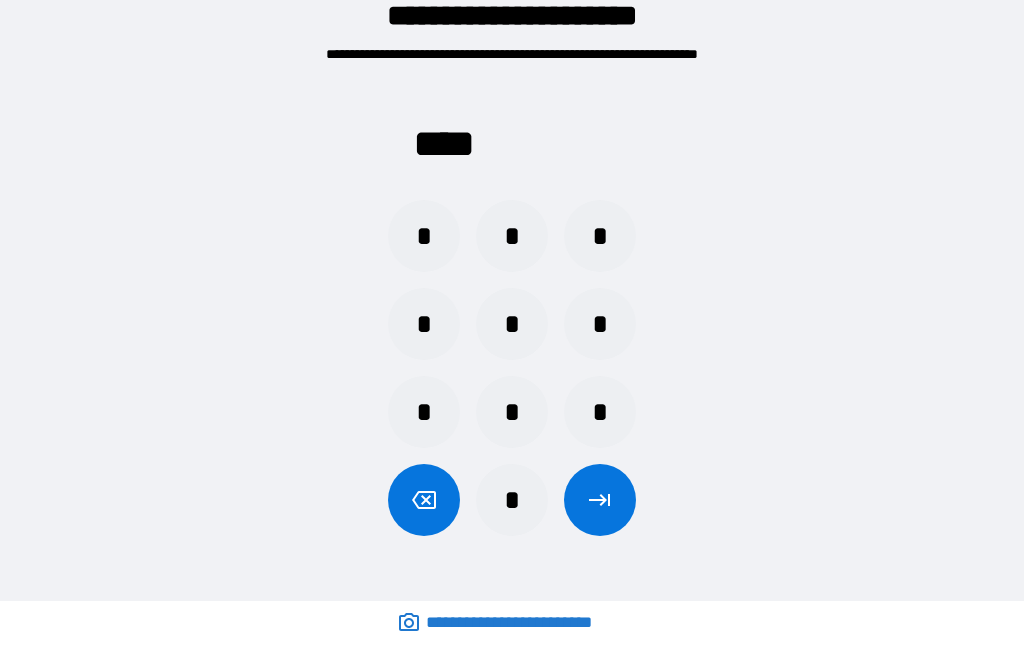 click on "*" at bounding box center [512, 500] 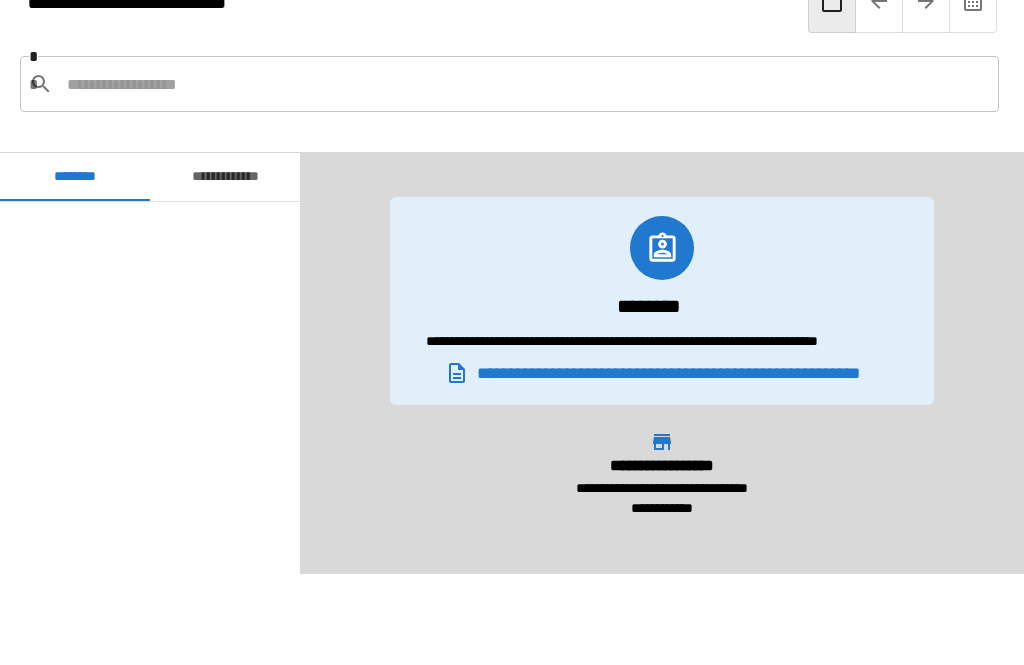 scroll, scrollTop: 420, scrollLeft: 0, axis: vertical 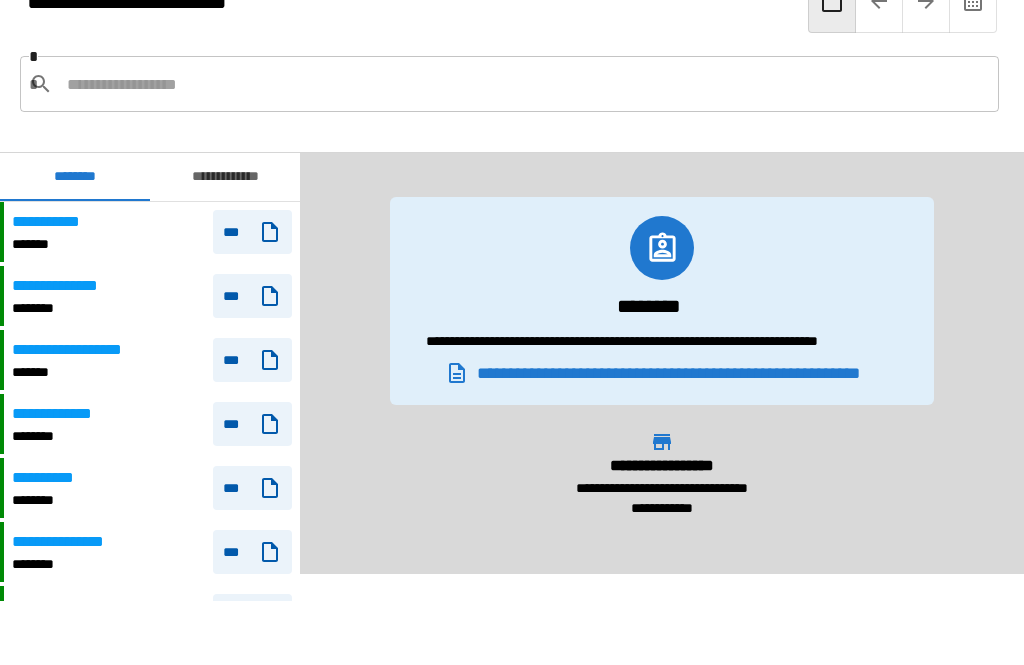 click at bounding box center [525, 84] 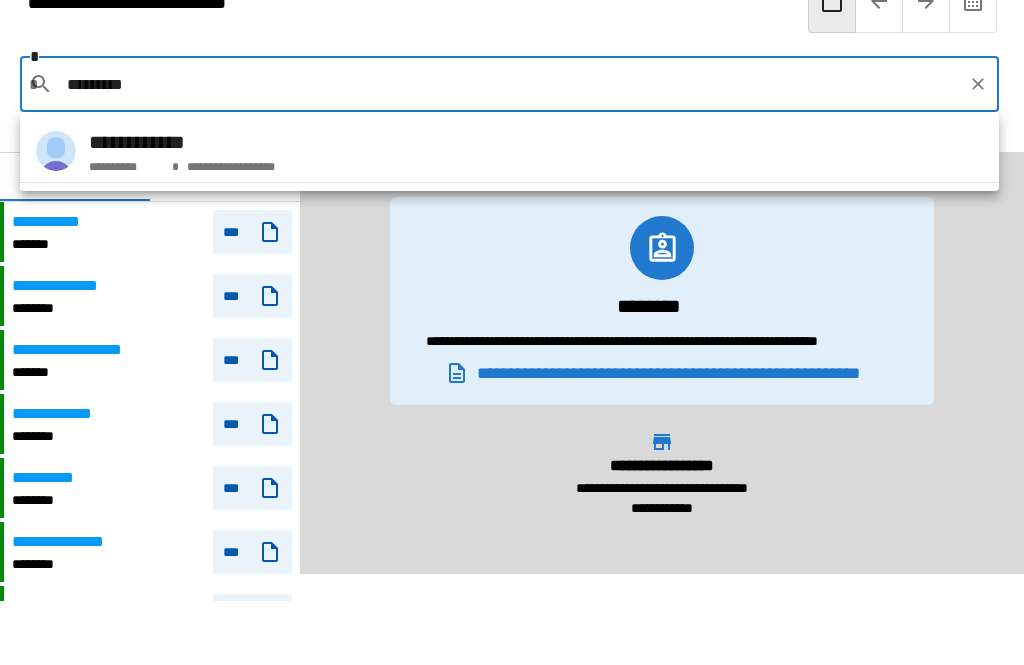 click on "**********" at bounding box center (182, 142) 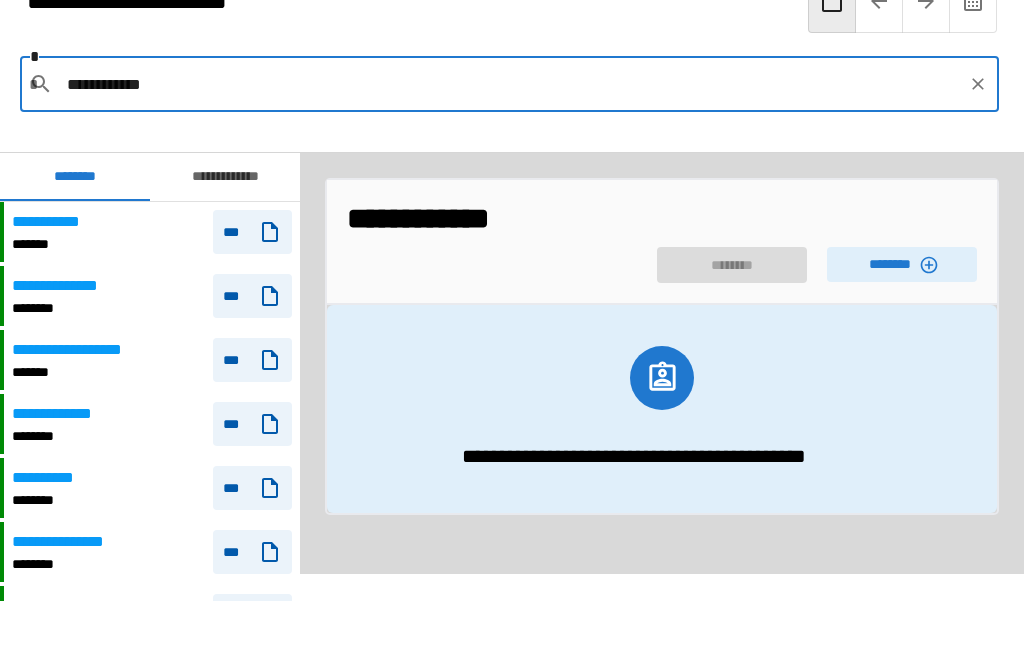 click on "********" at bounding box center (902, 264) 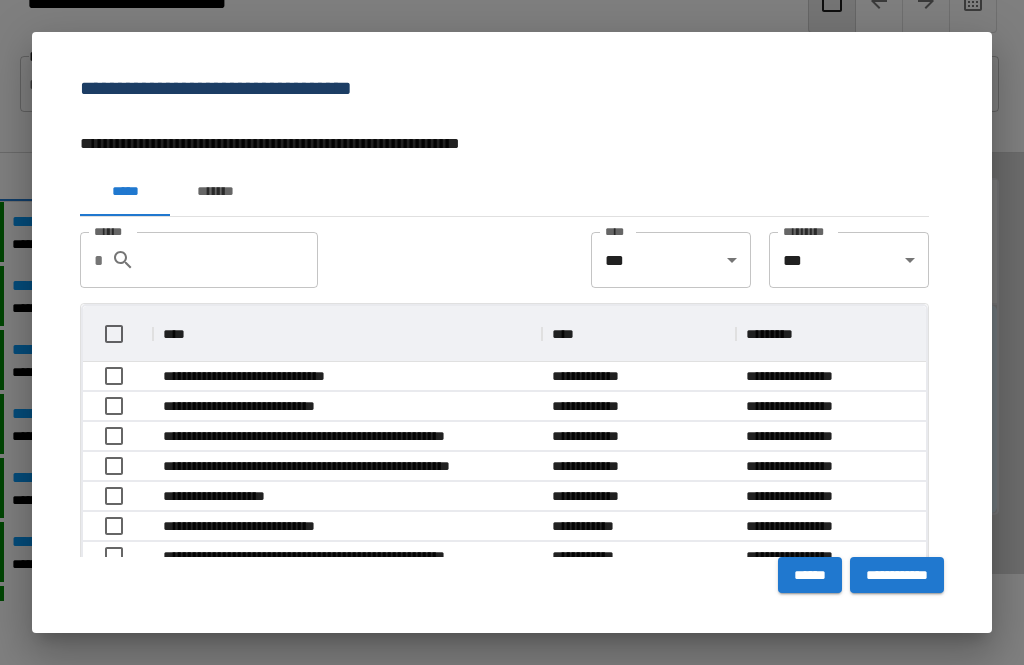 scroll, scrollTop: 356, scrollLeft: 843, axis: both 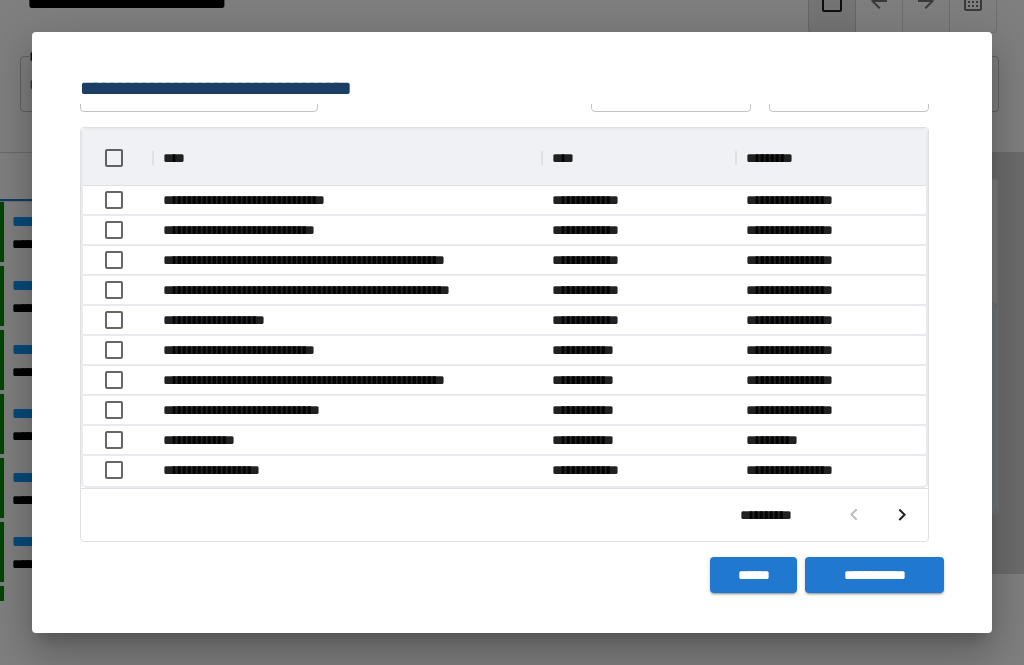 click 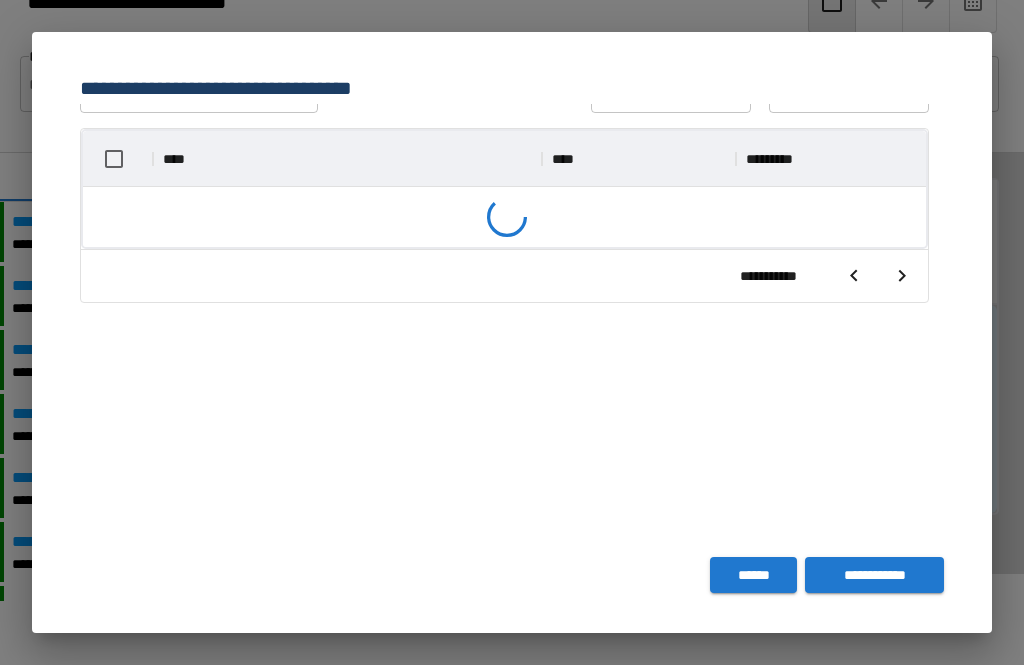 scroll, scrollTop: 356, scrollLeft: 843, axis: both 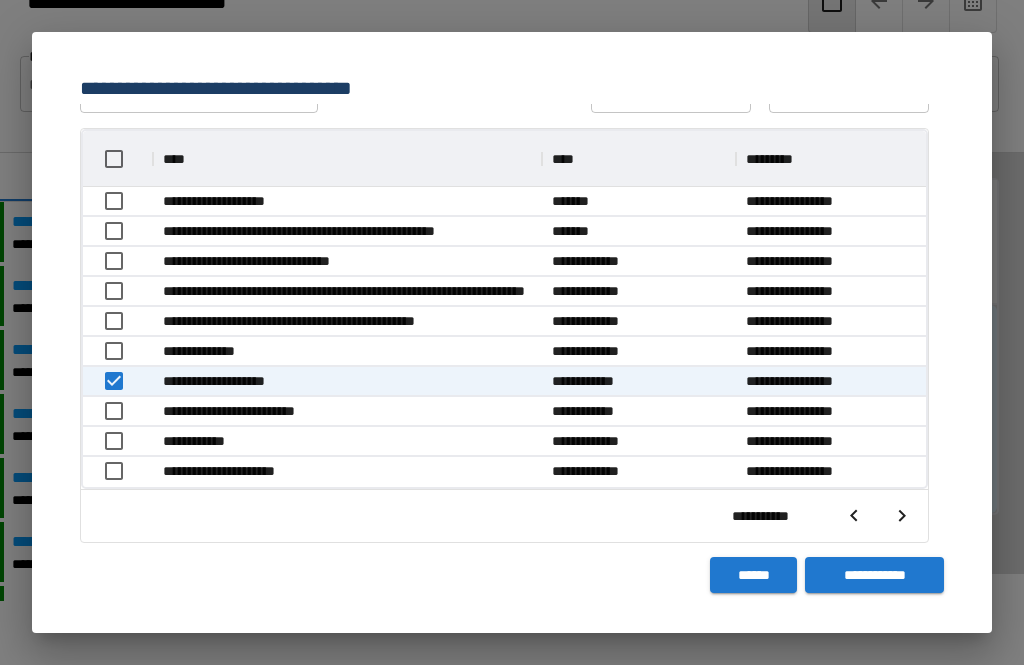 click on "**********" at bounding box center (874, 575) 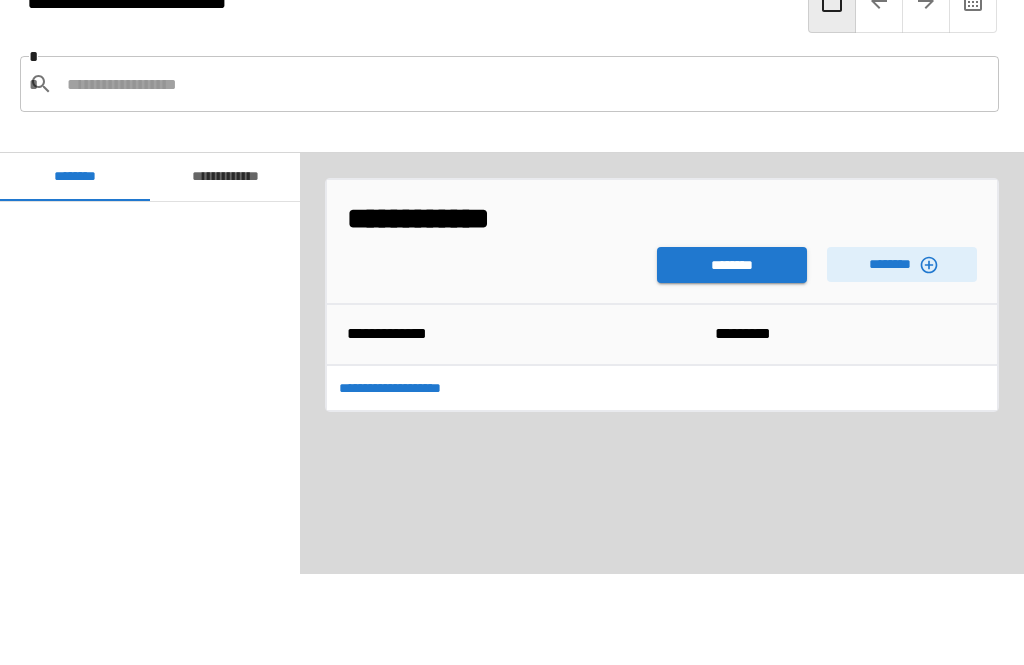 scroll, scrollTop: 420, scrollLeft: 0, axis: vertical 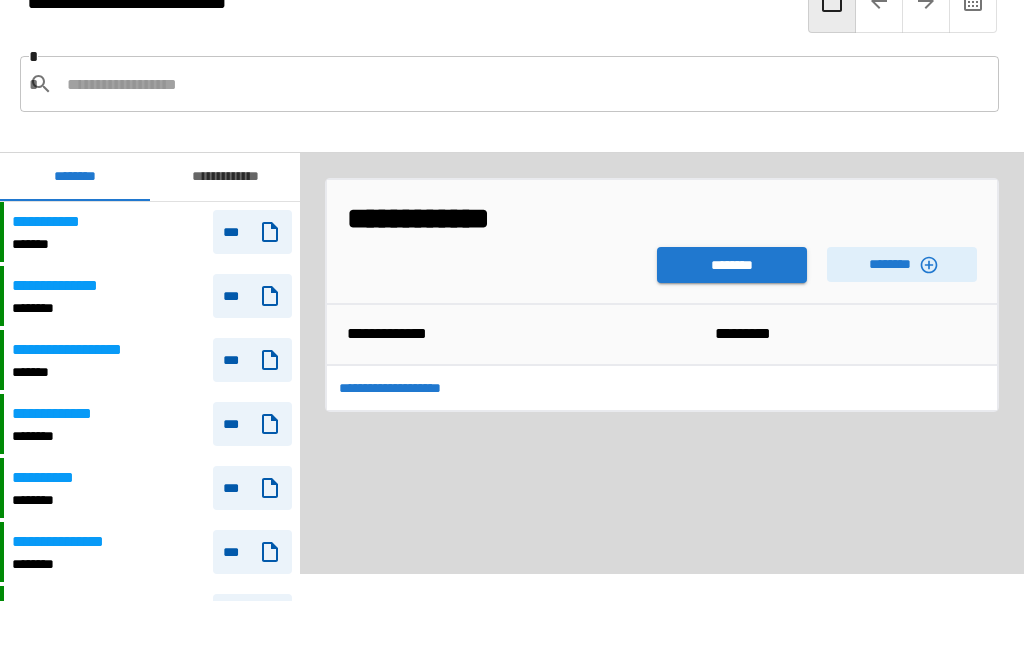 click on "********" at bounding box center [732, 265] 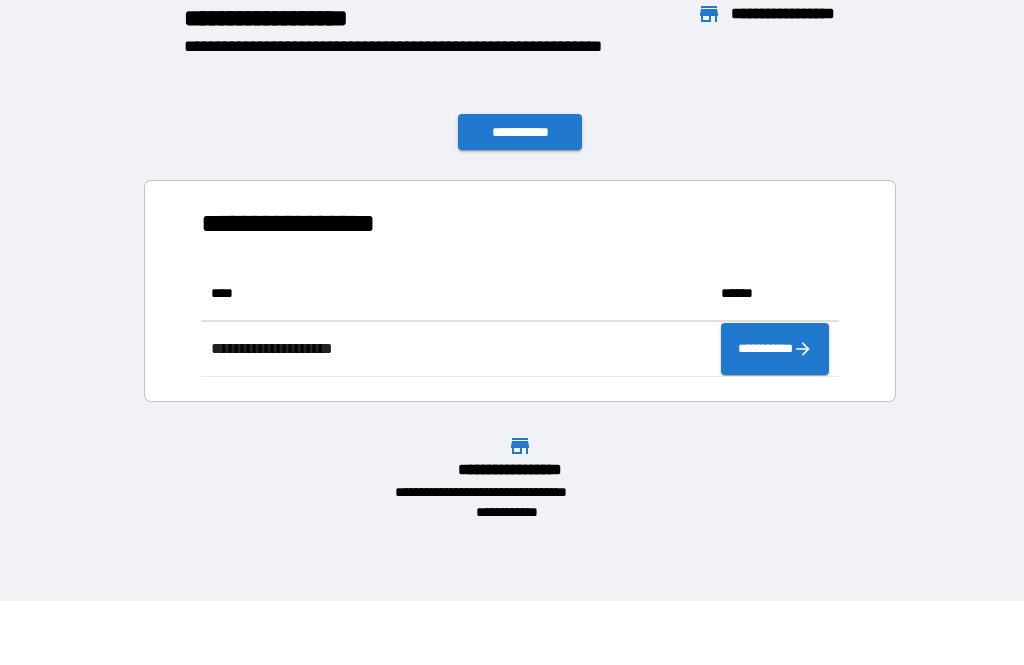 scroll, scrollTop: 1, scrollLeft: 1, axis: both 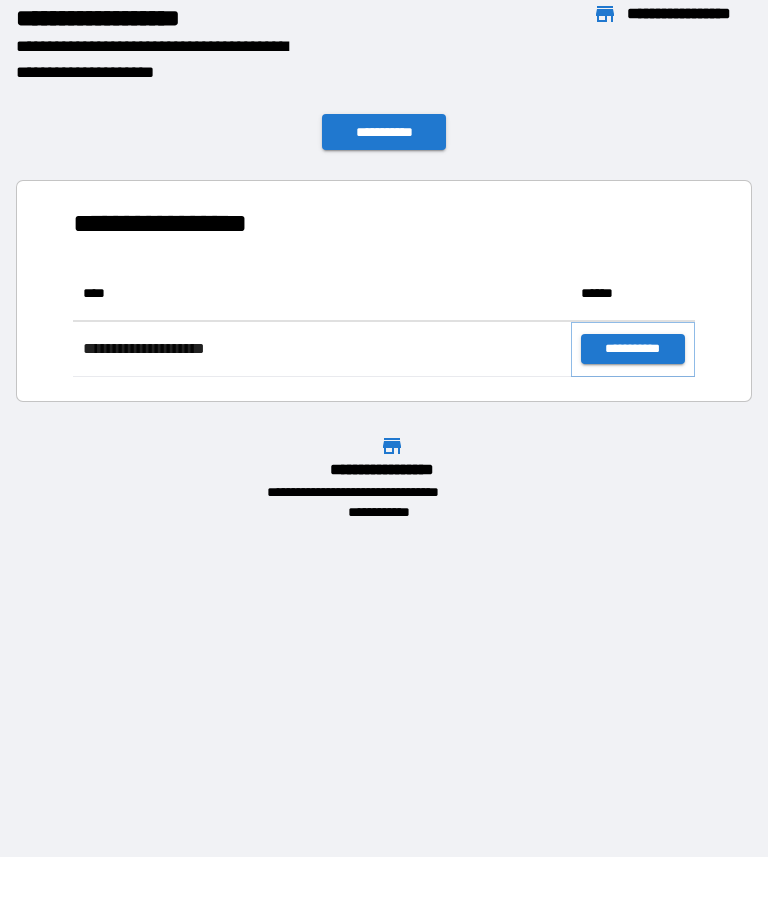 click on "**********" at bounding box center [633, 349] 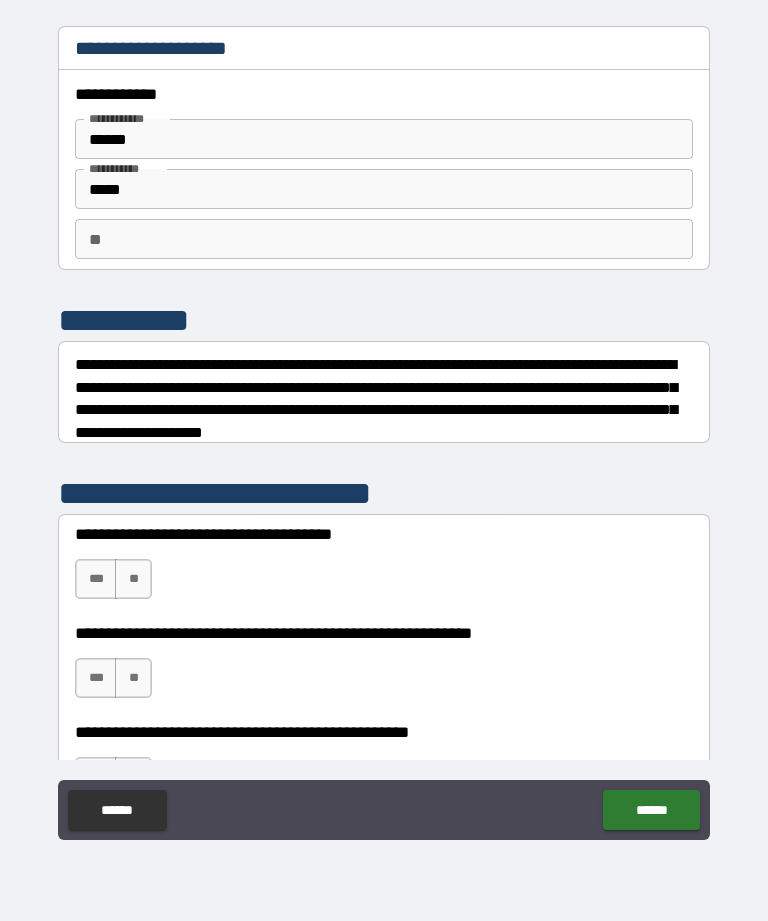 click on "**" at bounding box center (133, 579) 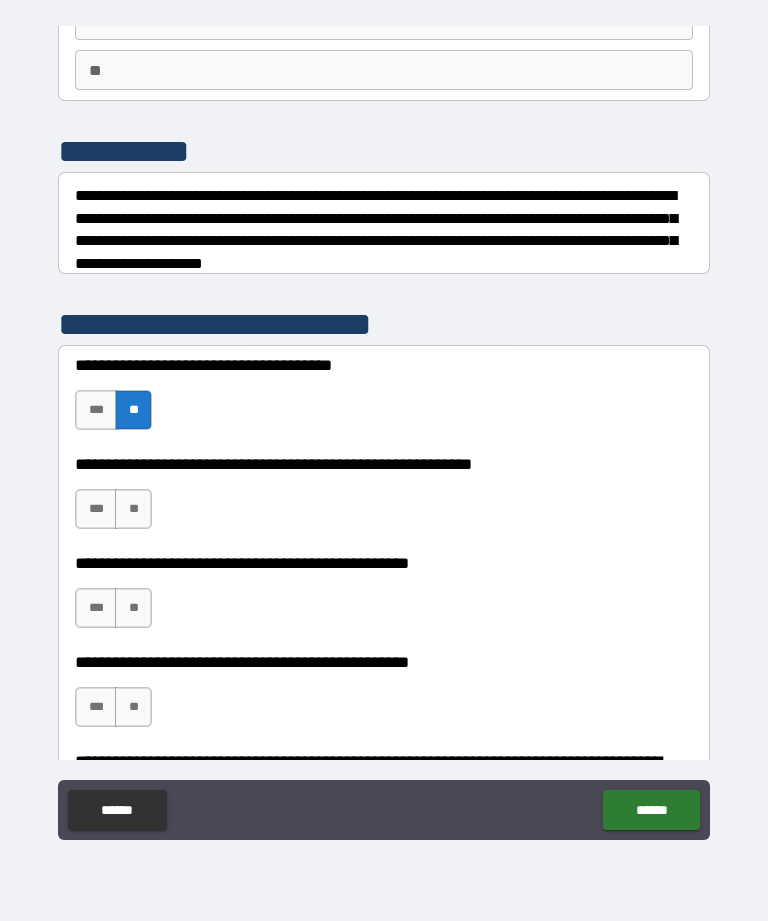 scroll, scrollTop: 170, scrollLeft: 0, axis: vertical 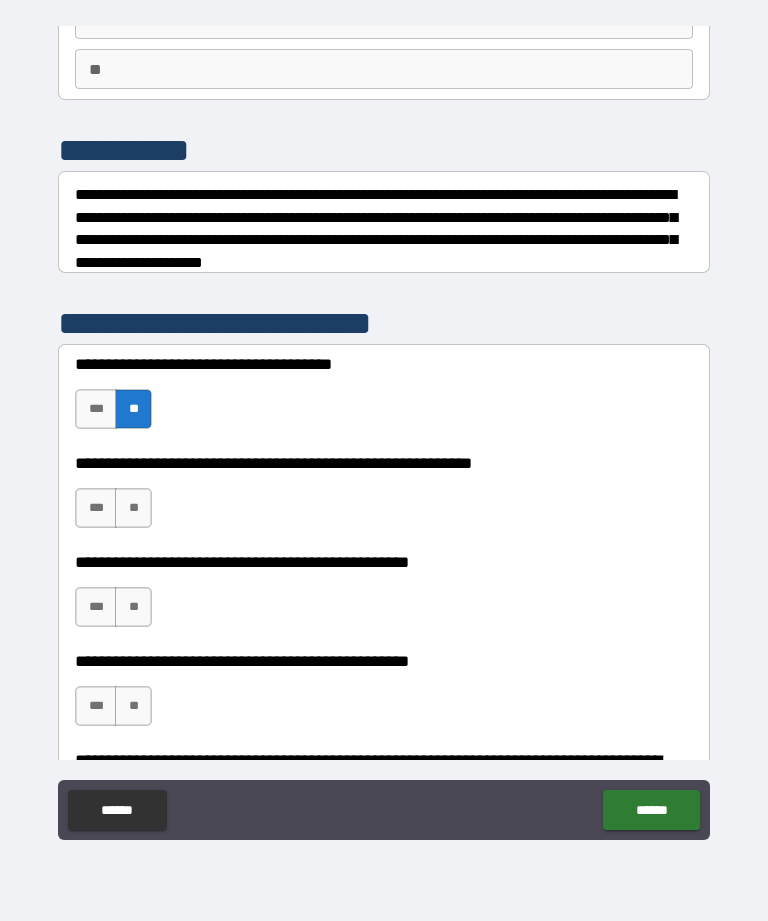 click on "**" at bounding box center (133, 508) 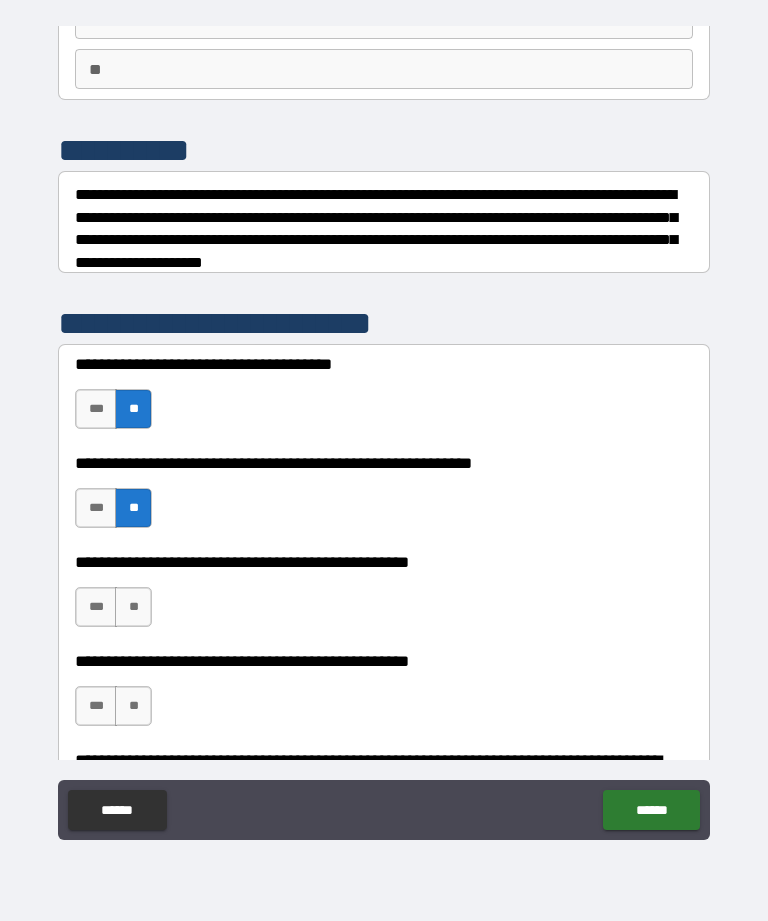click on "**" at bounding box center [133, 607] 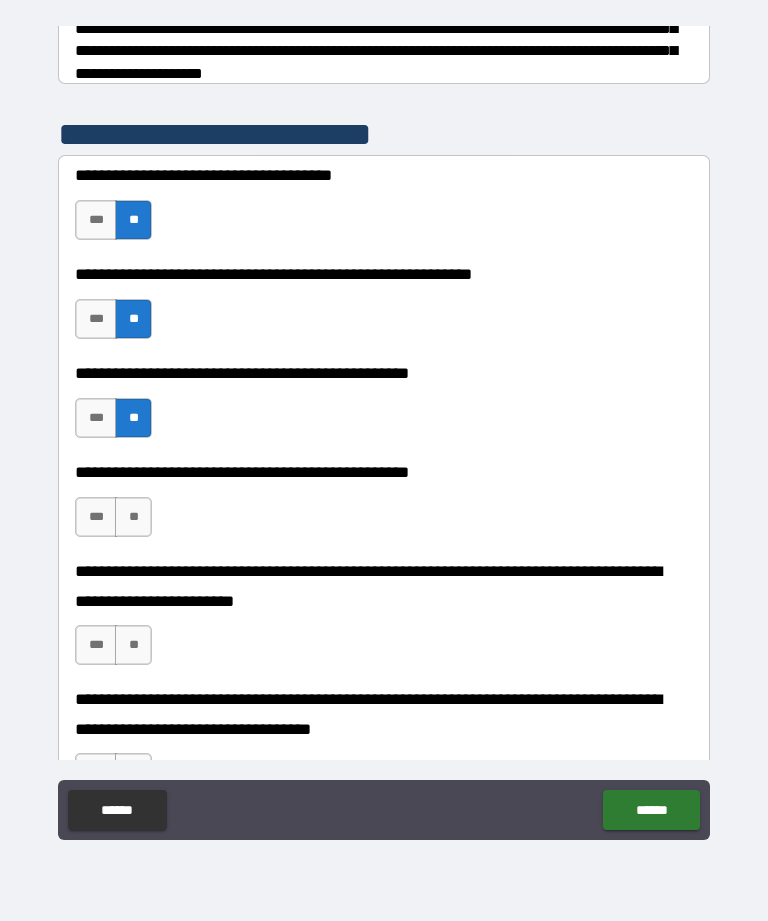 scroll, scrollTop: 360, scrollLeft: 0, axis: vertical 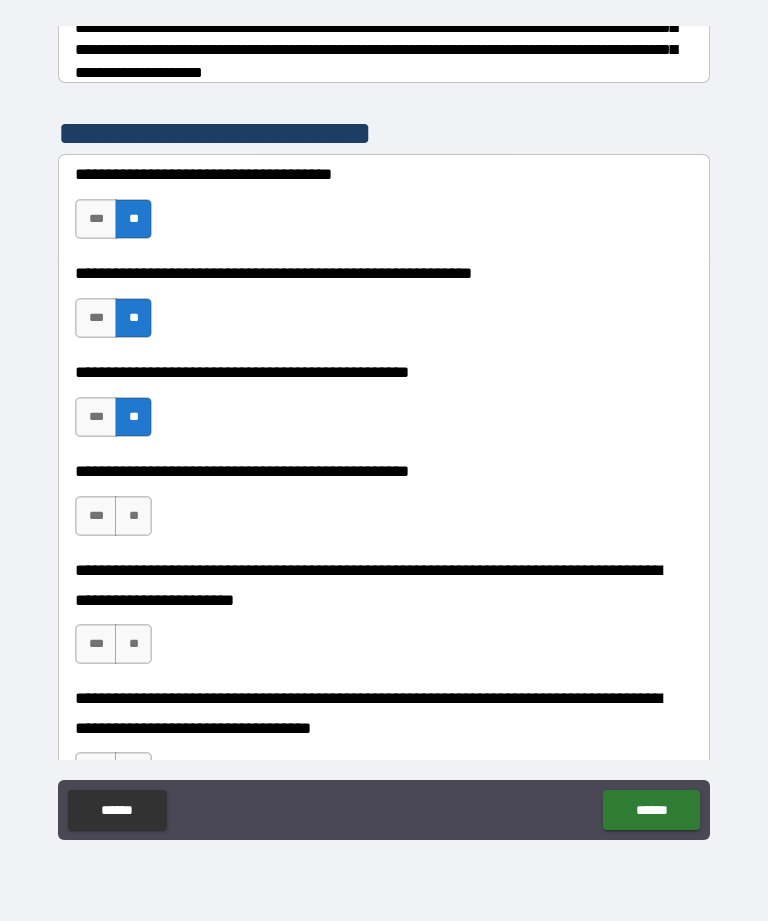 click on "***" at bounding box center (96, 516) 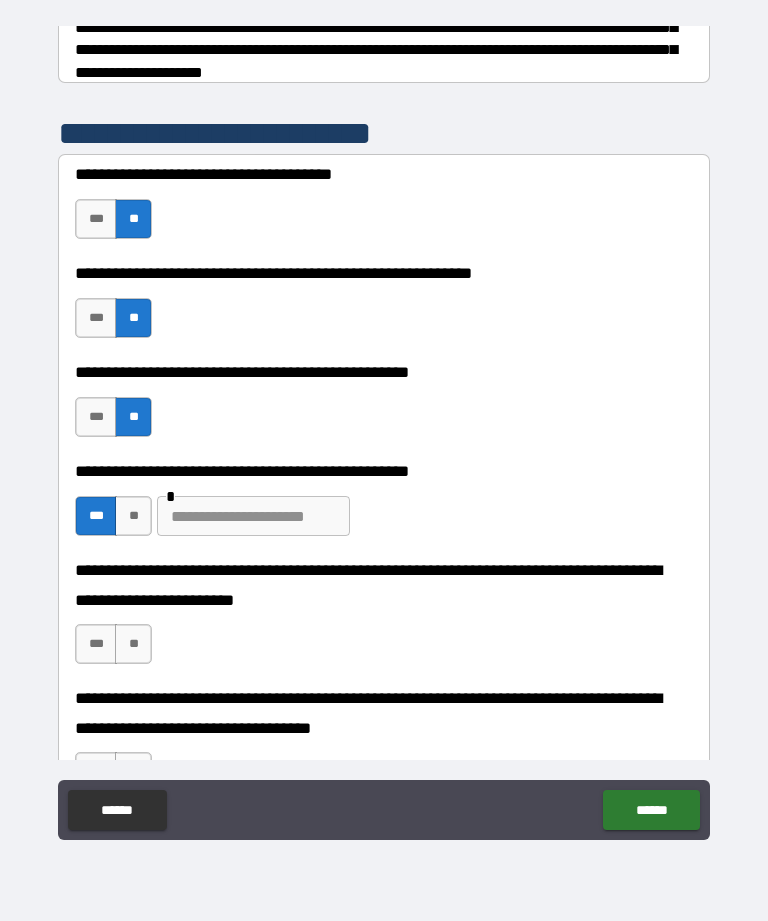 click on "**" at bounding box center [133, 644] 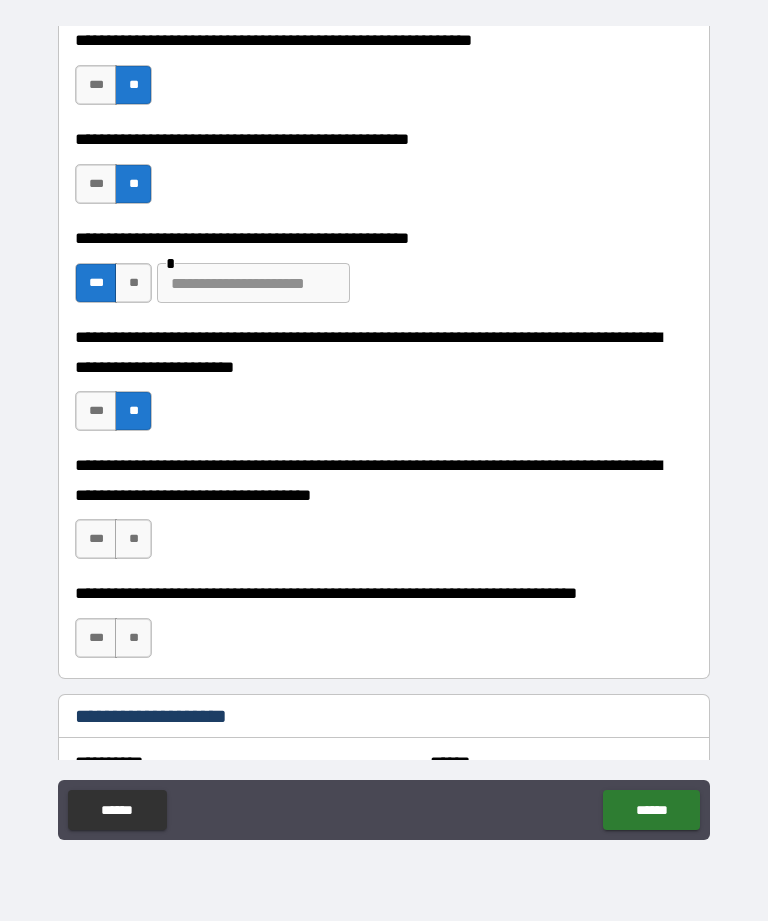 scroll, scrollTop: 604, scrollLeft: 0, axis: vertical 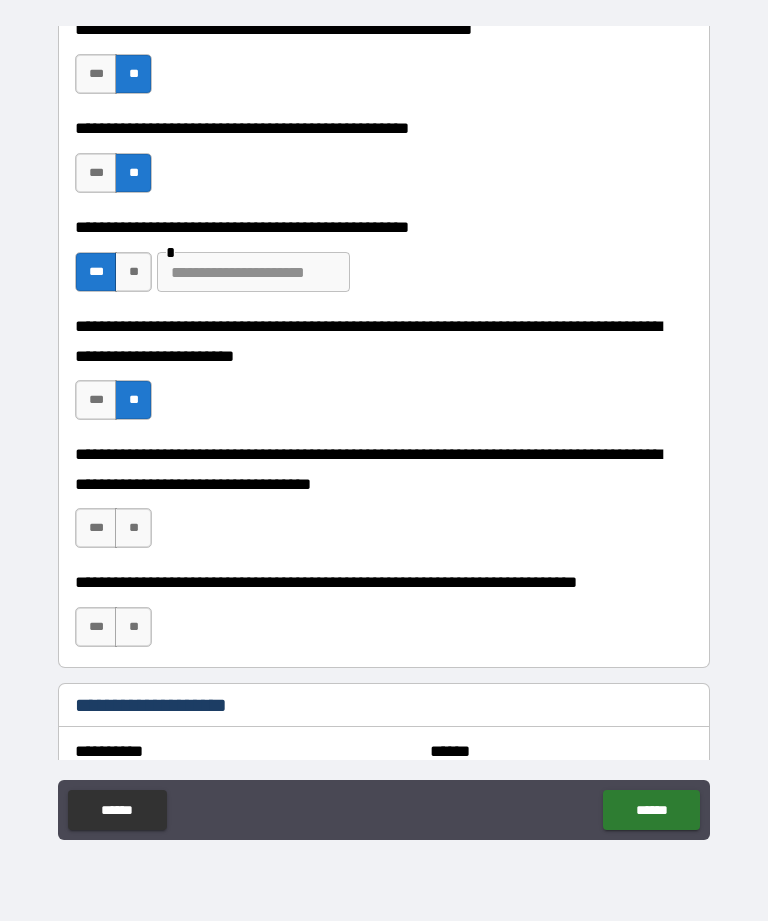 click on "**" at bounding box center (133, 528) 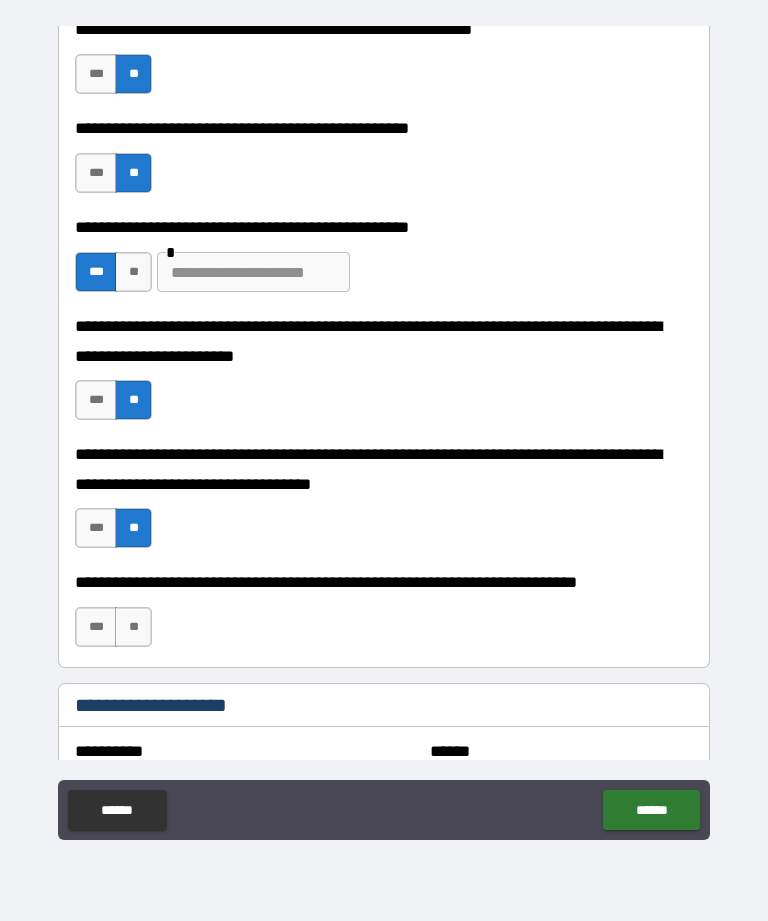 click on "**" at bounding box center [133, 627] 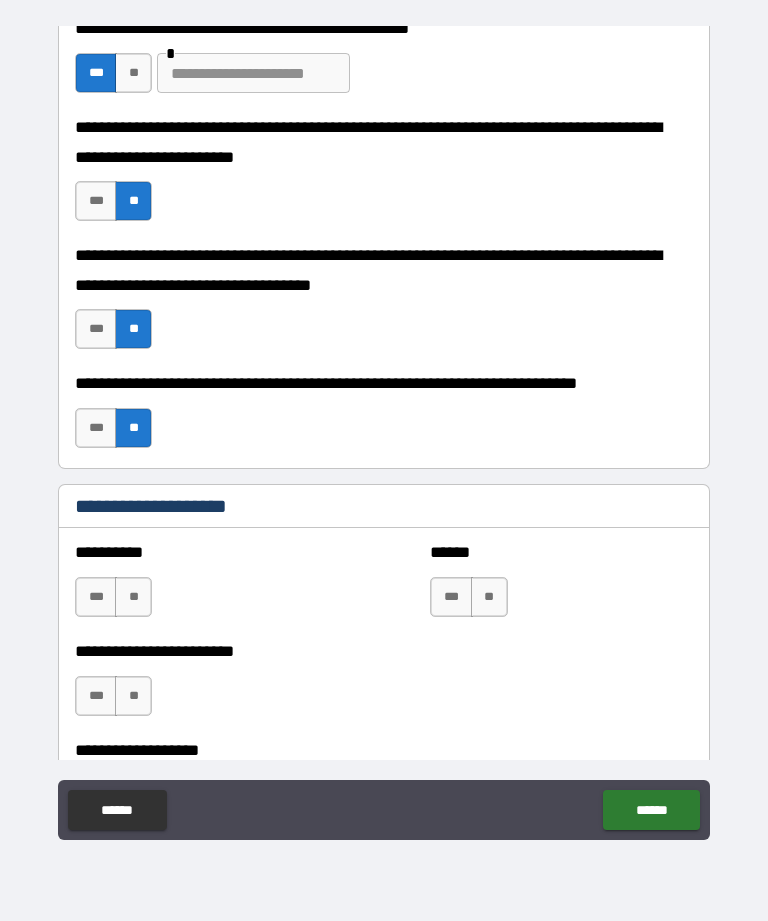 scroll, scrollTop: 810, scrollLeft: 0, axis: vertical 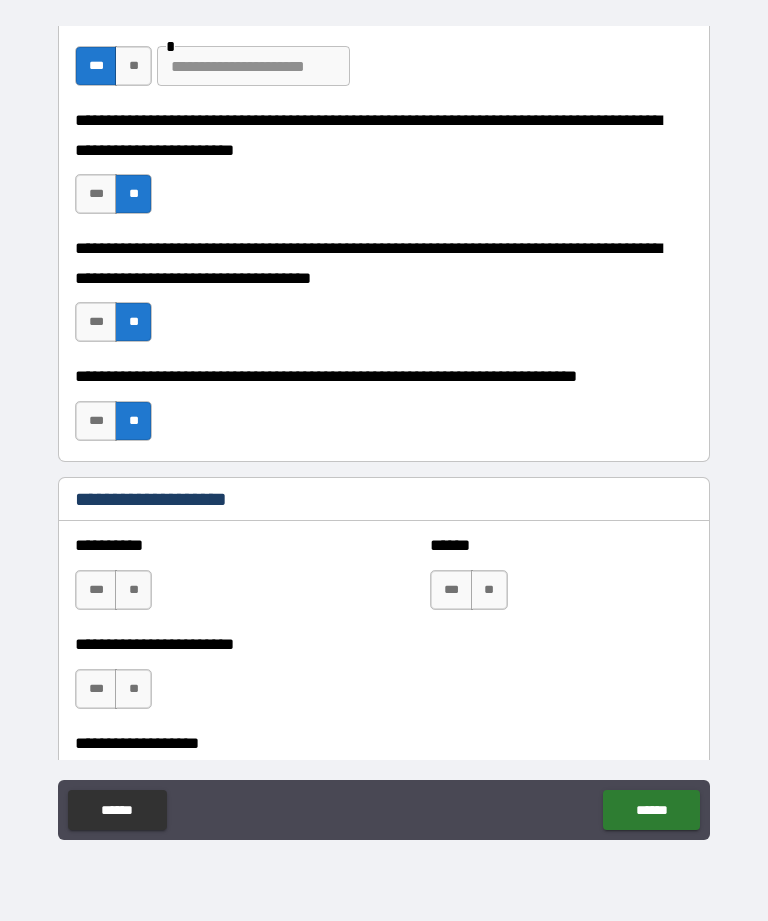 click on "***" at bounding box center [96, 590] 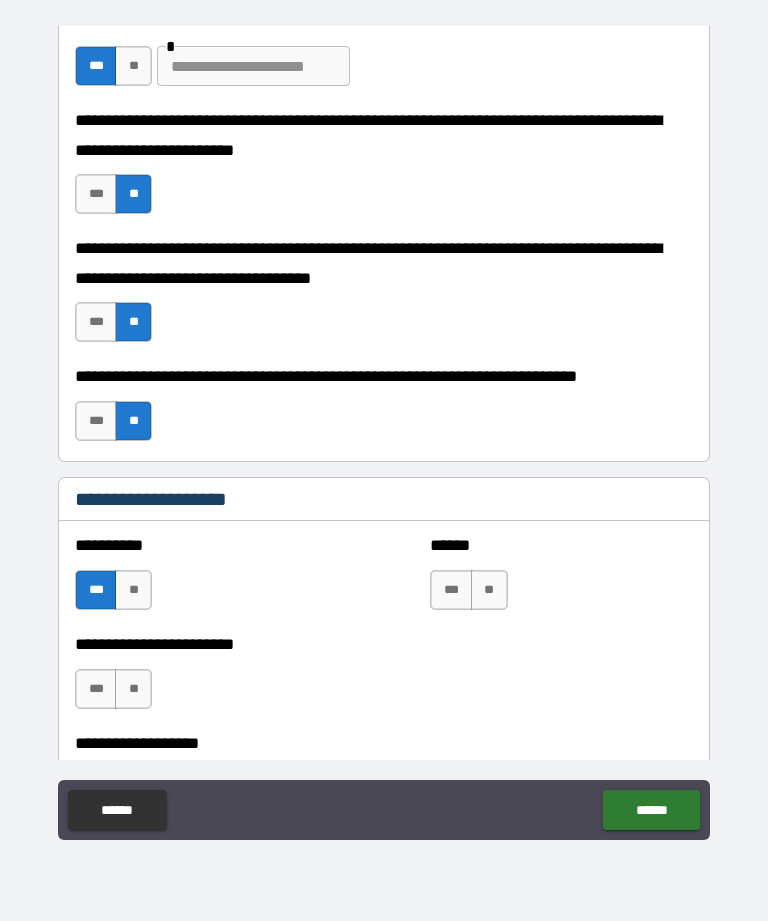 click on "**" at bounding box center (133, 590) 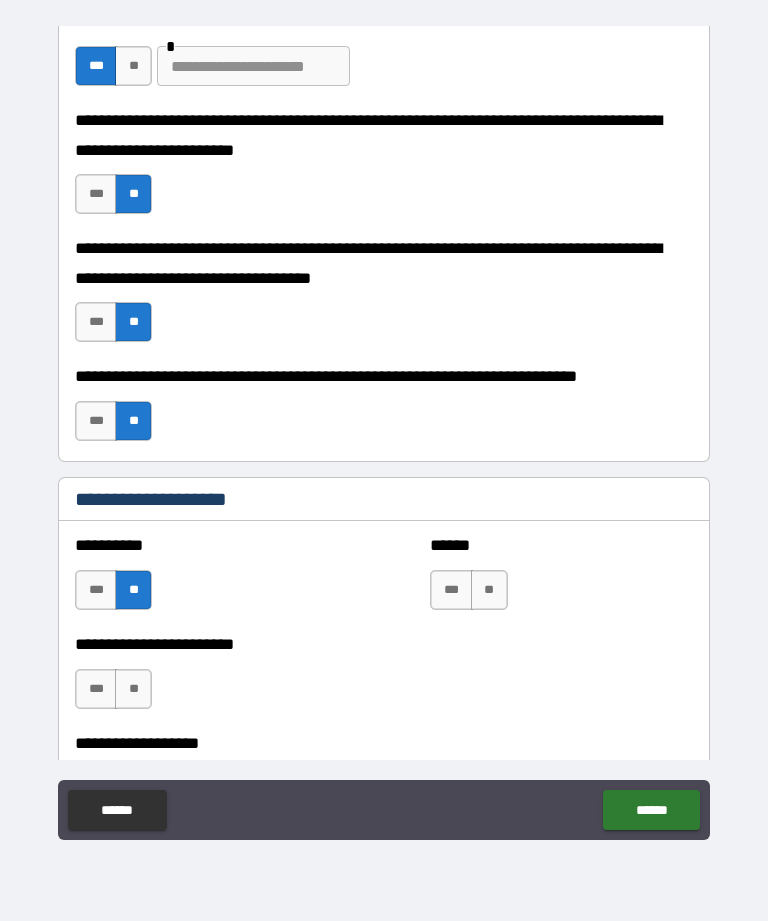 click on "***" at bounding box center (451, 590) 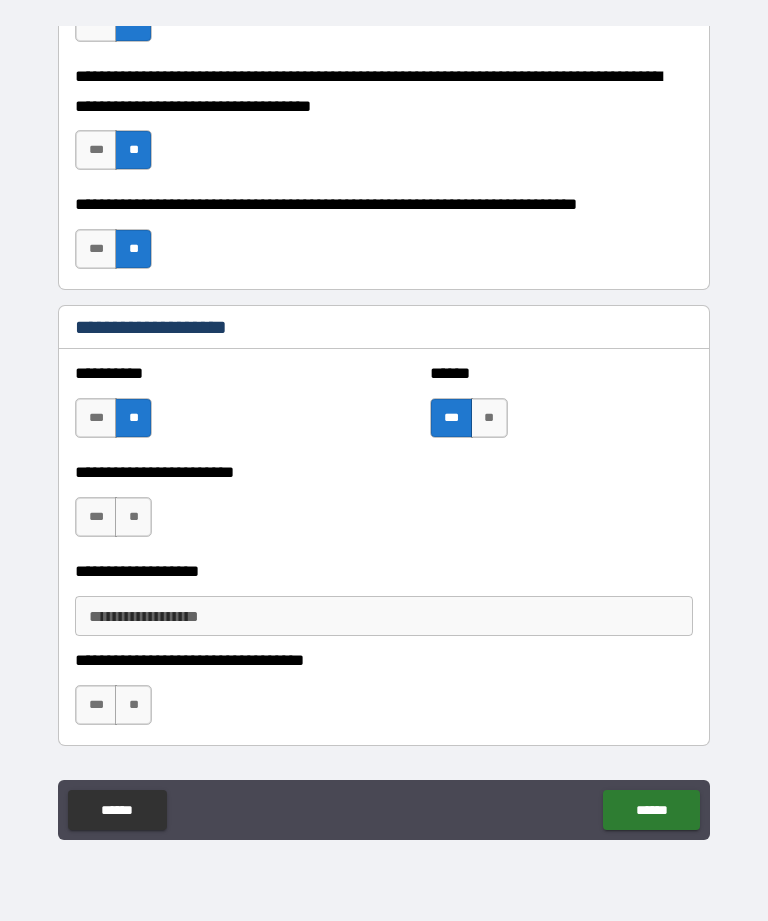 scroll, scrollTop: 983, scrollLeft: 0, axis: vertical 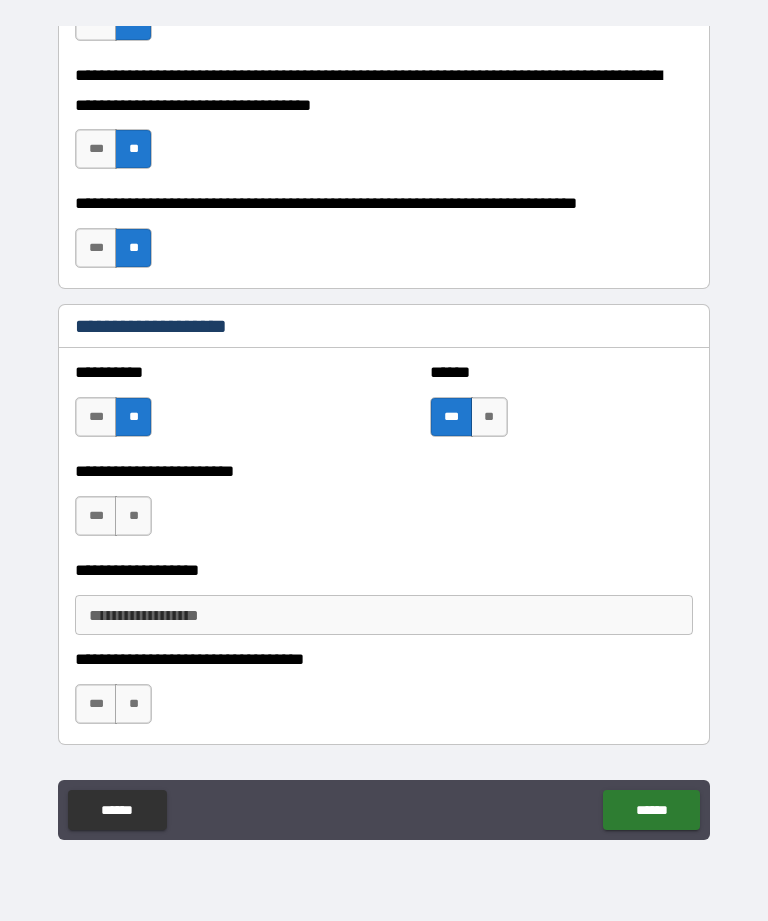 click on "**" at bounding box center [133, 516] 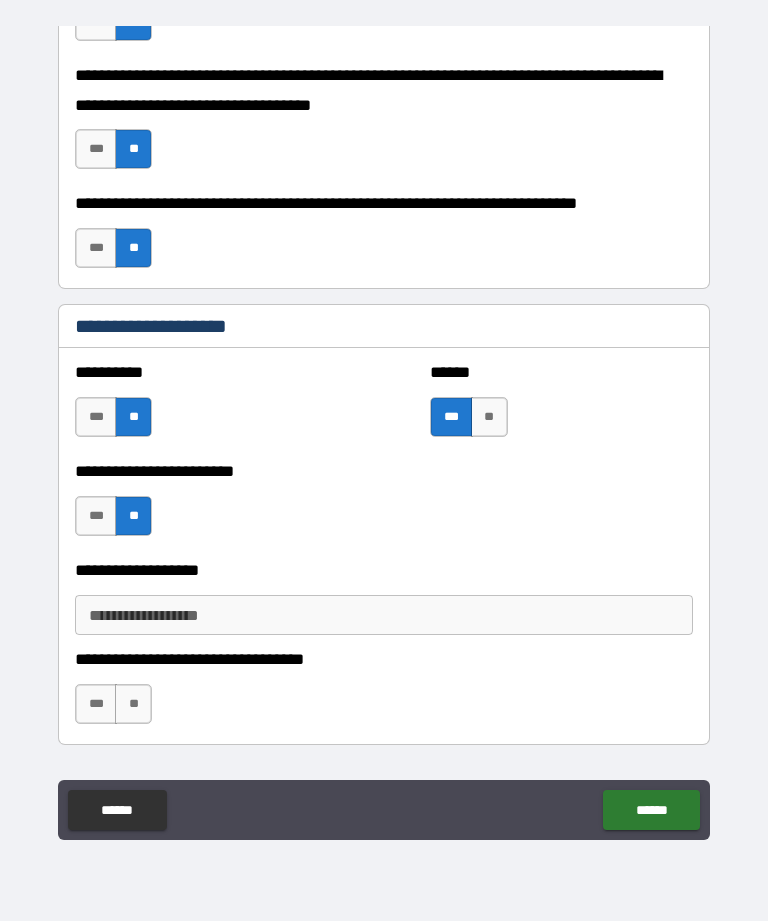 click on "**********" at bounding box center (384, 615) 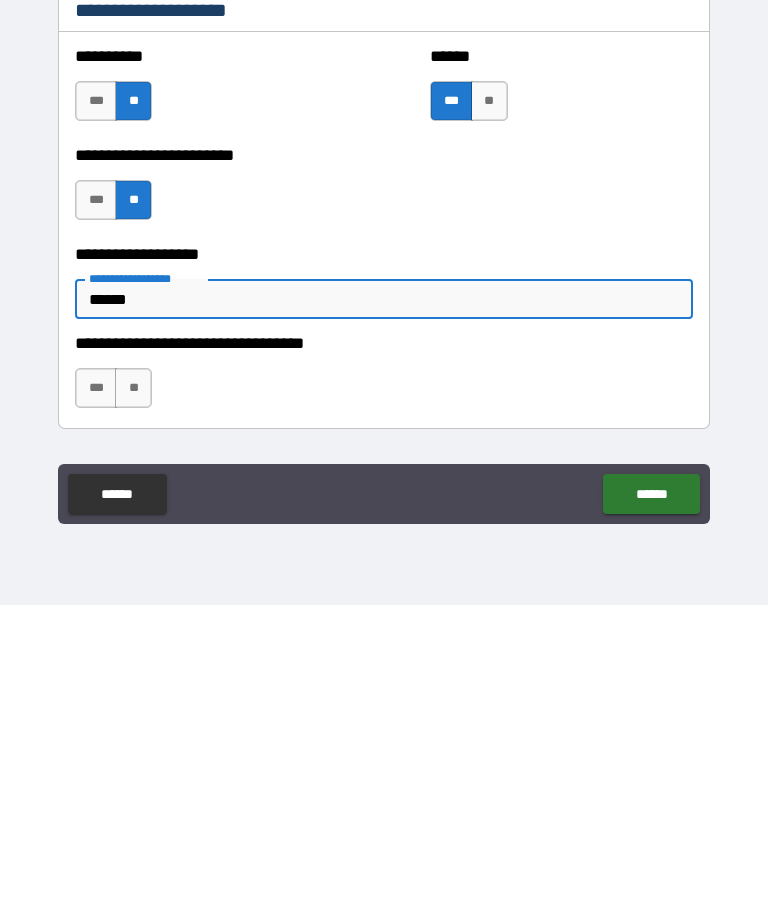 type on "*****" 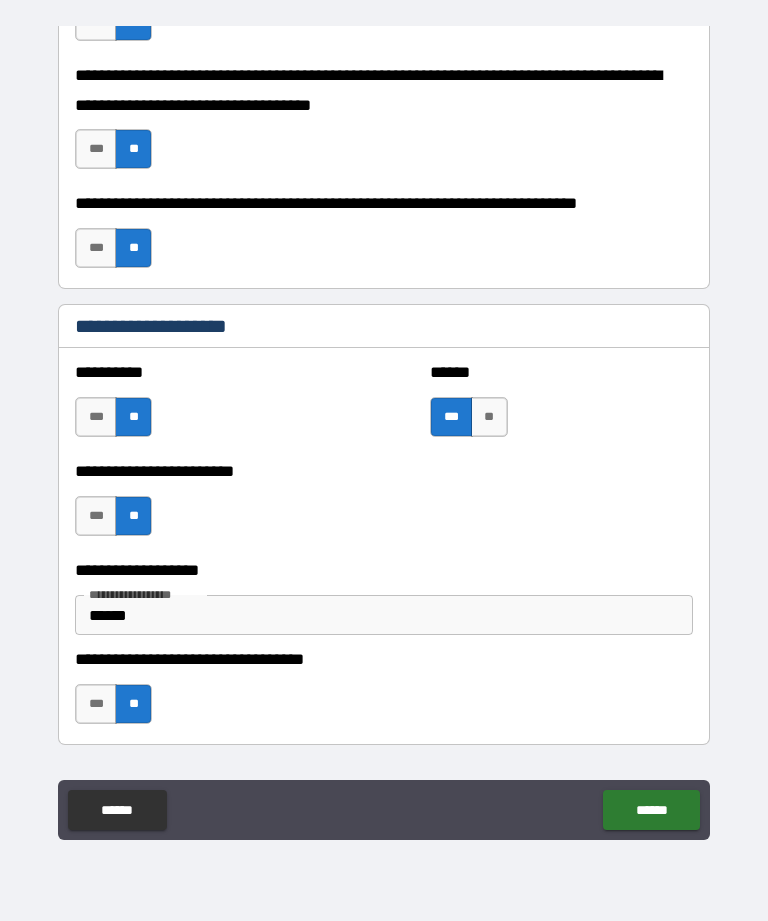 click on "******" at bounding box center [651, 810] 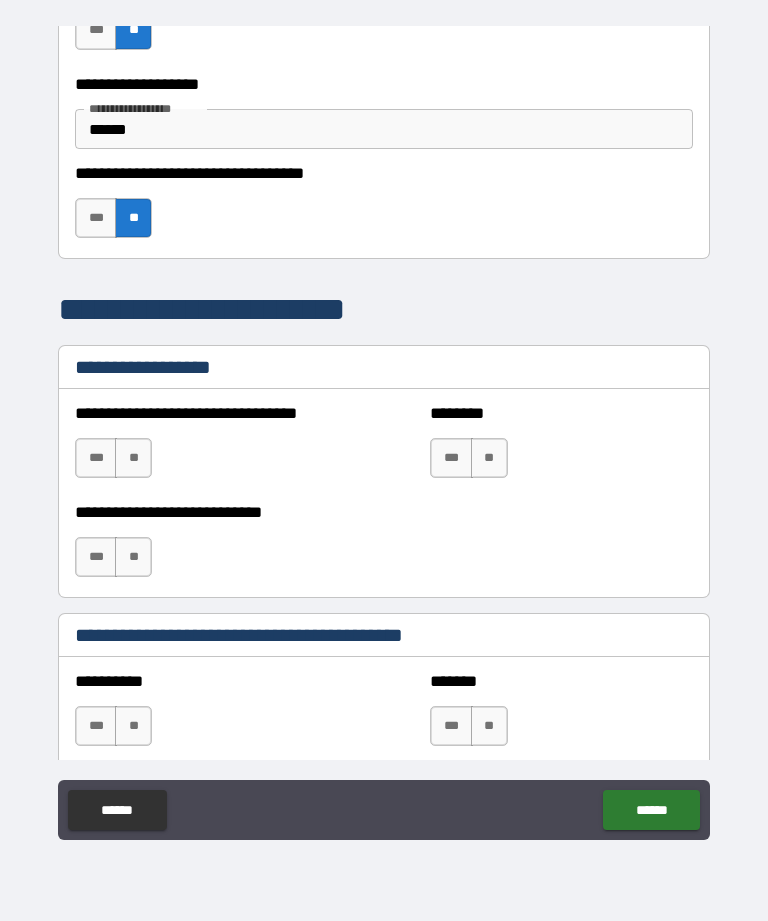 scroll, scrollTop: 1470, scrollLeft: 0, axis: vertical 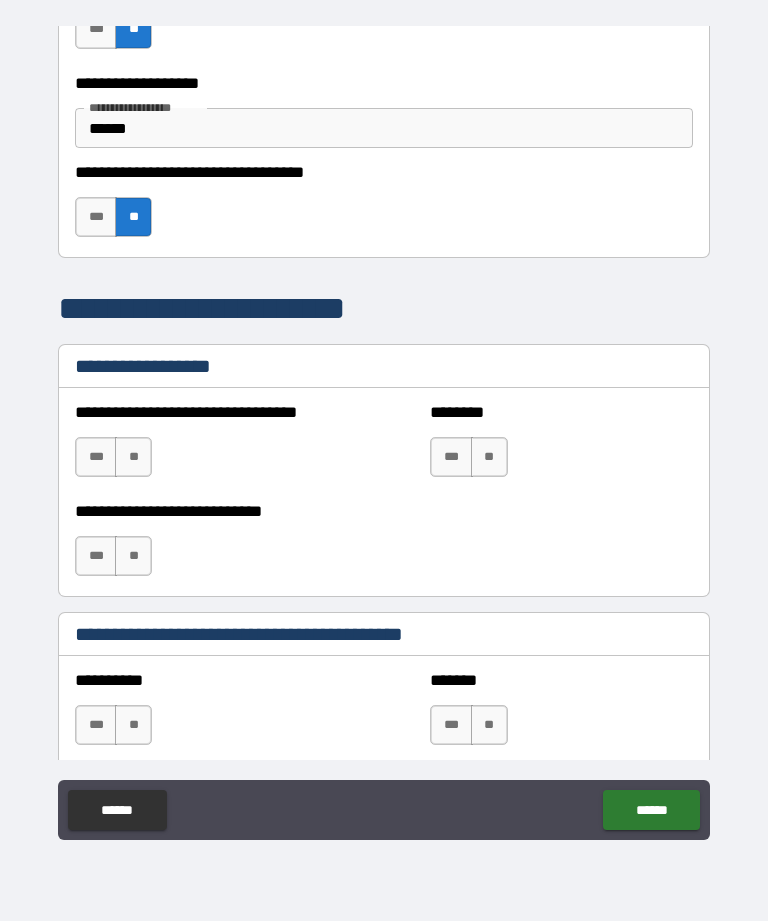 click on "**" at bounding box center [133, 457] 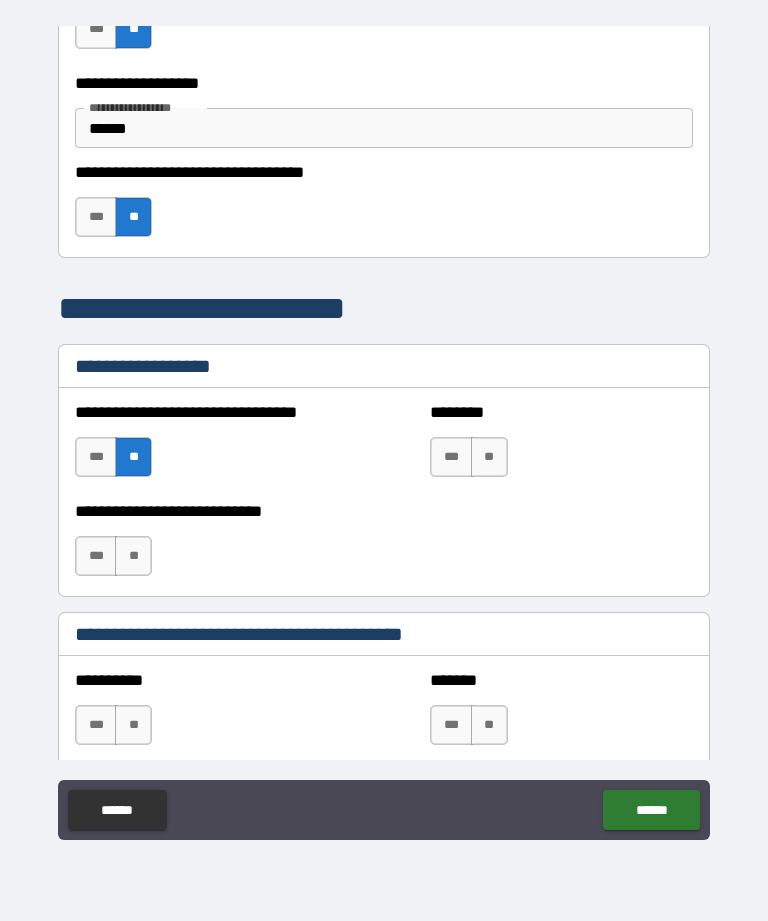 click on "**" at bounding box center (489, 457) 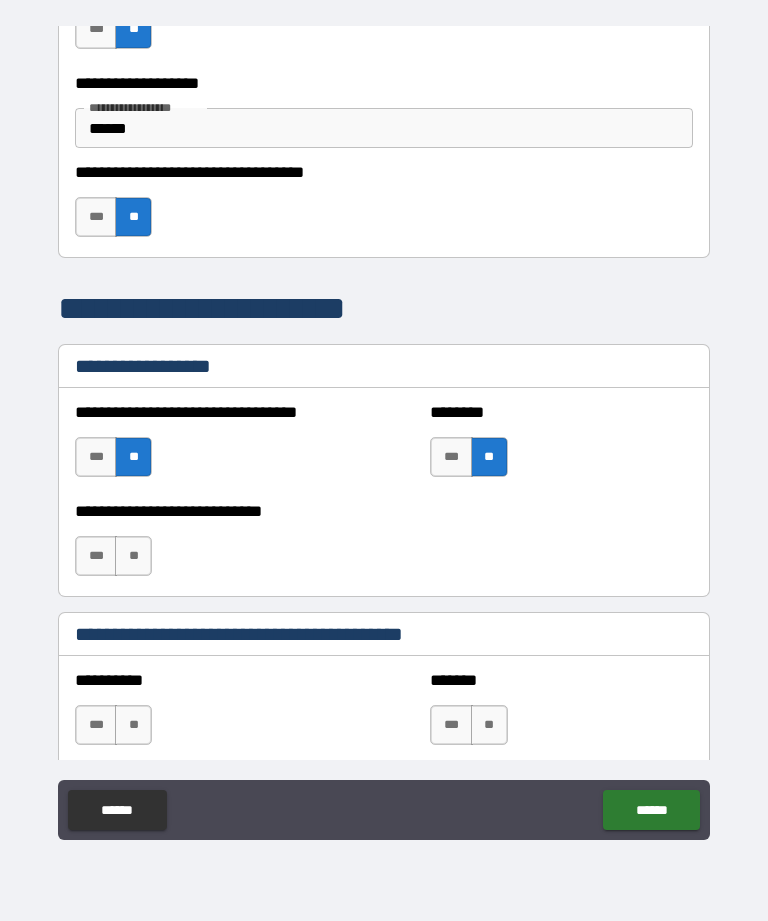 click on "**" at bounding box center [133, 556] 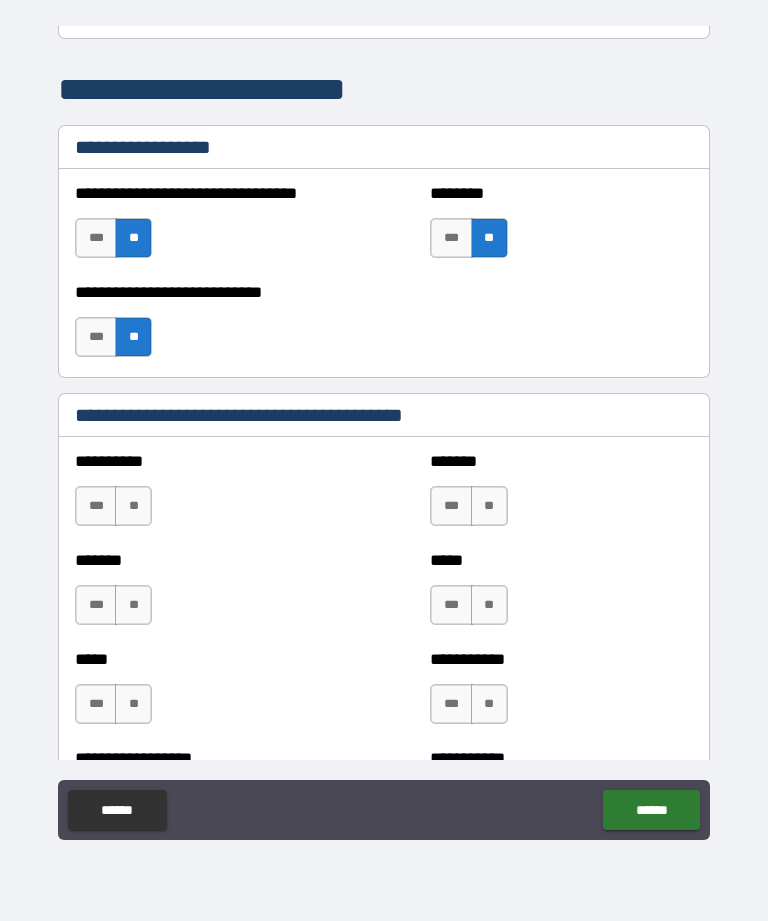 scroll, scrollTop: 1705, scrollLeft: 0, axis: vertical 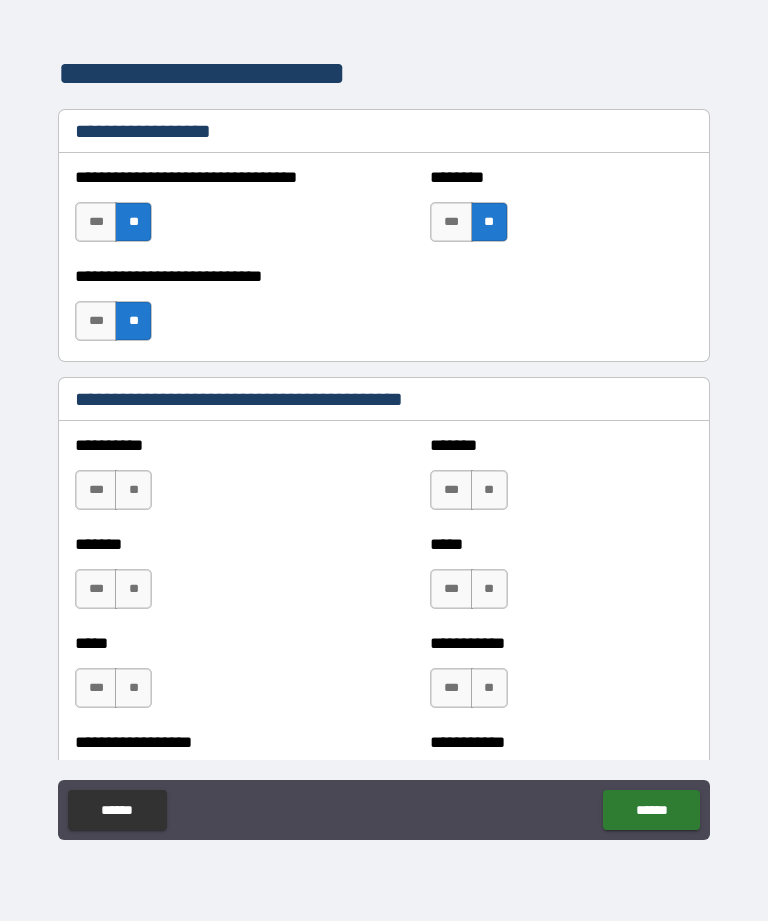 click on "**" at bounding box center [133, 490] 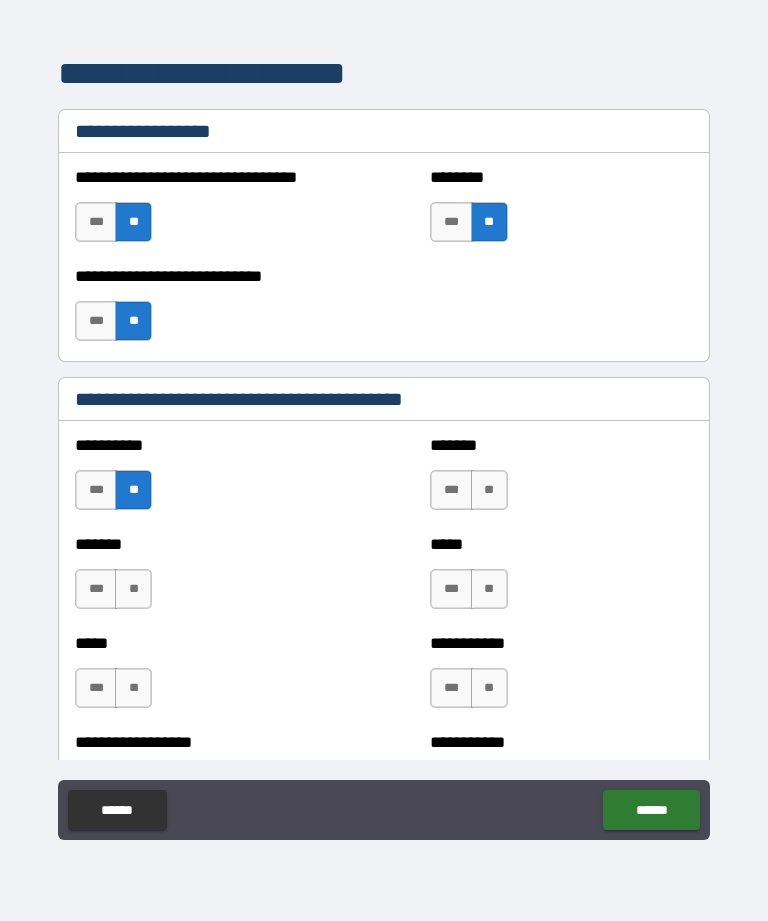 click on "**" at bounding box center [133, 589] 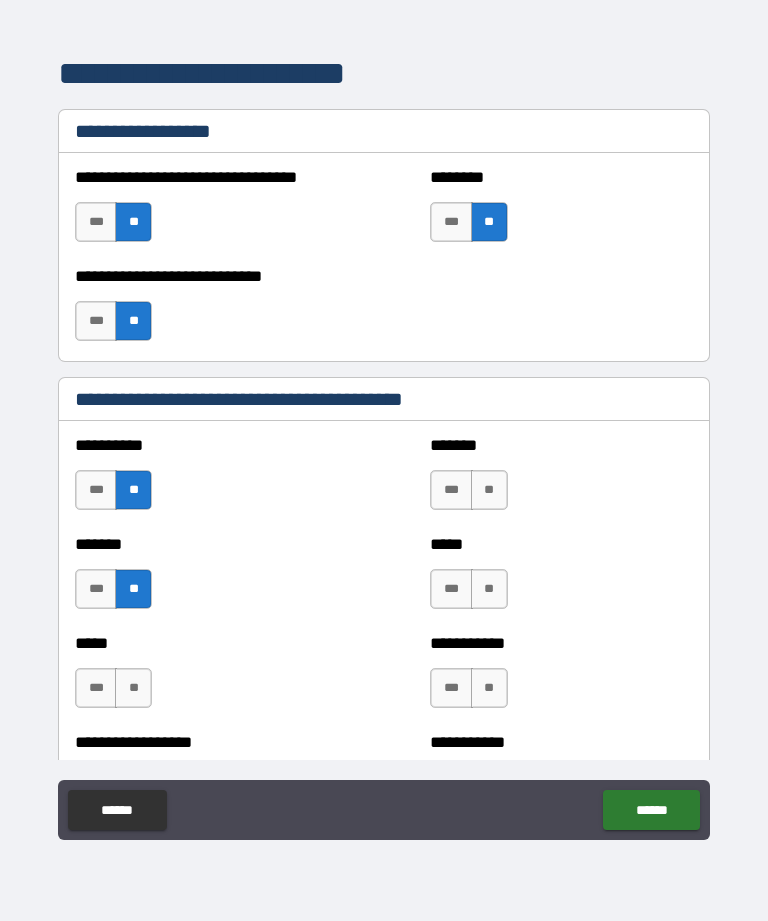 click on "**" at bounding box center [133, 688] 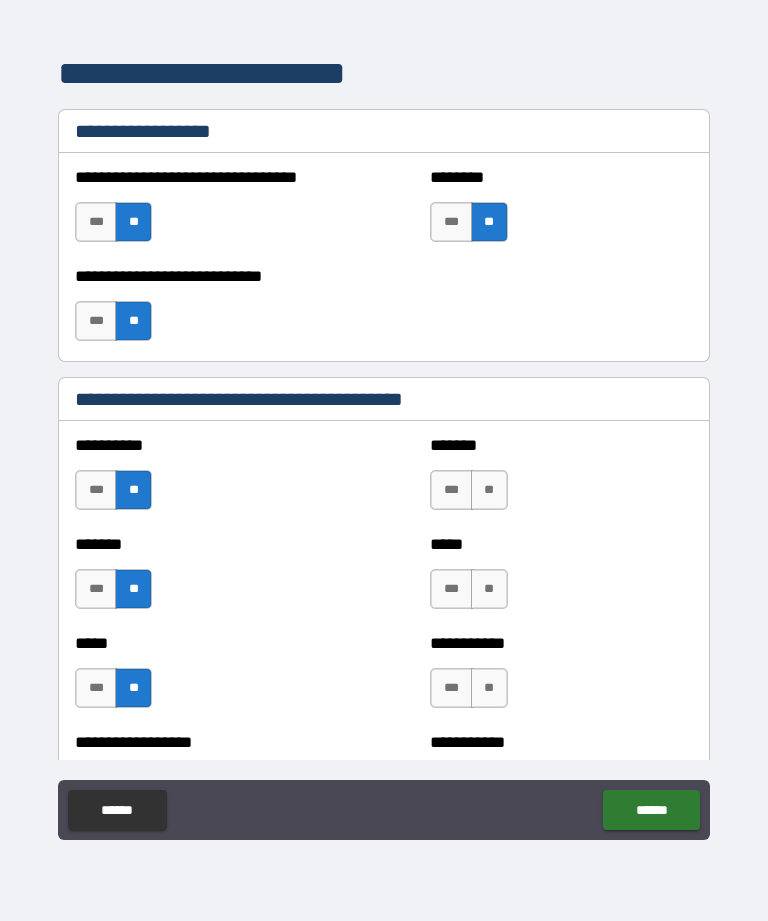 click on "**" at bounding box center (489, 490) 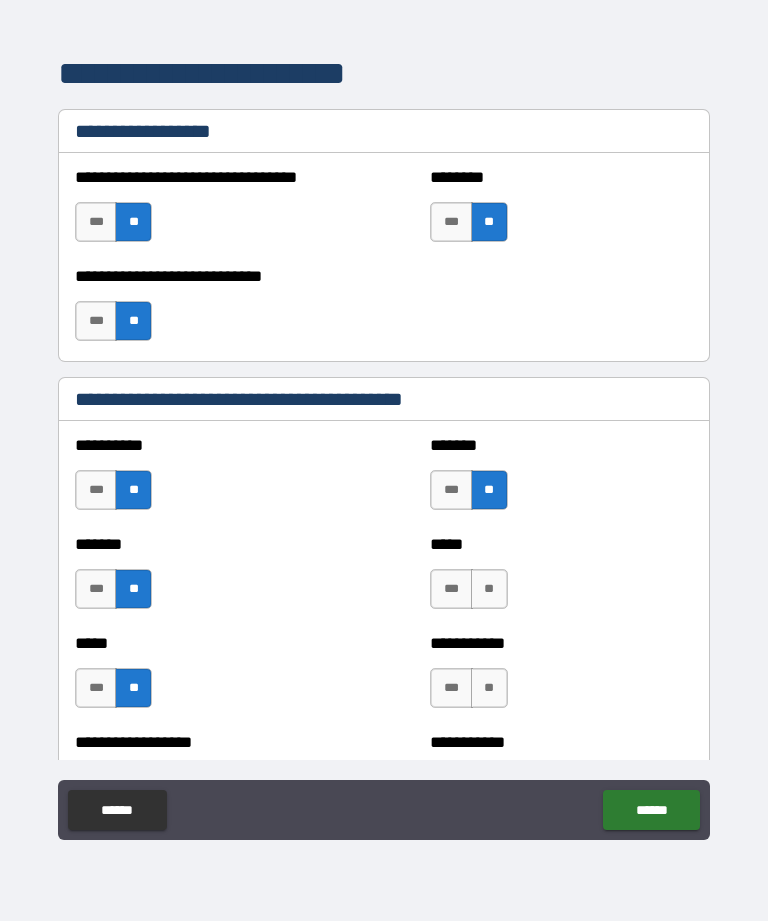 click on "**" at bounding box center [489, 589] 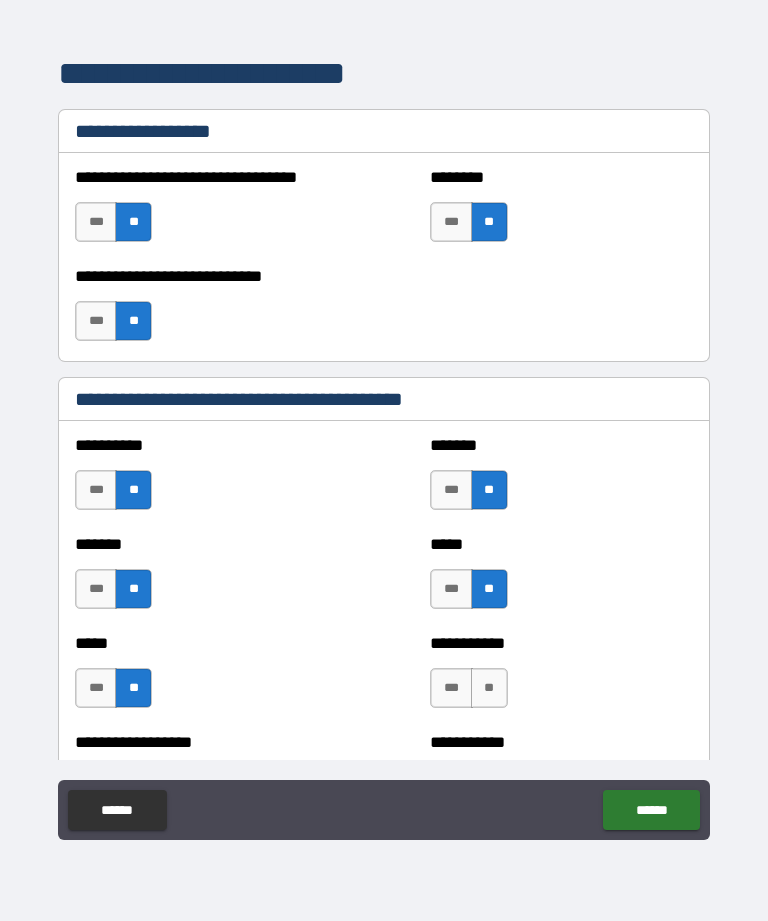 click on "**" at bounding box center [489, 688] 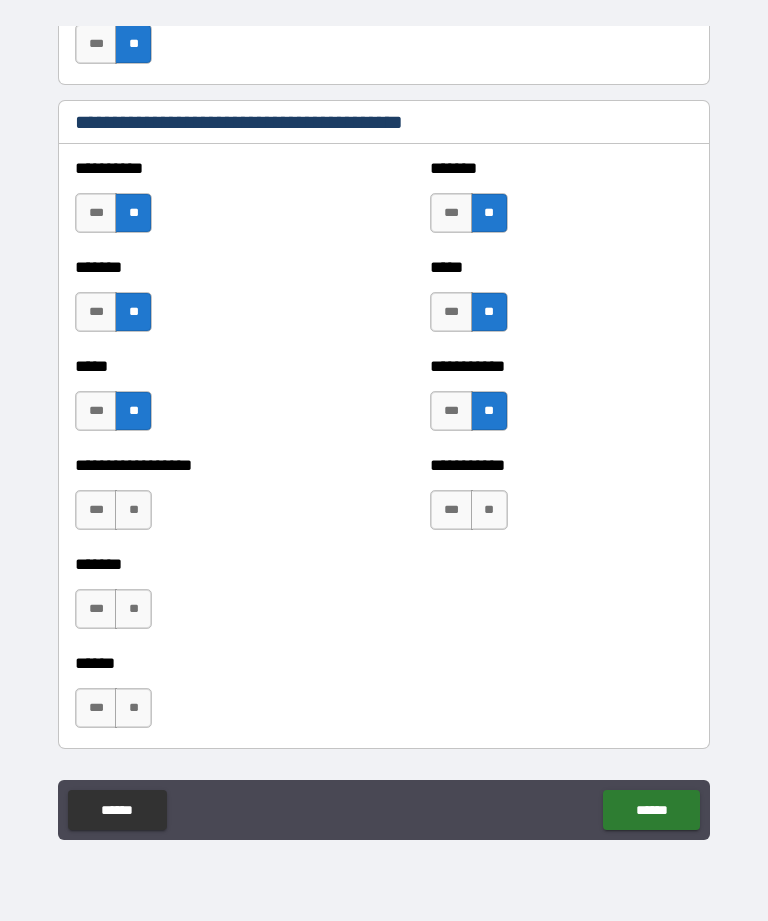 scroll, scrollTop: 1976, scrollLeft: 0, axis: vertical 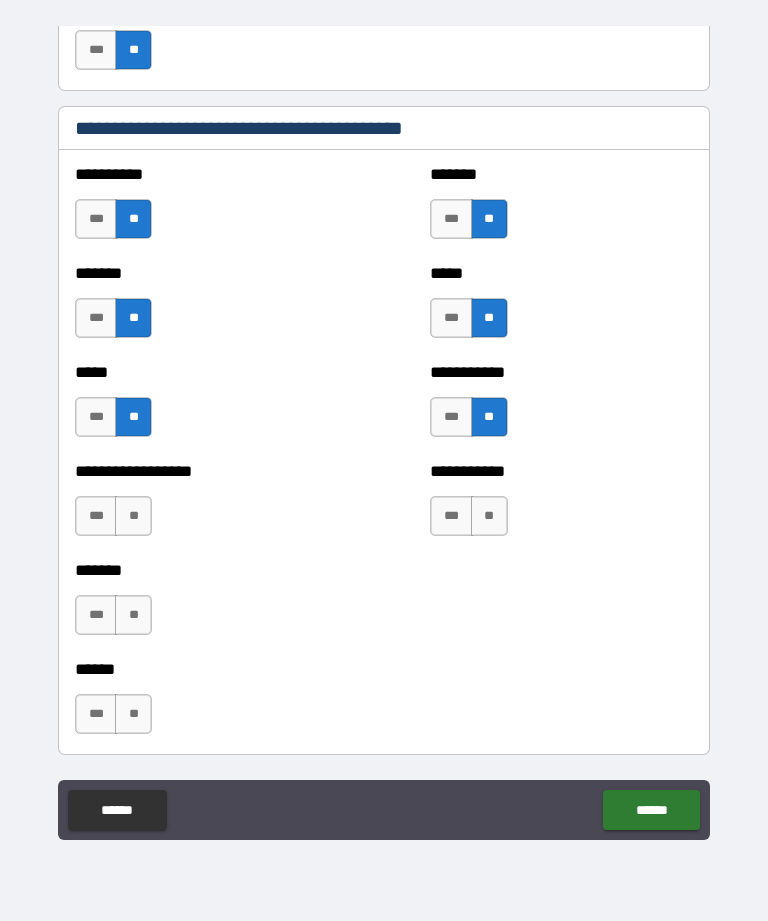click on "**" at bounding box center [489, 516] 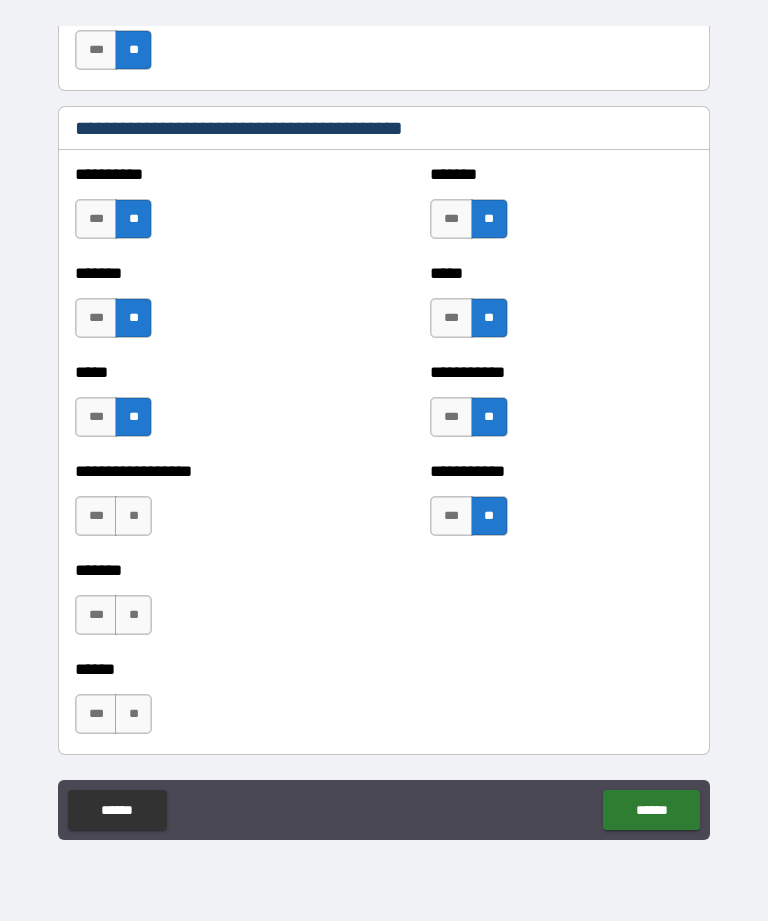 click on "**" at bounding box center (133, 516) 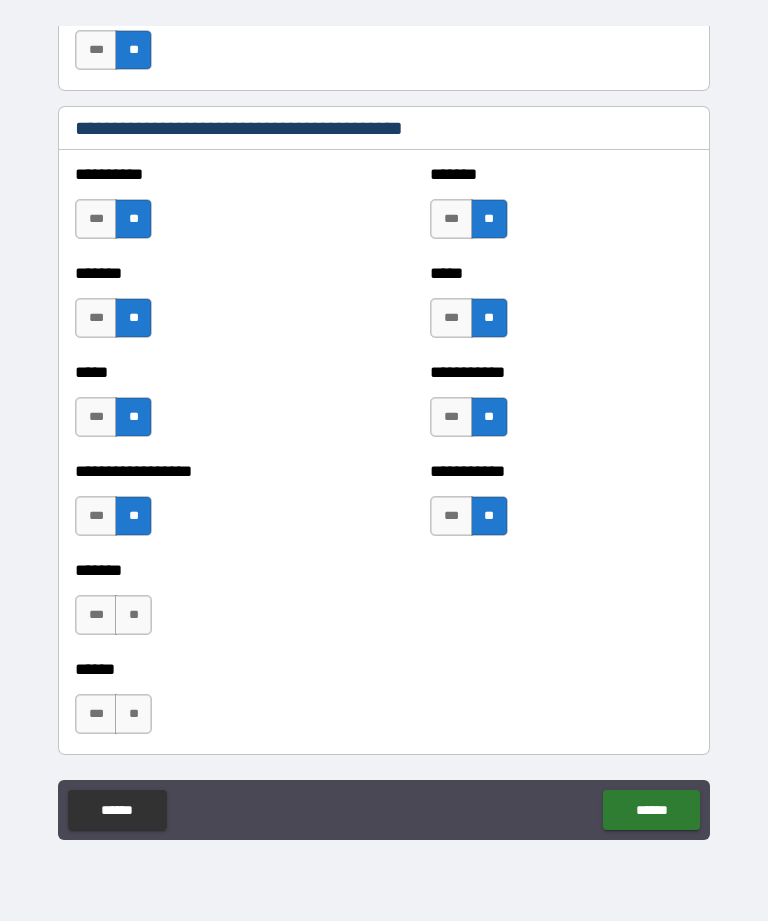 click on "**" at bounding box center (133, 615) 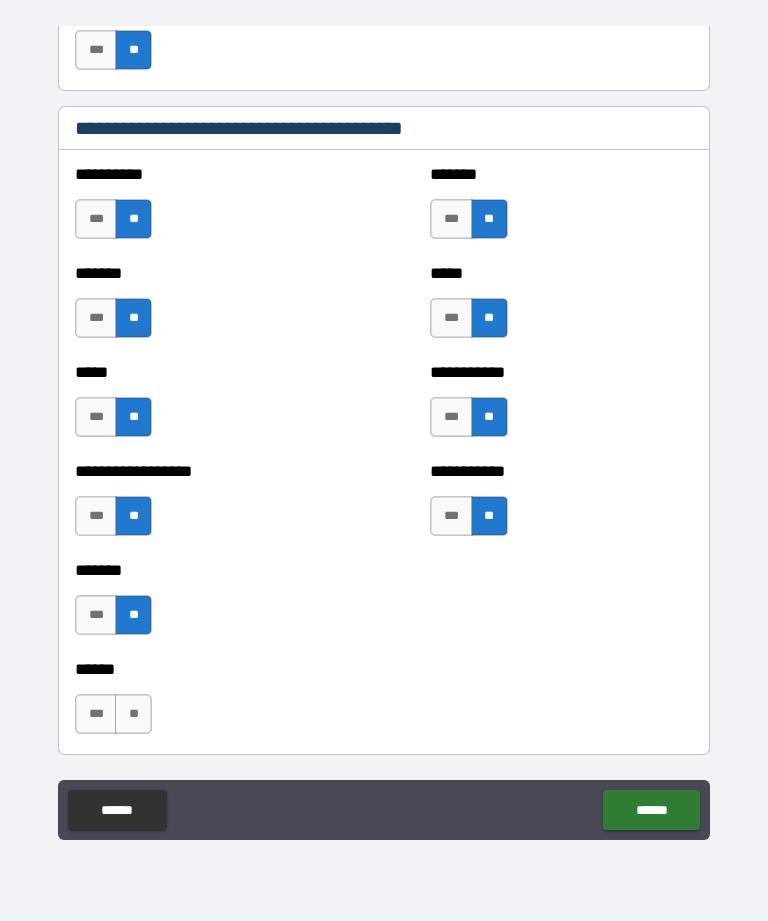 click on "**" at bounding box center (133, 714) 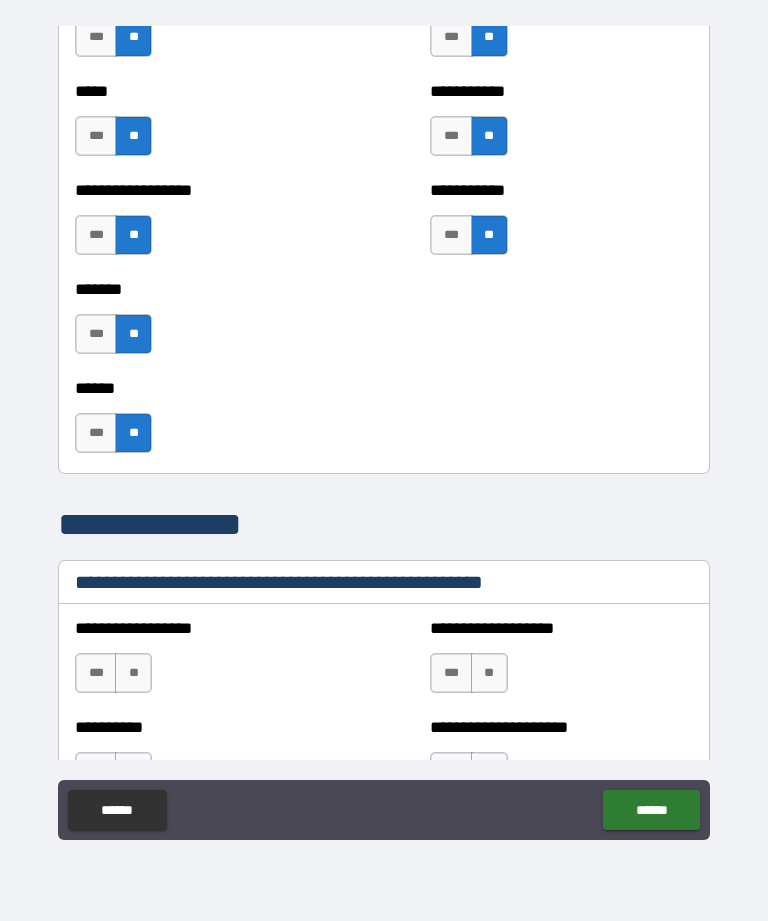scroll, scrollTop: 2260, scrollLeft: 0, axis: vertical 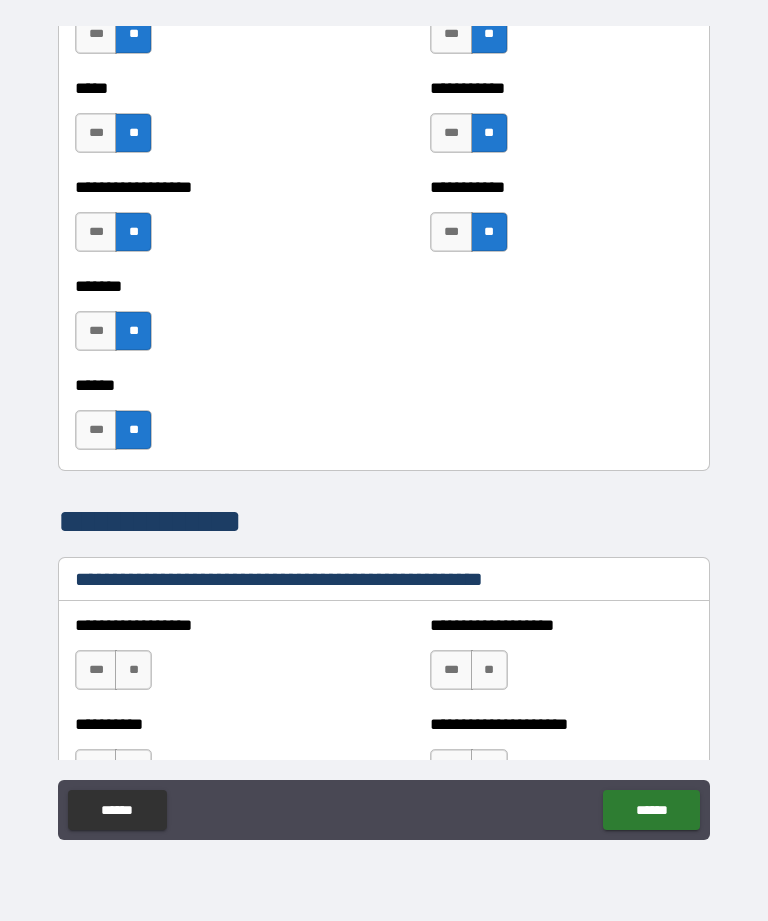 click on "***" at bounding box center [96, 430] 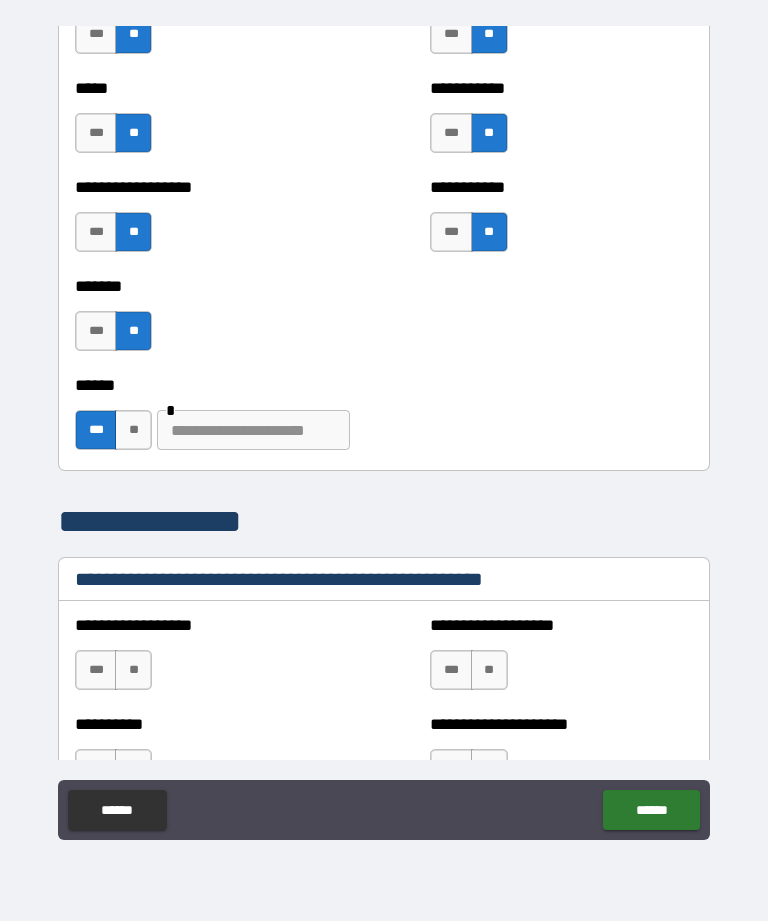 click at bounding box center (253, 430) 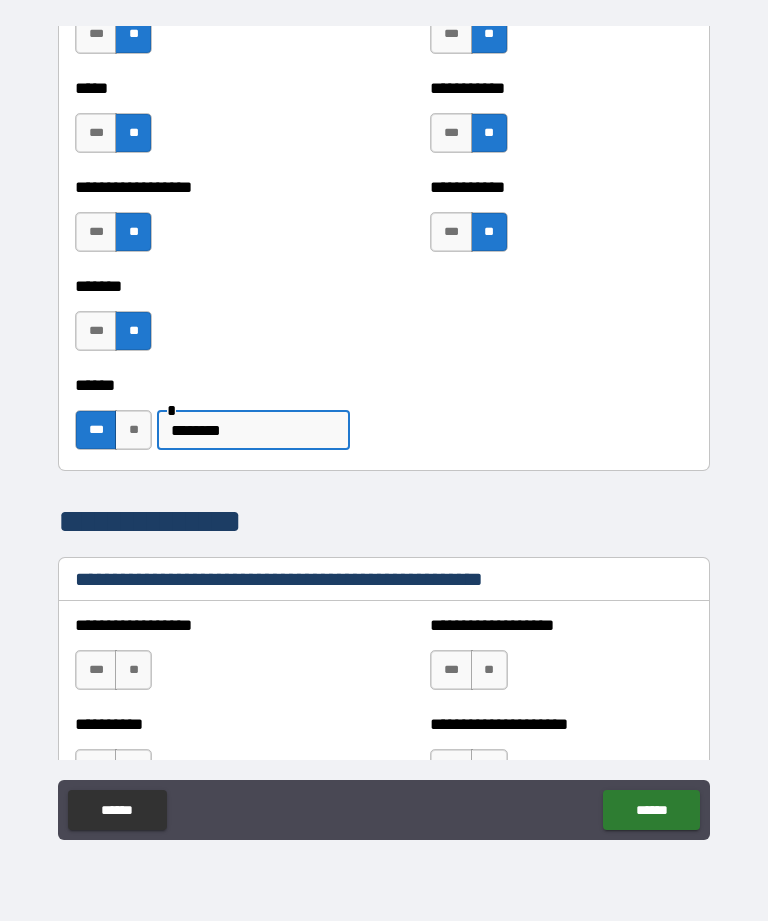 type on "********" 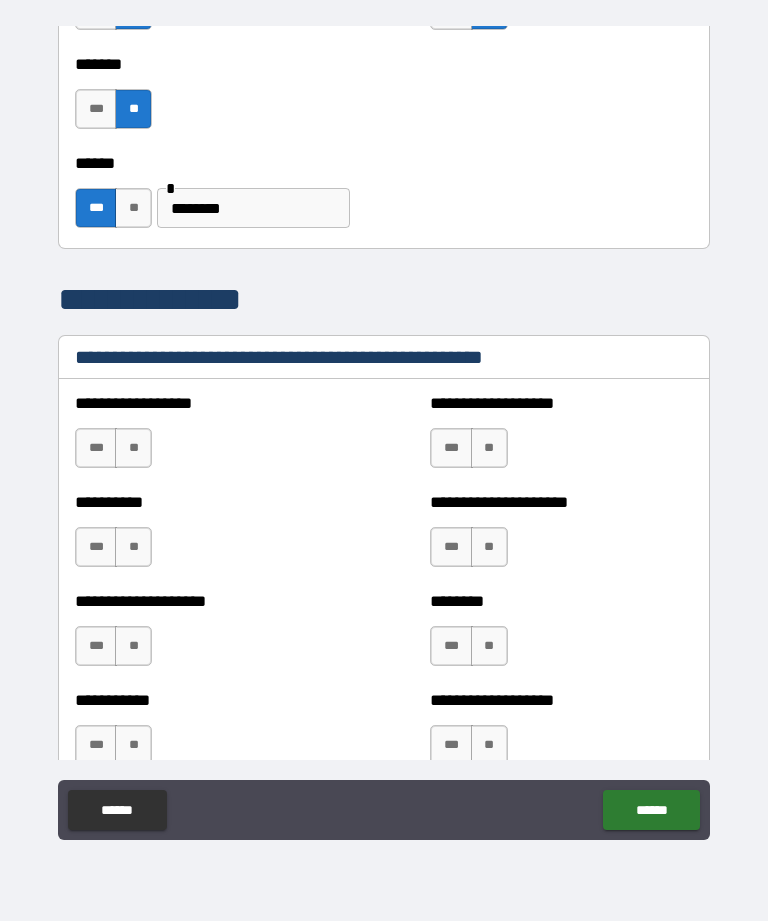 scroll, scrollTop: 2492, scrollLeft: 0, axis: vertical 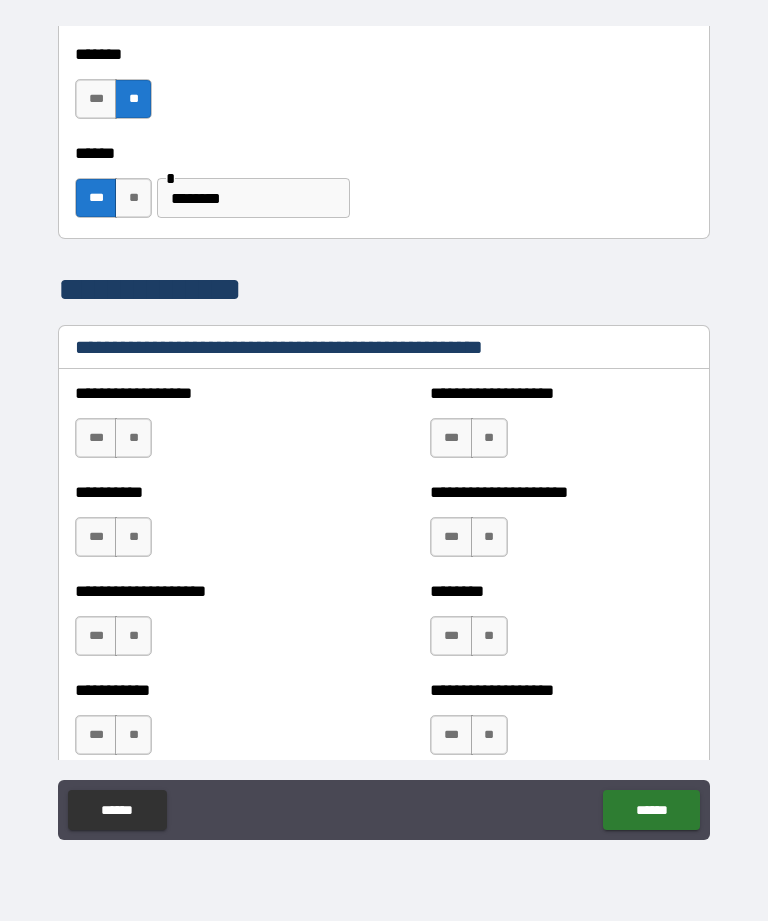 click on "**" at bounding box center [133, 438] 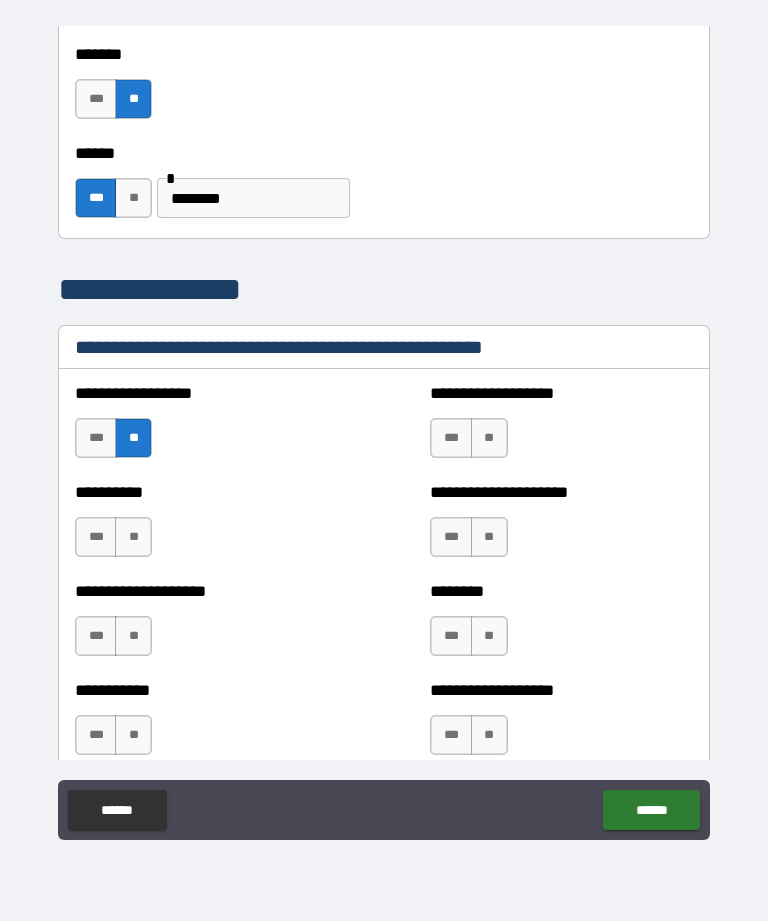 click on "**" at bounding box center (133, 537) 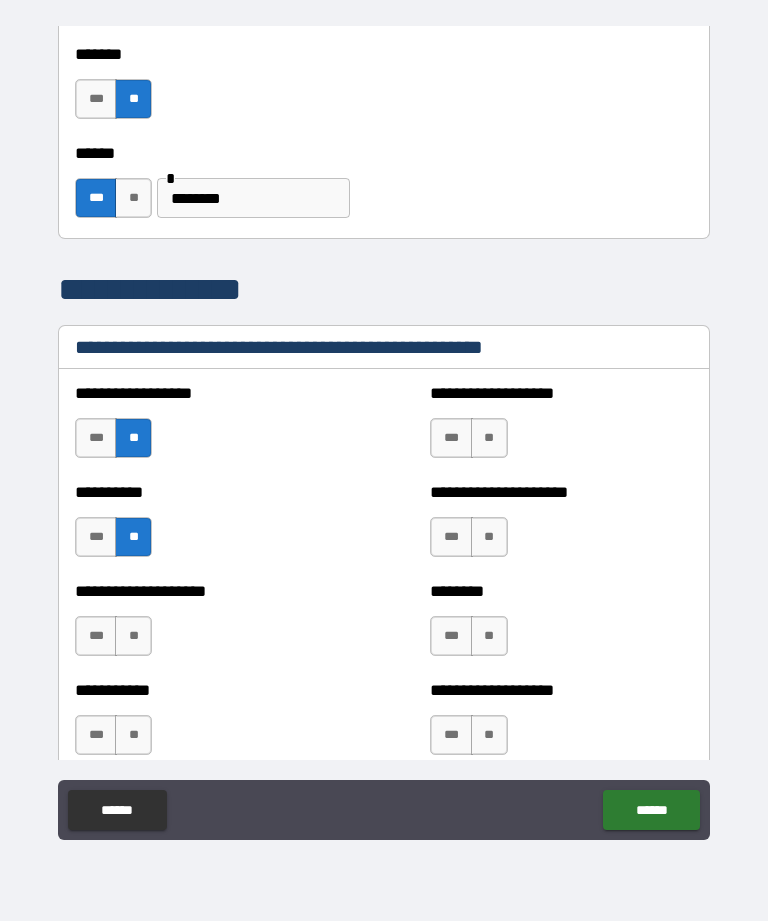 click on "**" at bounding box center [133, 636] 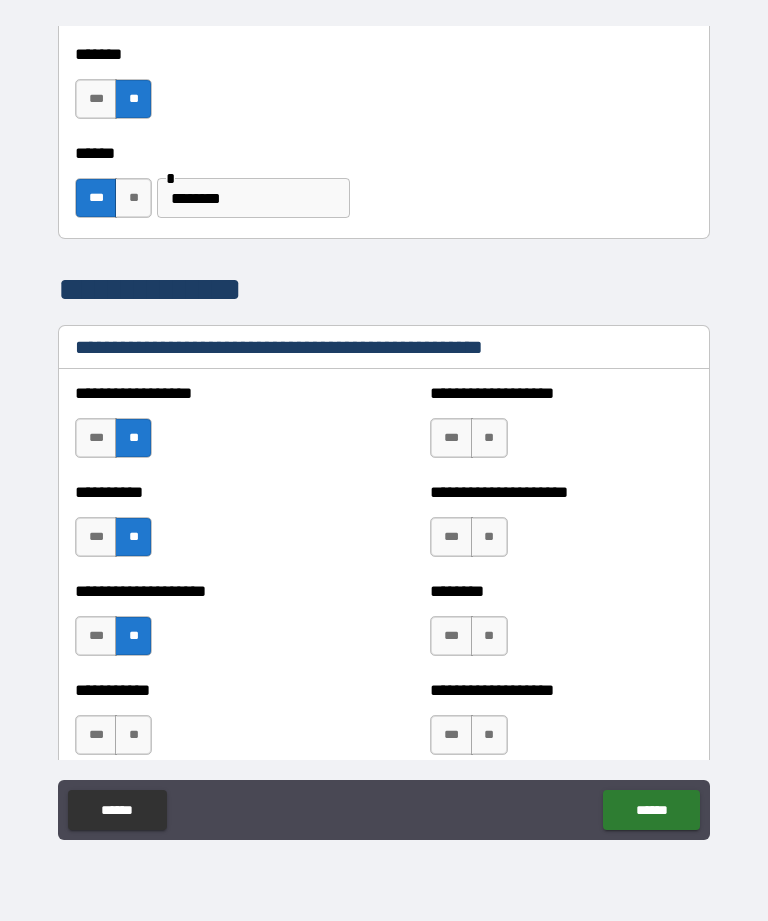 click on "**" at bounding box center [133, 735] 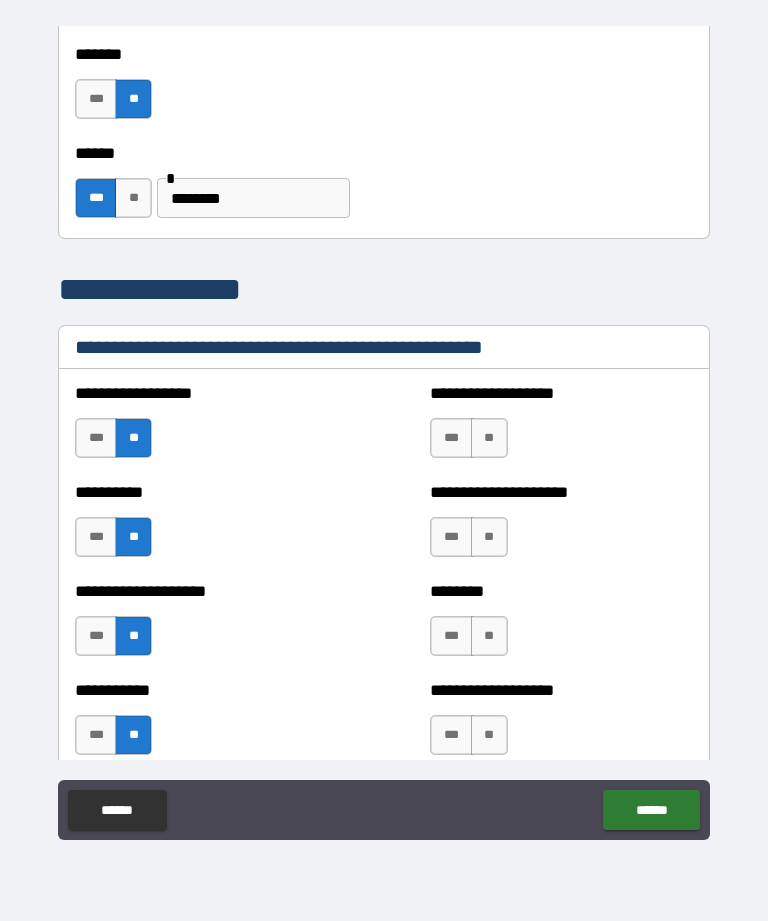 click on "**" at bounding box center [489, 438] 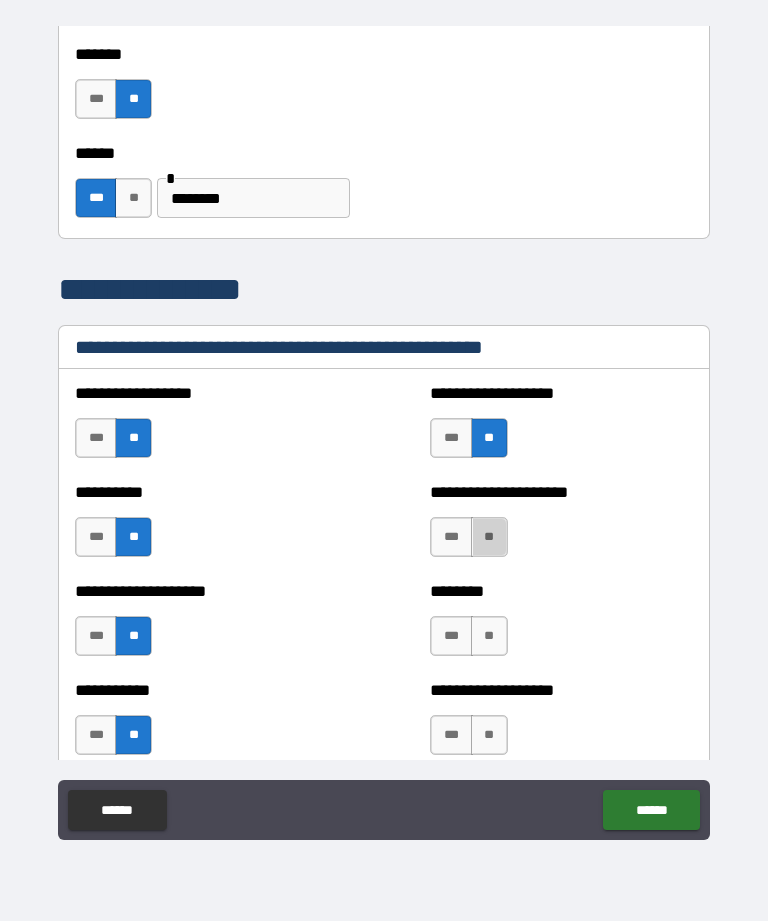 click on "**" at bounding box center [489, 537] 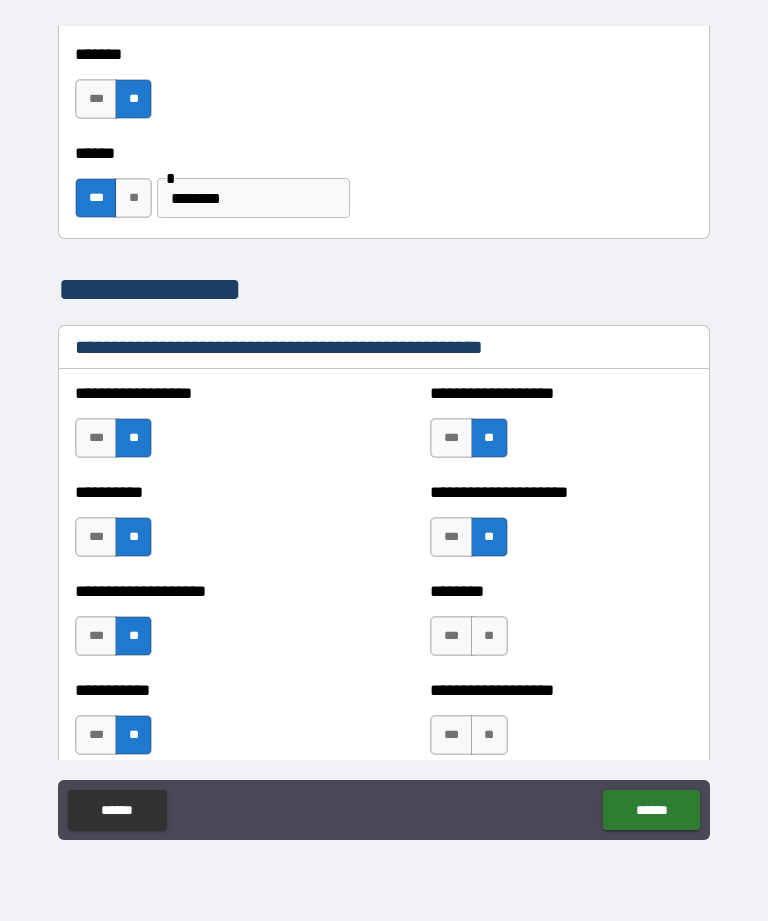 click on "**" at bounding box center (489, 636) 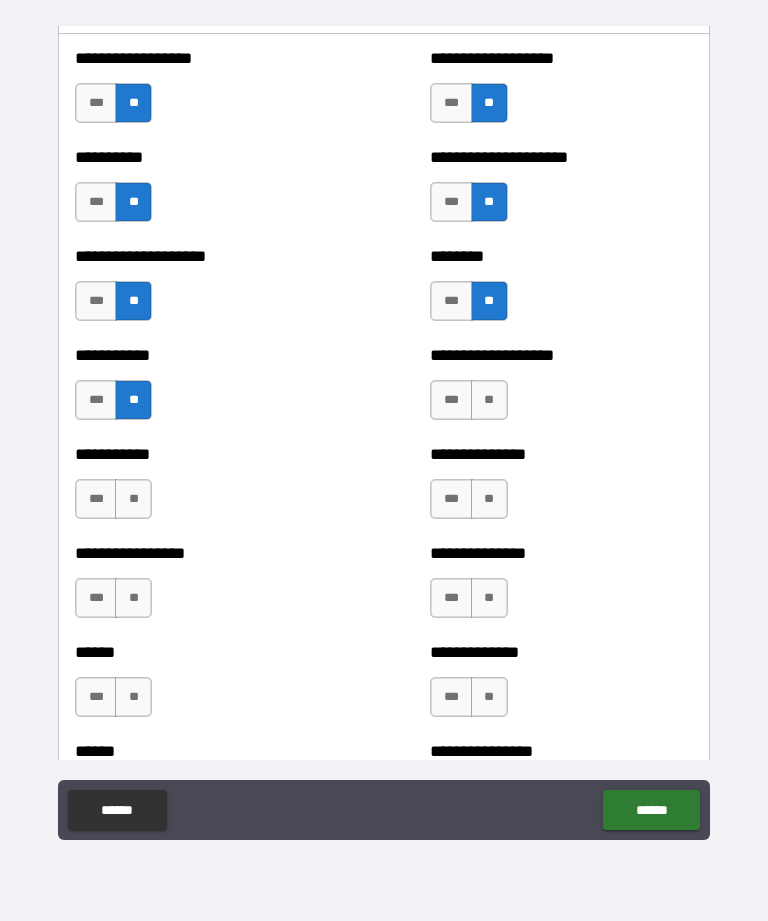 scroll, scrollTop: 2826, scrollLeft: 0, axis: vertical 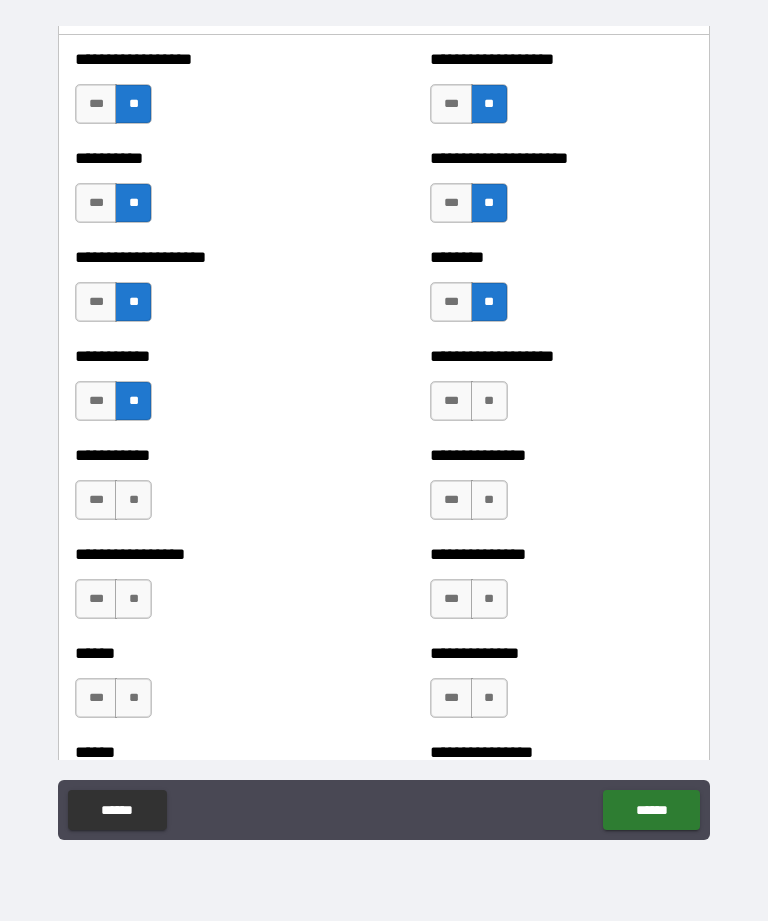 click on "***" at bounding box center [451, 401] 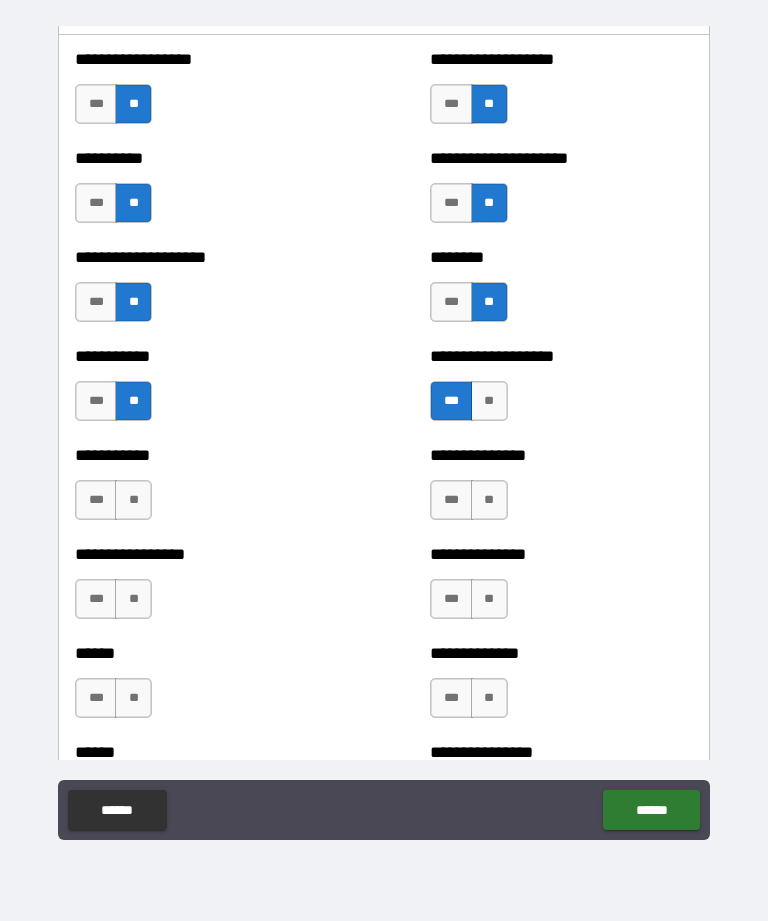 click on "**" at bounding box center [133, 500] 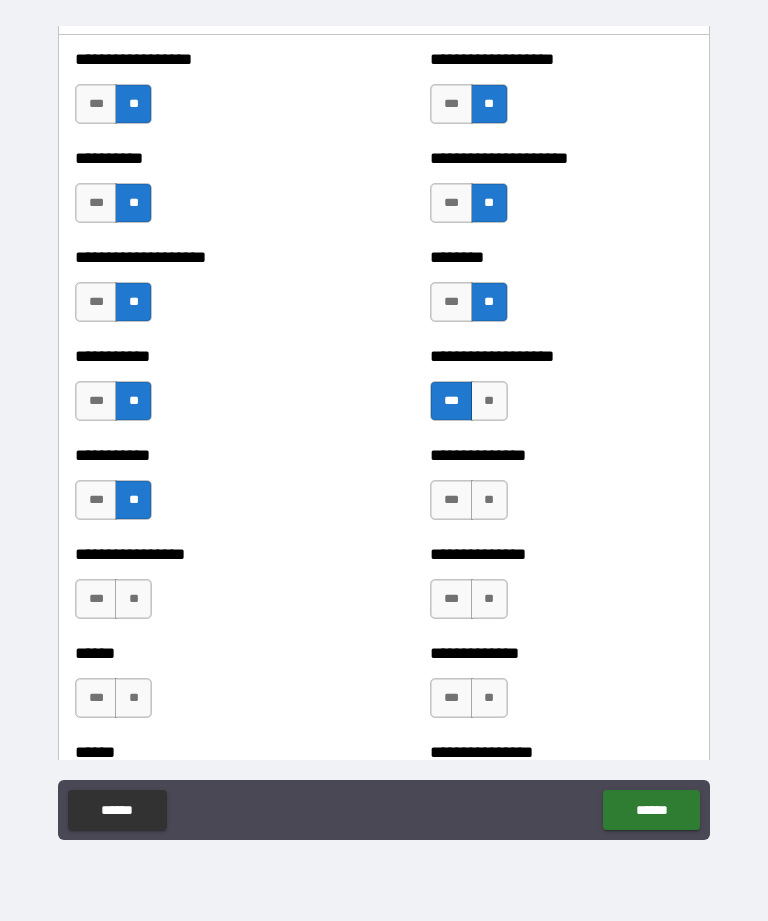 click on "**" at bounding box center [133, 599] 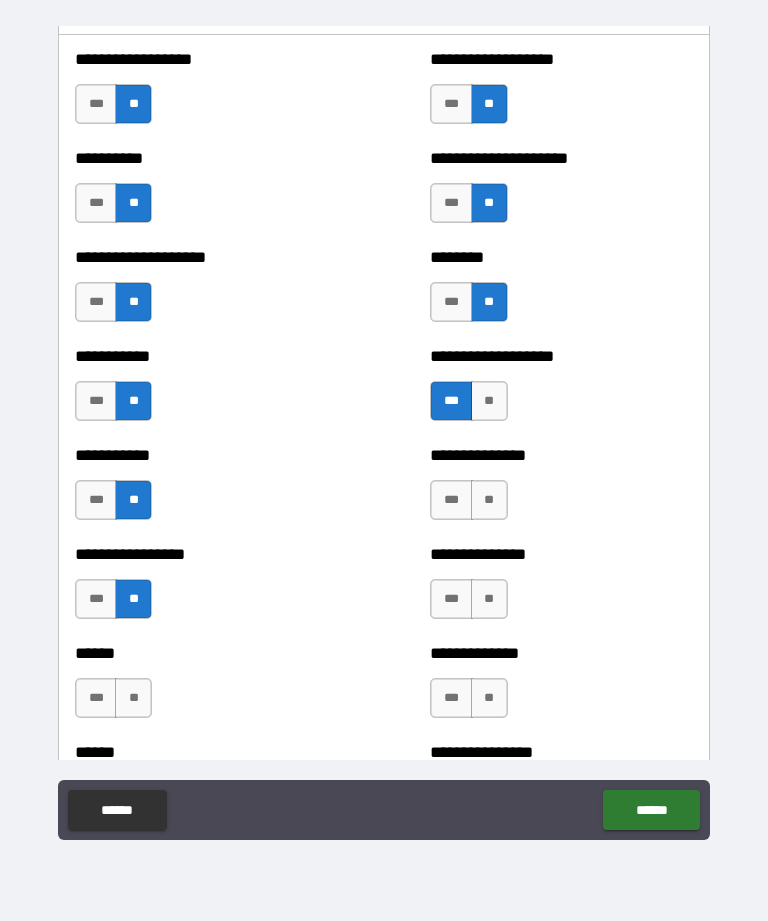 click on "**" at bounding box center [133, 698] 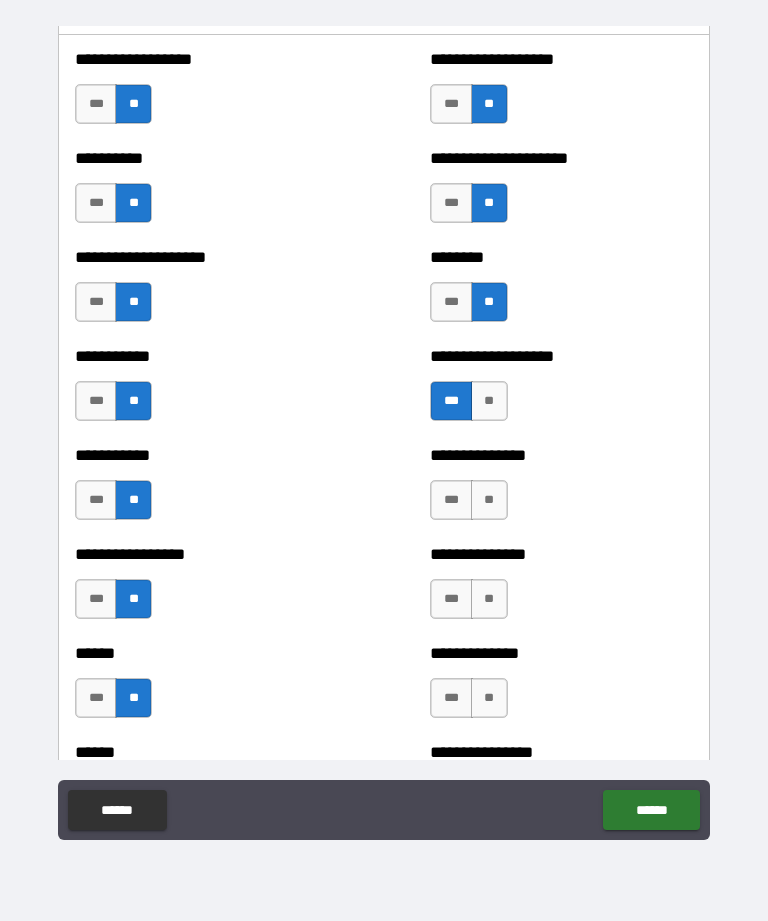 click on "**" at bounding box center [489, 500] 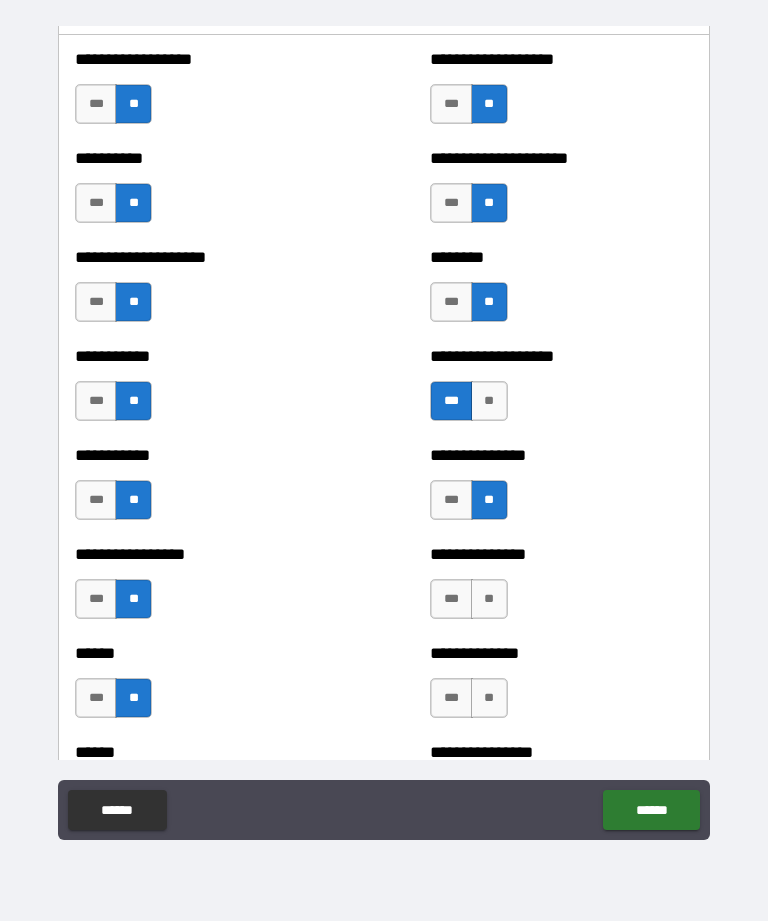 click on "**" at bounding box center (489, 599) 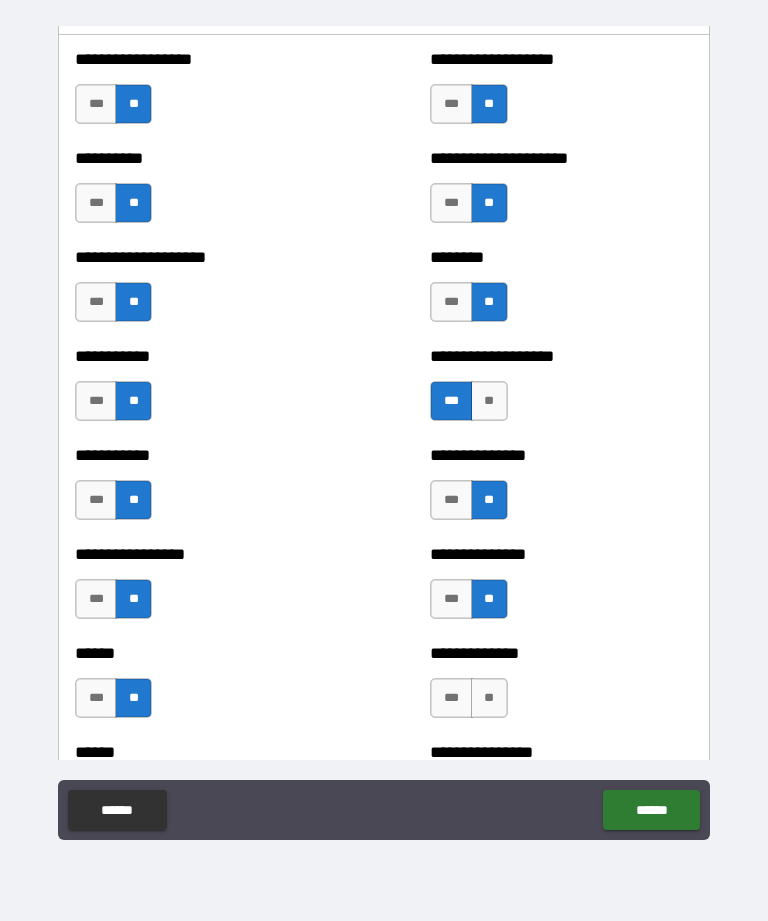 click on "**" at bounding box center (489, 698) 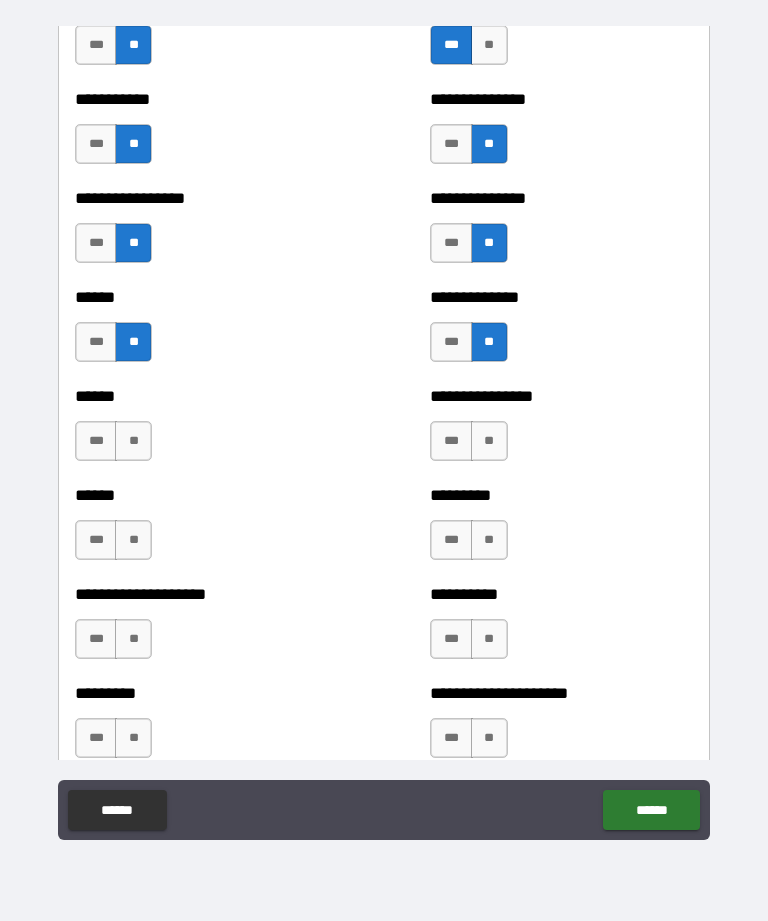 scroll, scrollTop: 3180, scrollLeft: 0, axis: vertical 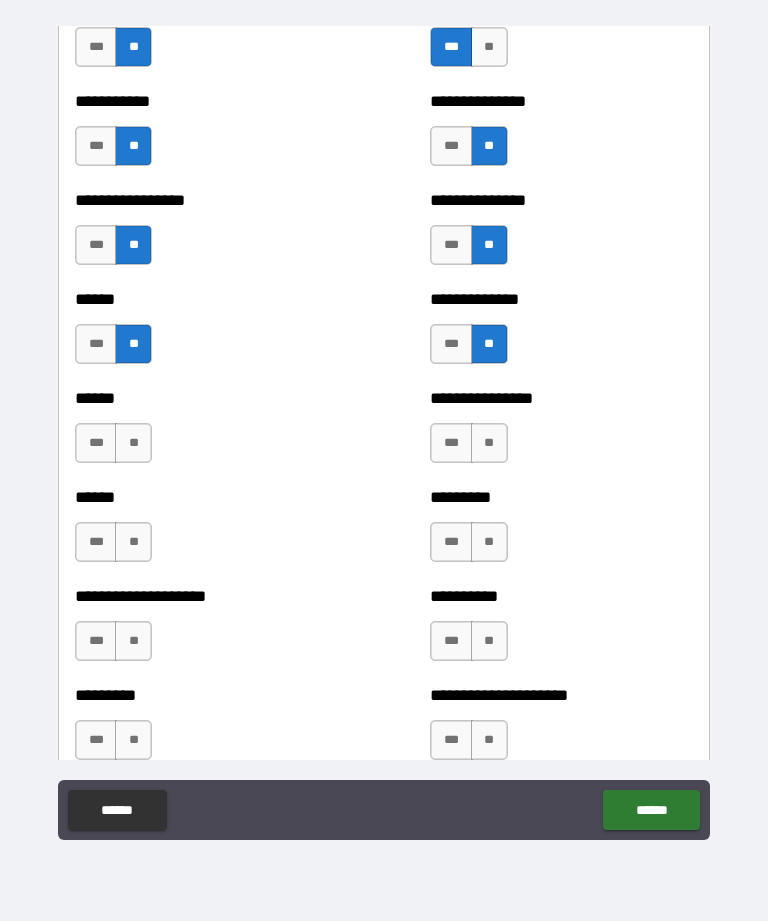 click on "**" at bounding box center (489, 443) 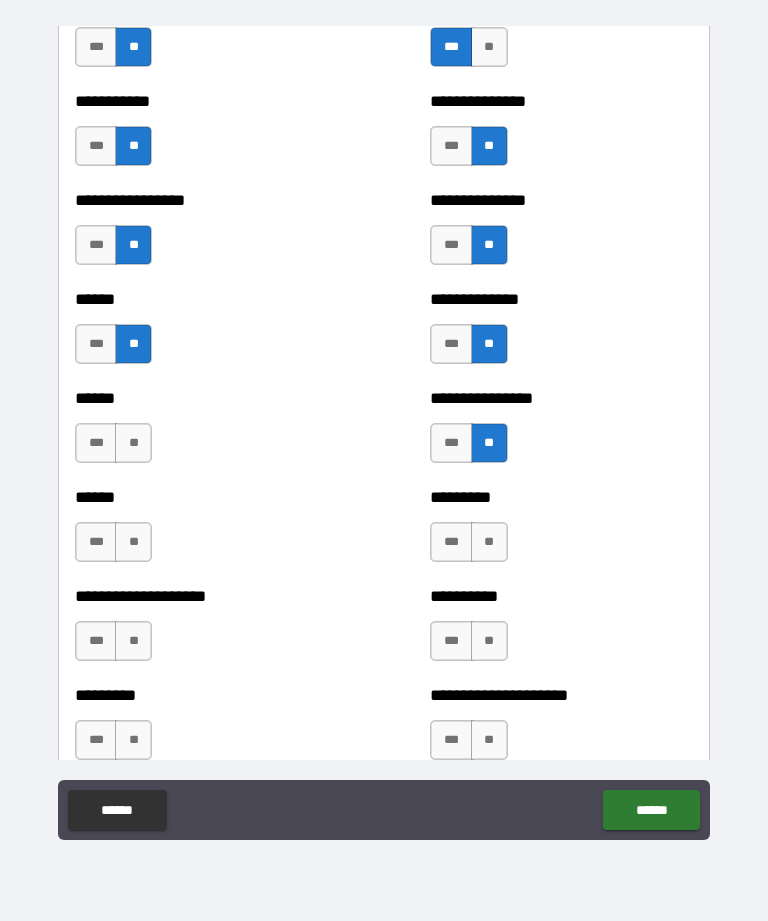 click on "**" at bounding box center [133, 443] 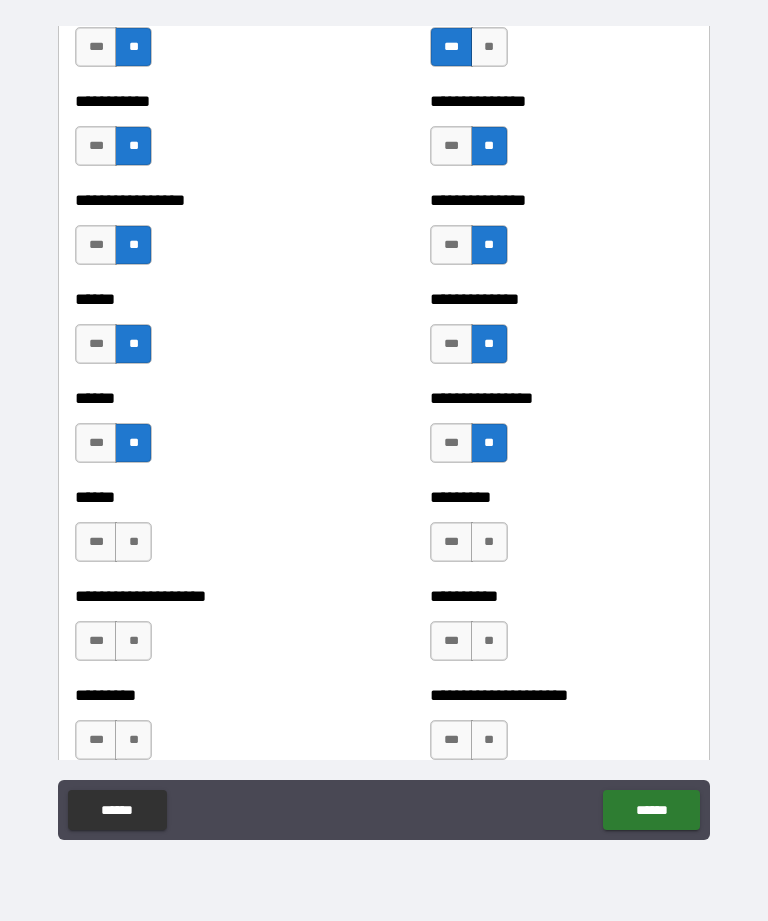click on "**" at bounding box center (133, 542) 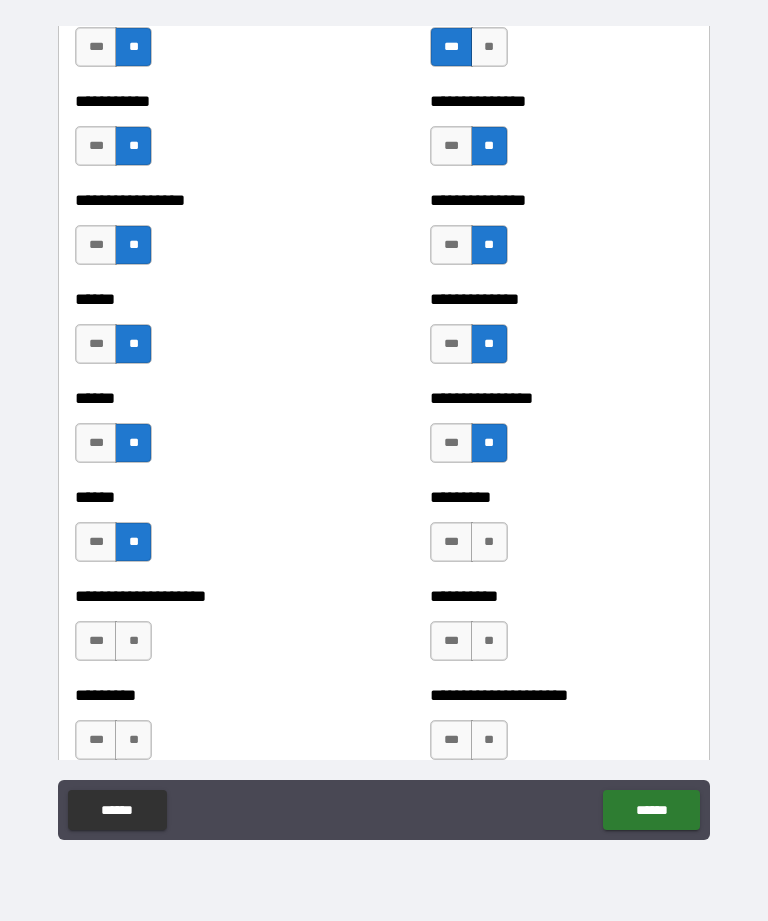 click on "***" at bounding box center (96, 641) 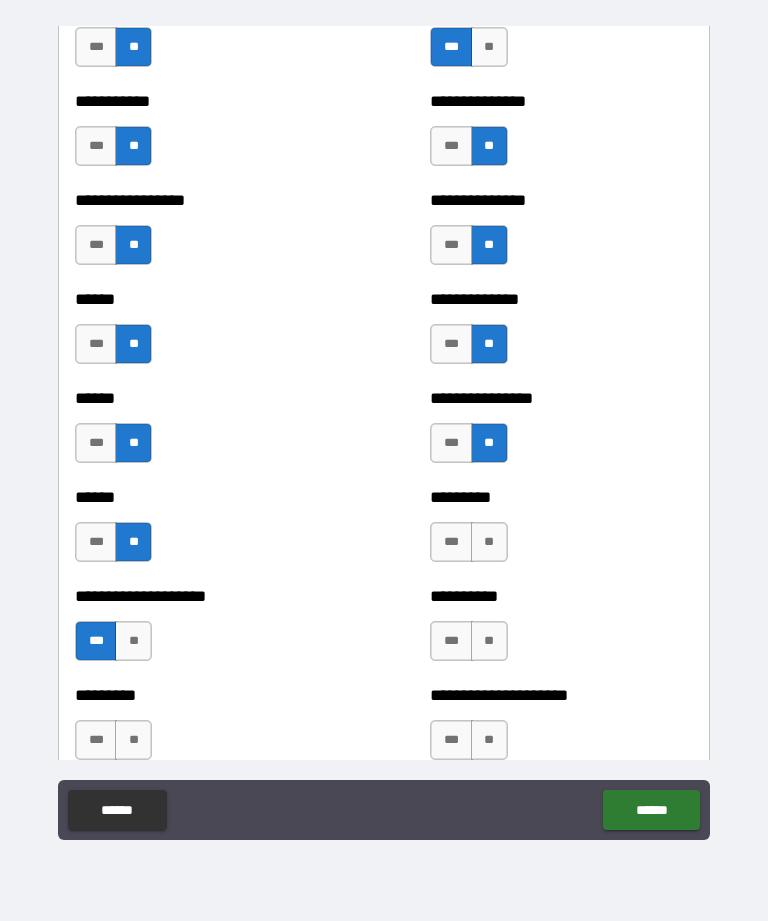 click on "**" at bounding box center (133, 740) 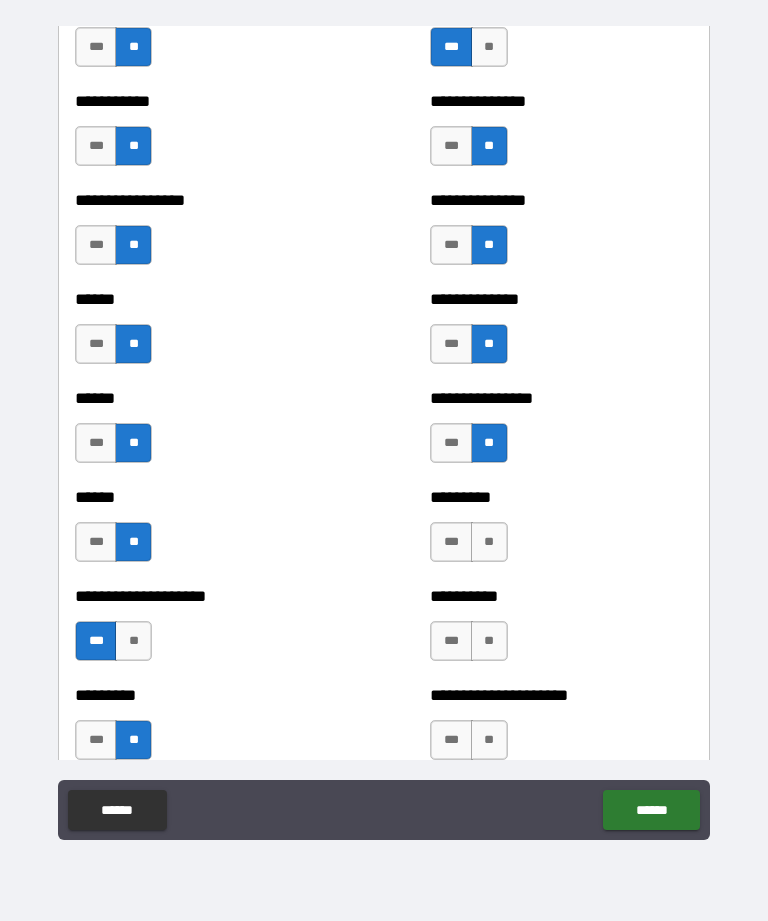 click on "**" at bounding box center [489, 740] 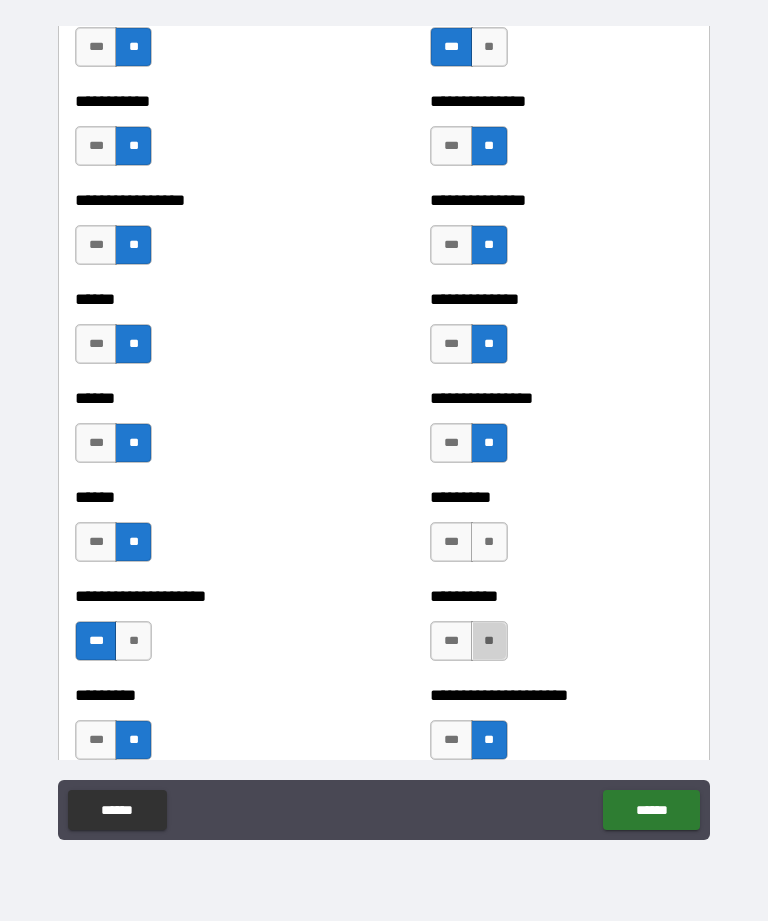 click on "**" at bounding box center (489, 641) 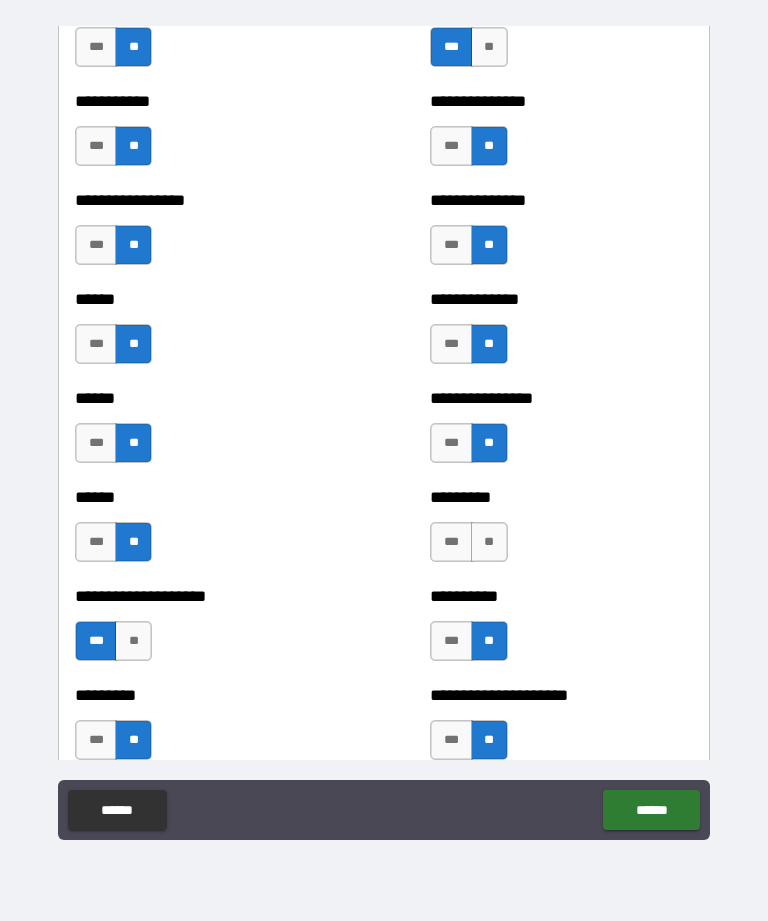 click on "**" at bounding box center (489, 542) 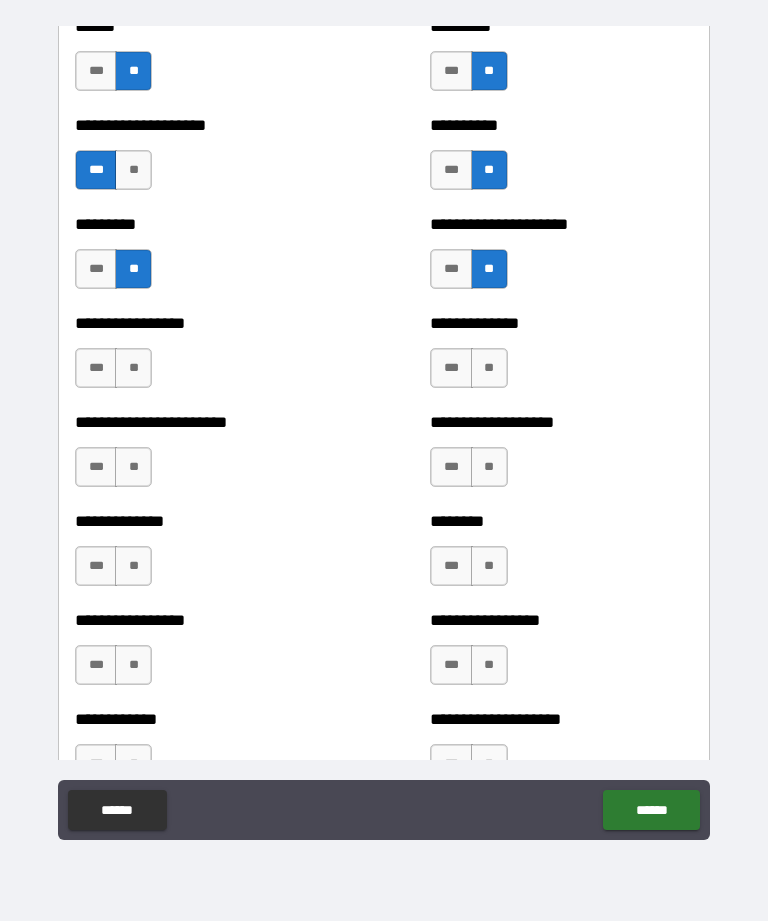 scroll, scrollTop: 3649, scrollLeft: 0, axis: vertical 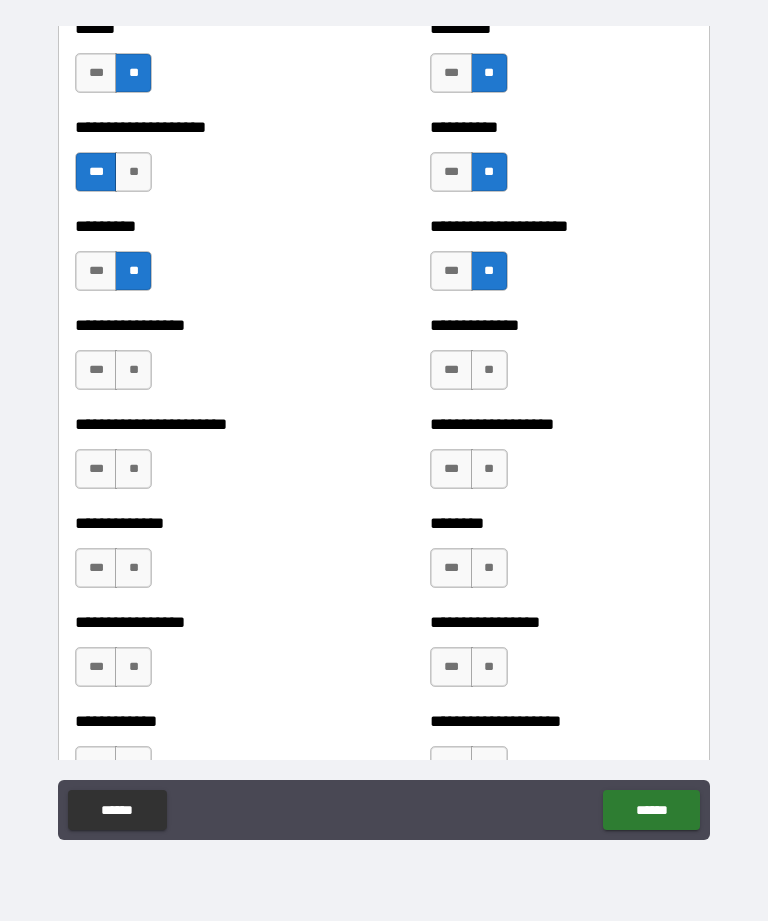 click on "***" at bounding box center [96, 370] 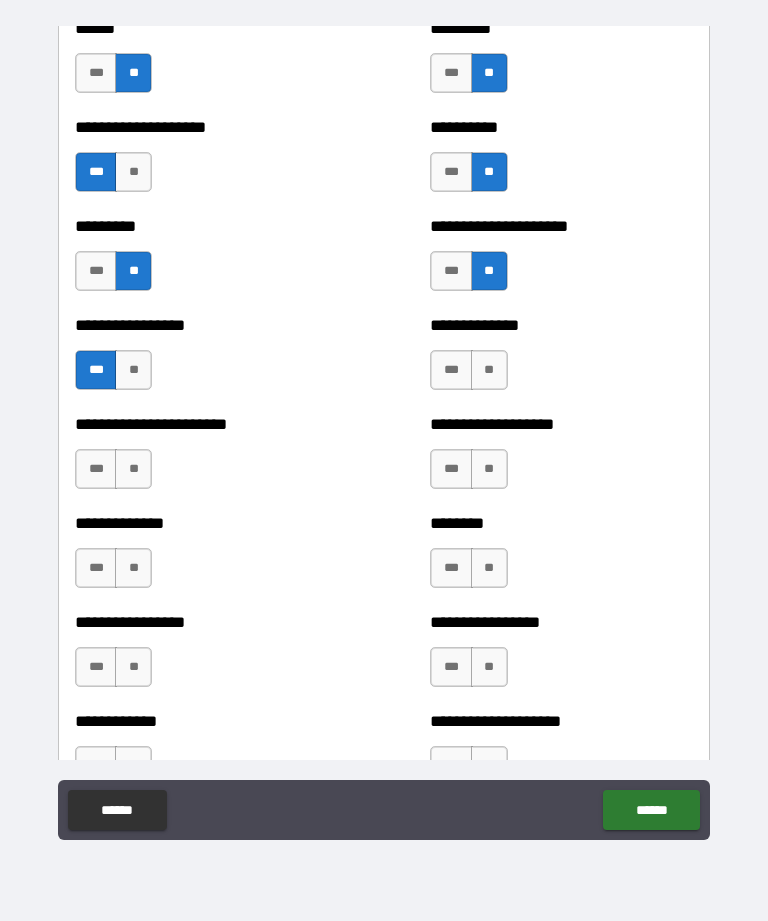 click on "**" at bounding box center [133, 469] 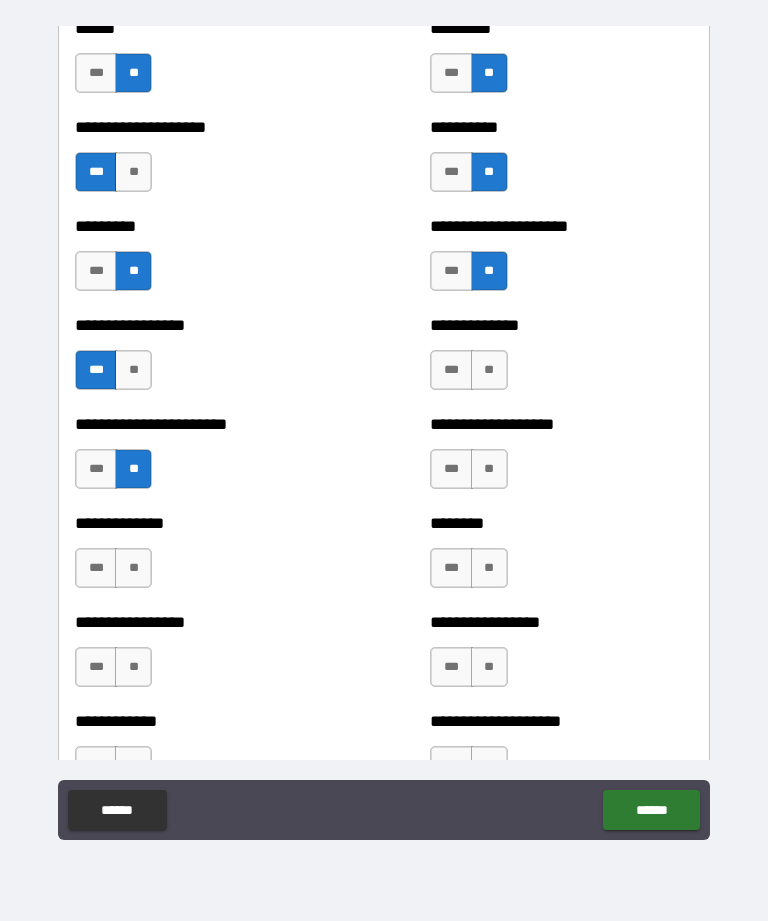 click on "***" at bounding box center [96, 568] 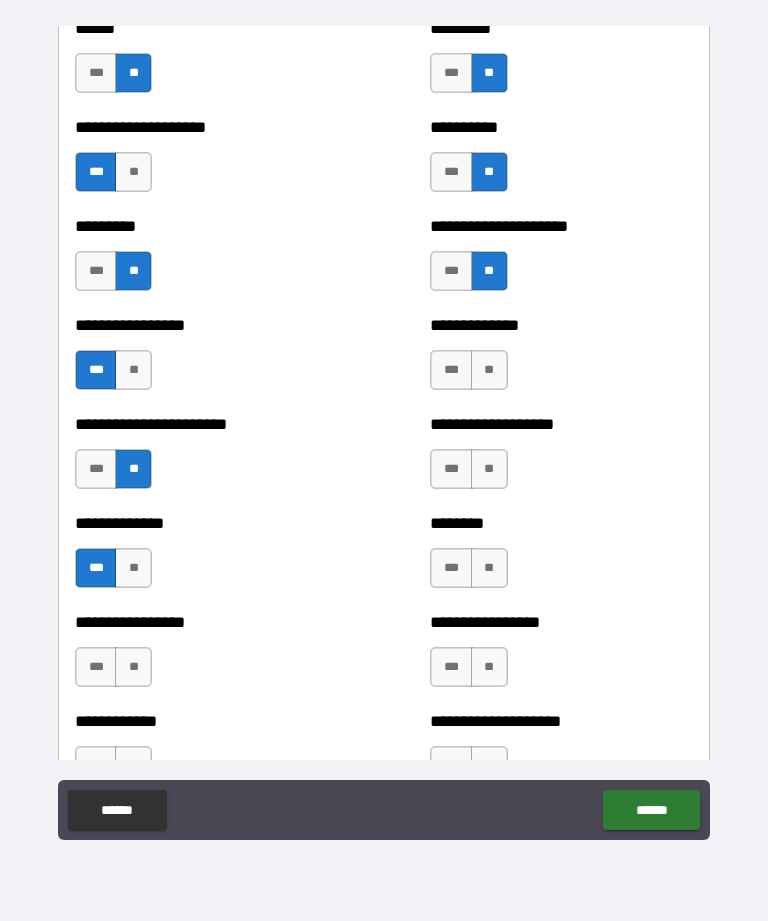 click on "**" at bounding box center (133, 667) 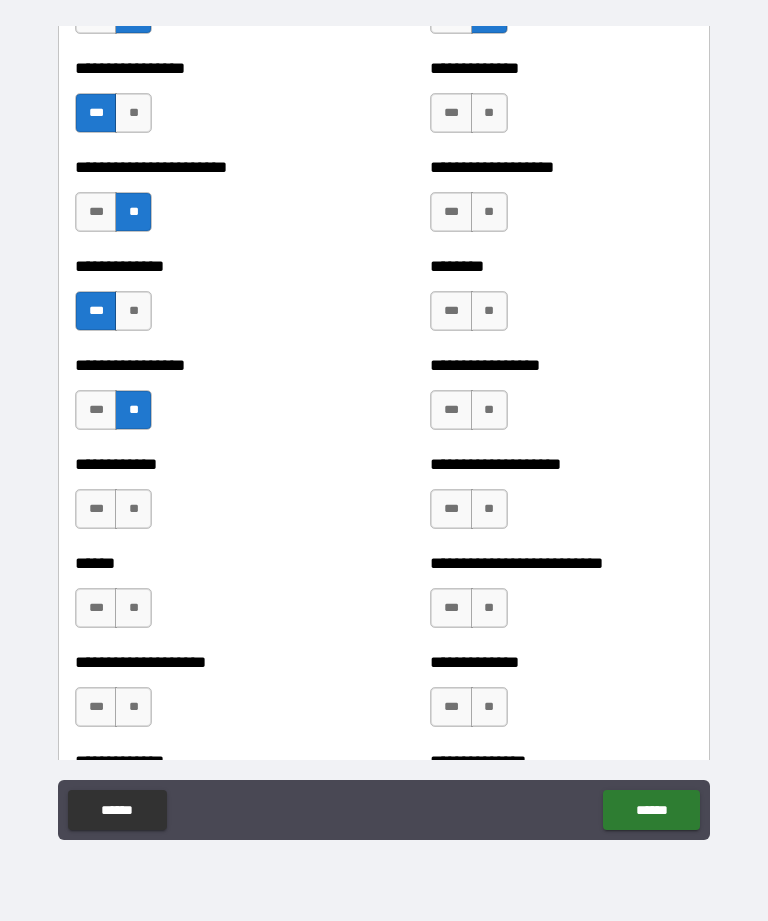 scroll, scrollTop: 3904, scrollLeft: 0, axis: vertical 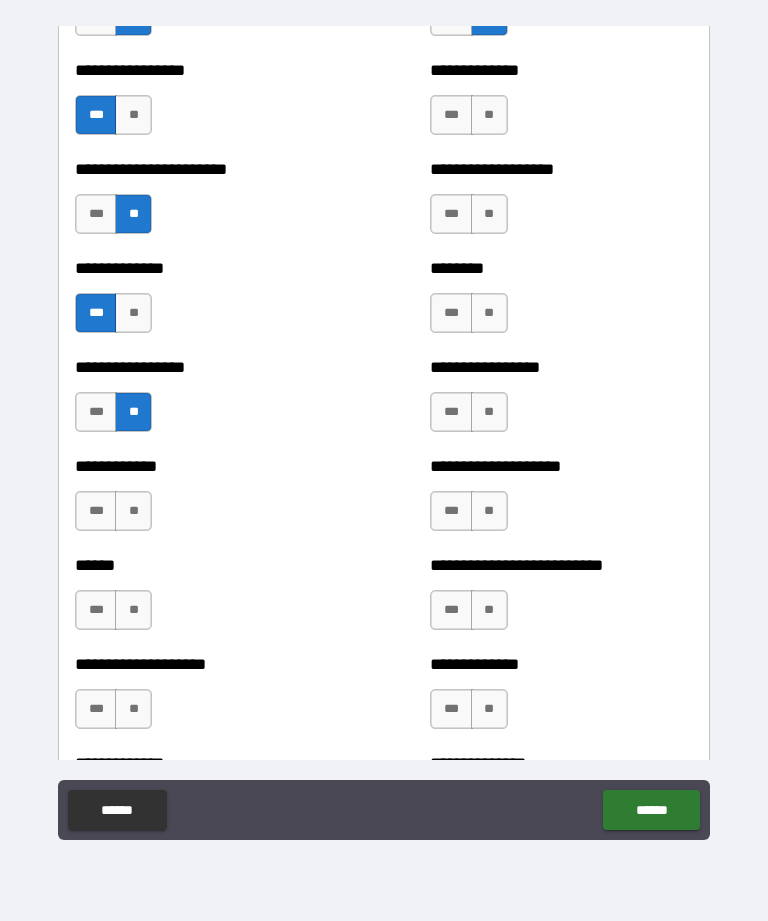 click on "**" at bounding box center (133, 511) 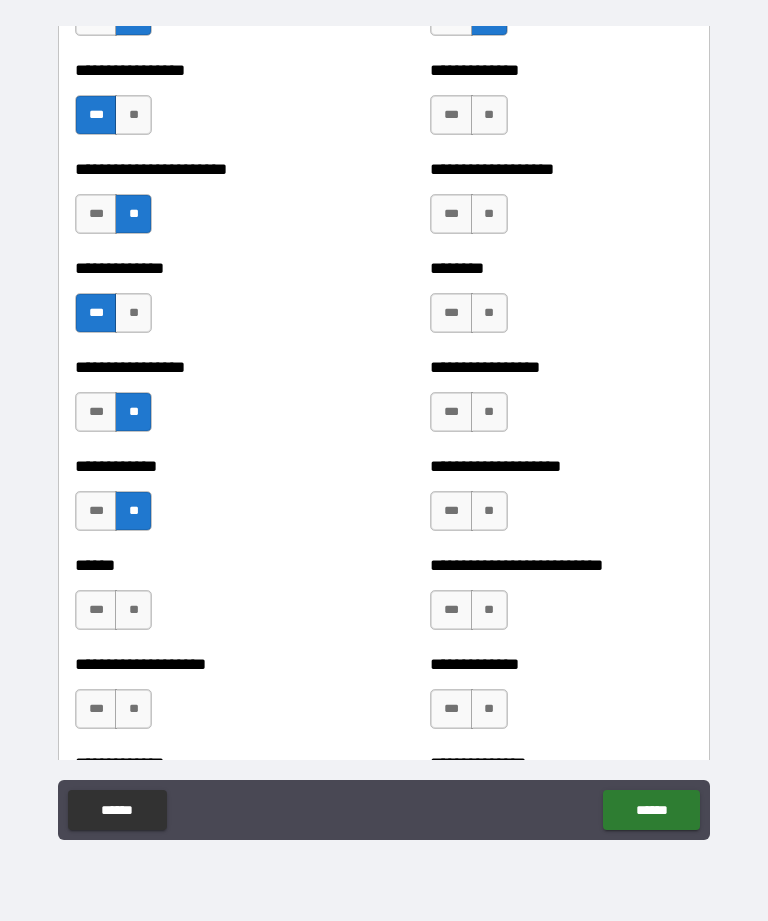click on "**" at bounding box center [133, 610] 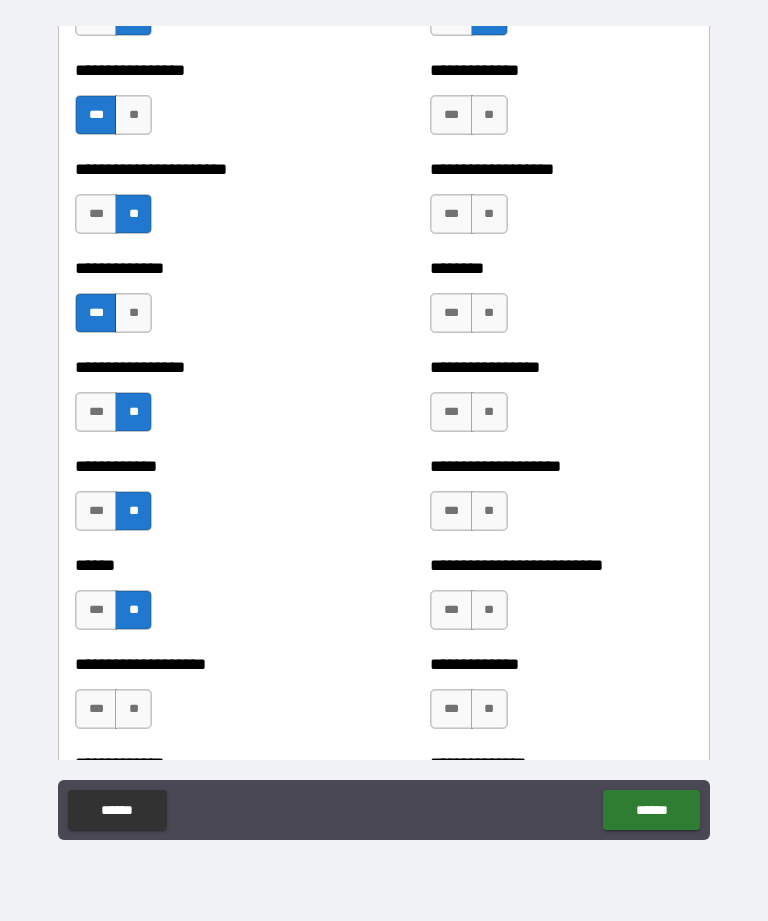 click on "***" at bounding box center [96, 709] 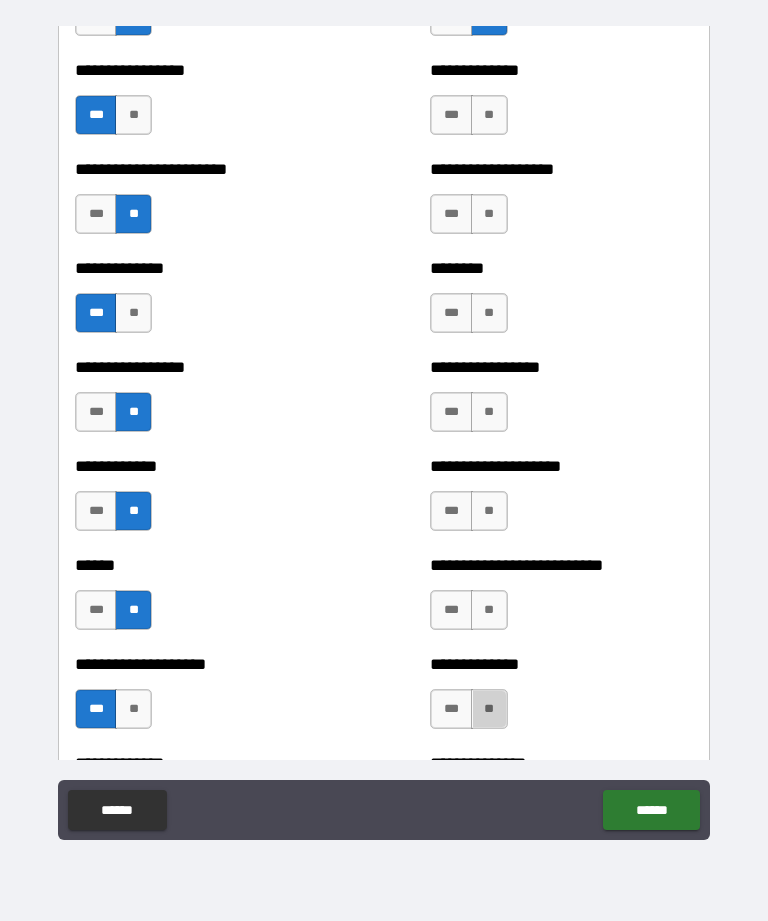 click on "**" at bounding box center [489, 709] 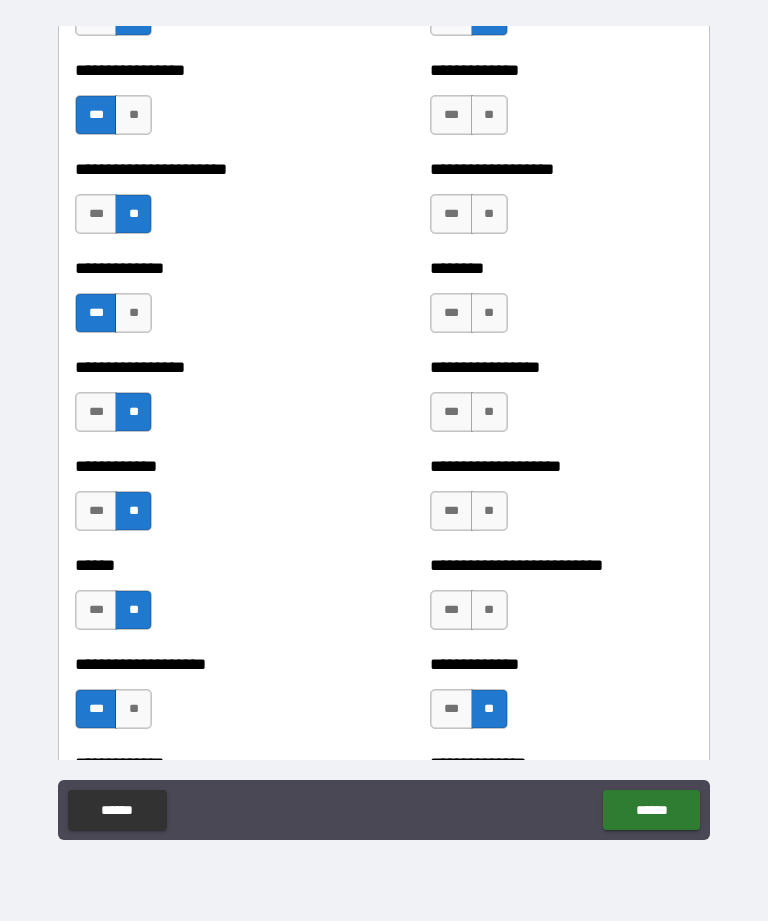 click on "**" at bounding box center (489, 610) 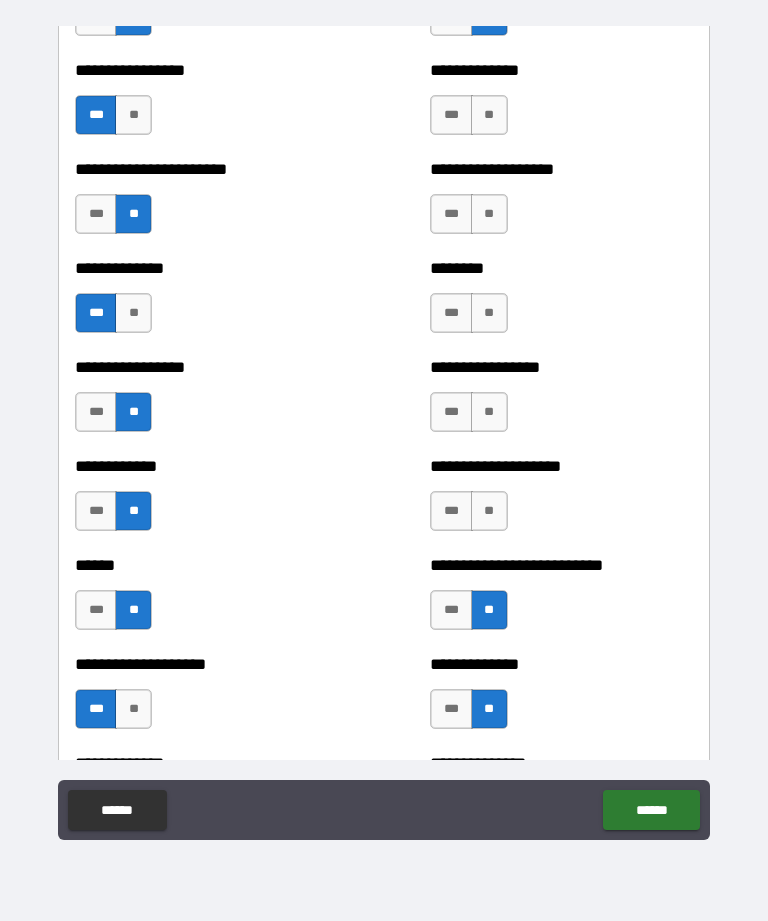 click on "**" at bounding box center (489, 511) 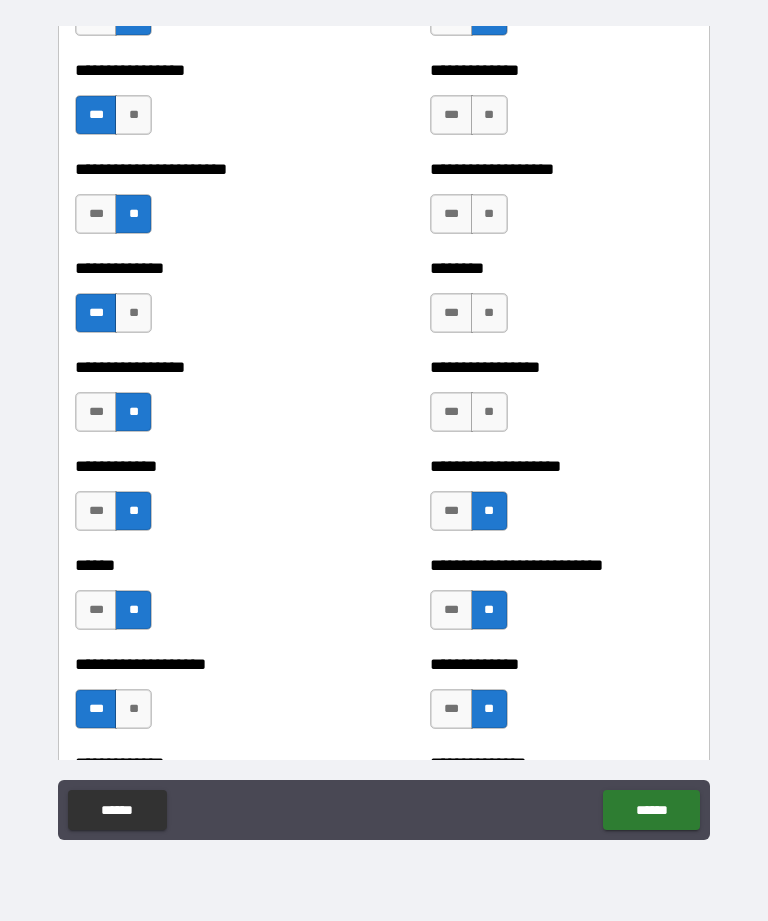 click on "**" at bounding box center (489, 412) 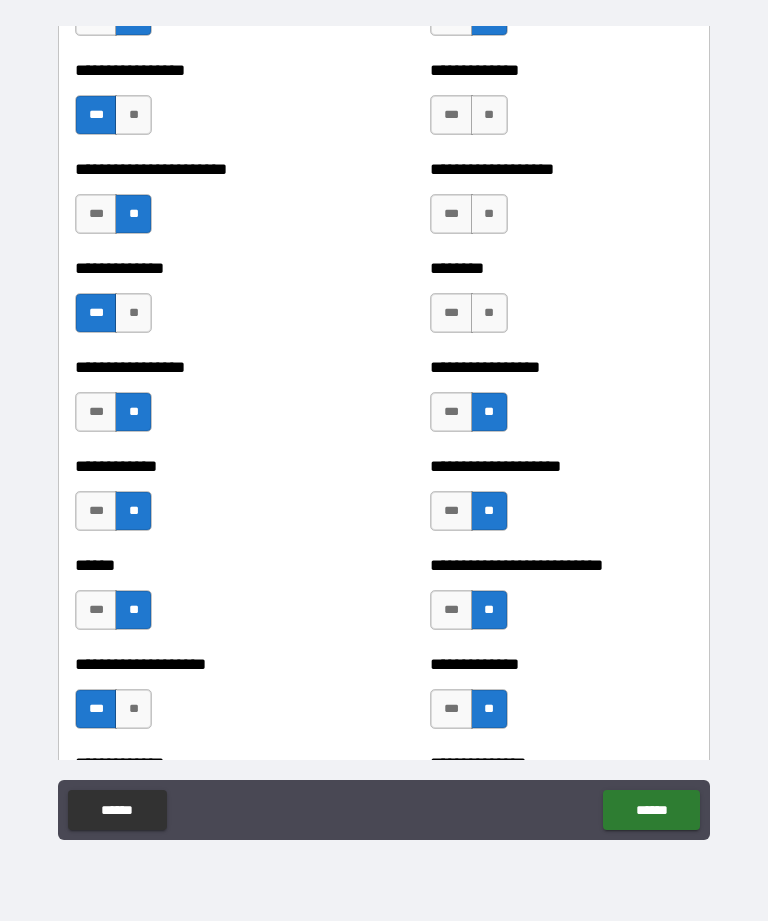 click on "**" at bounding box center (489, 313) 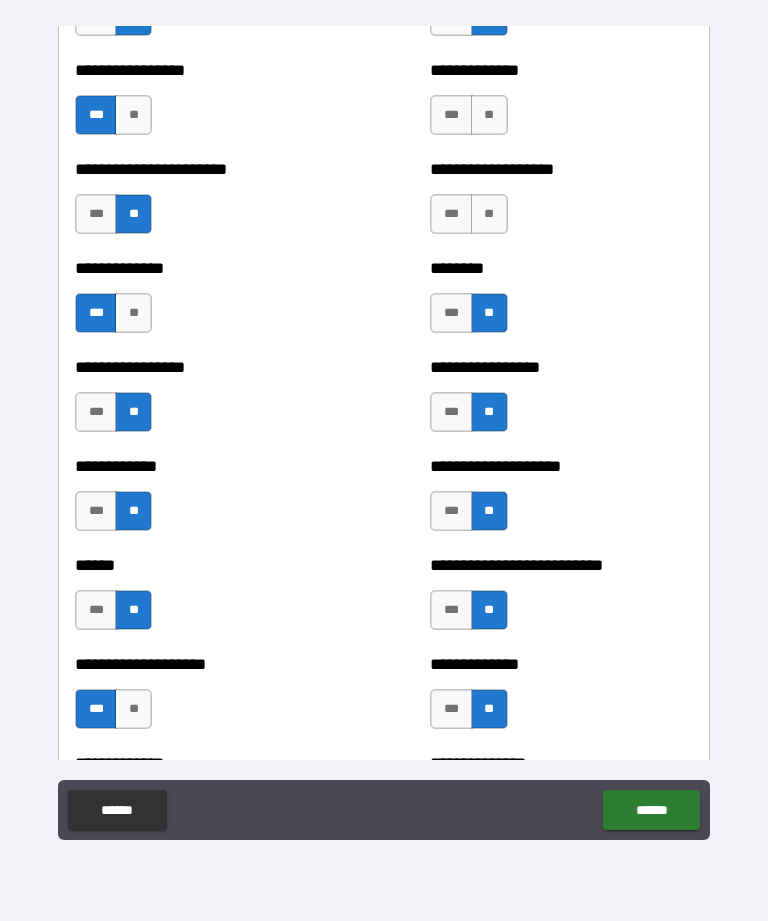 click on "**" at bounding box center (489, 214) 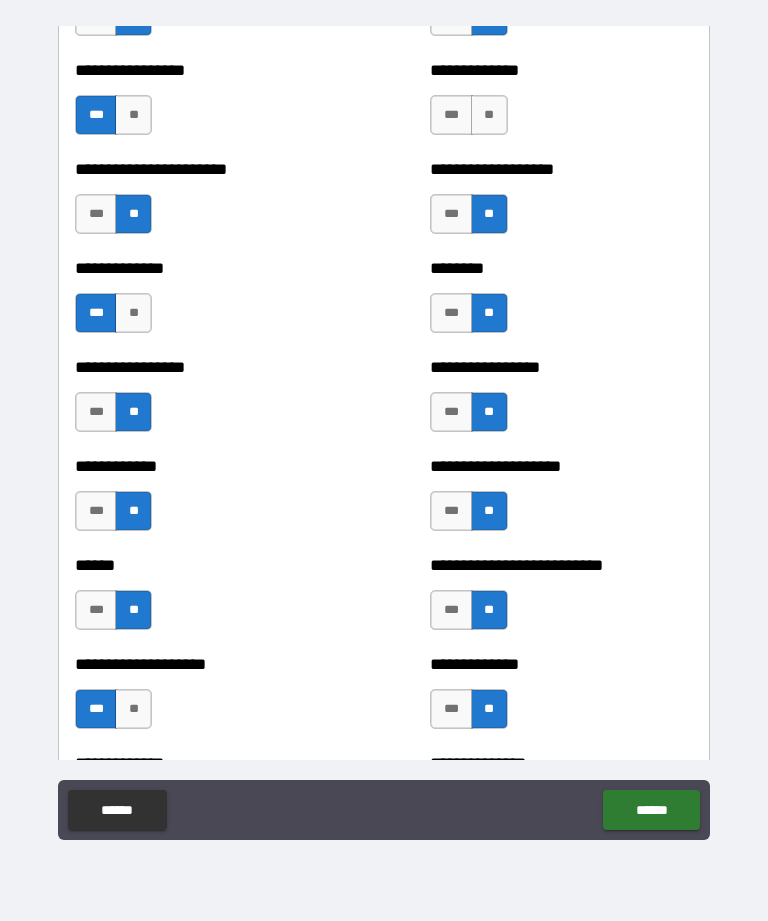 click on "**" at bounding box center (489, 115) 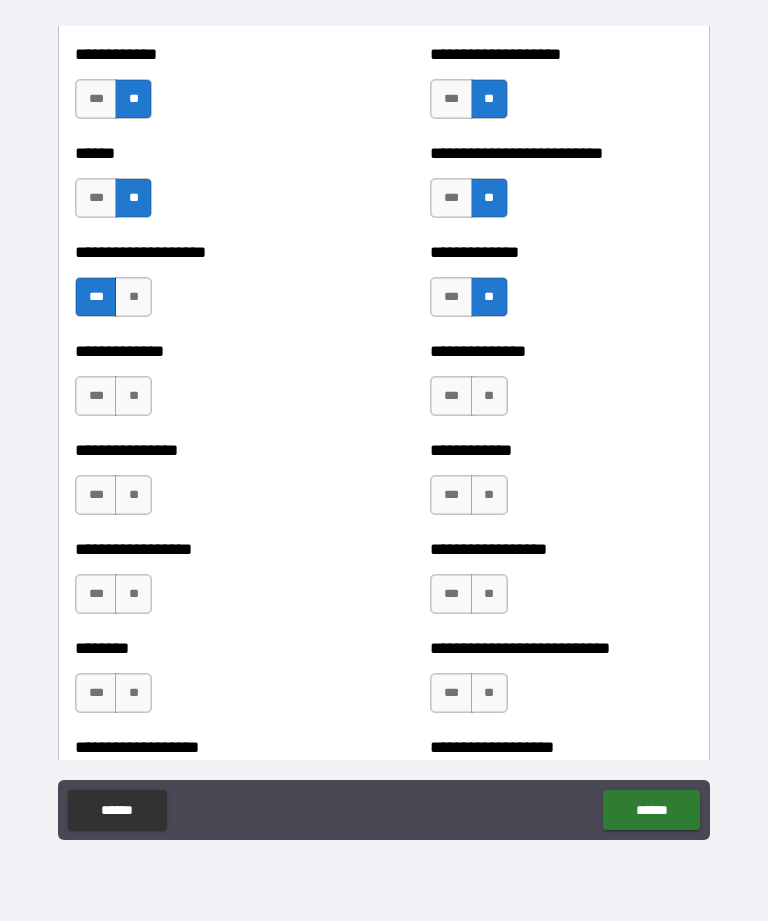 scroll, scrollTop: 4318, scrollLeft: 0, axis: vertical 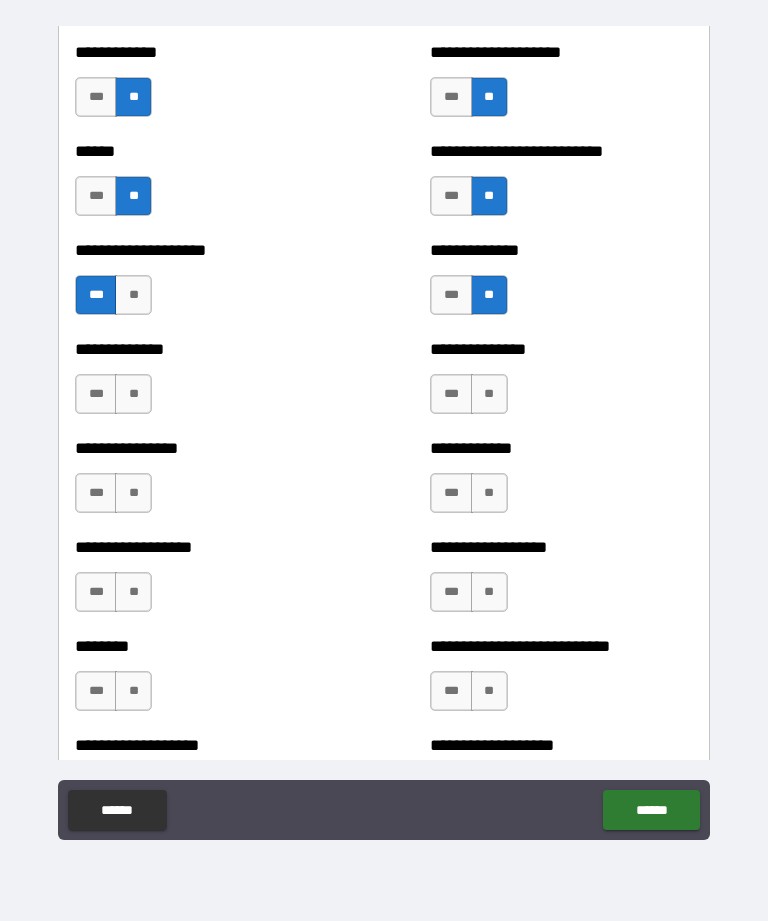 click on "**" at bounding box center [133, 394] 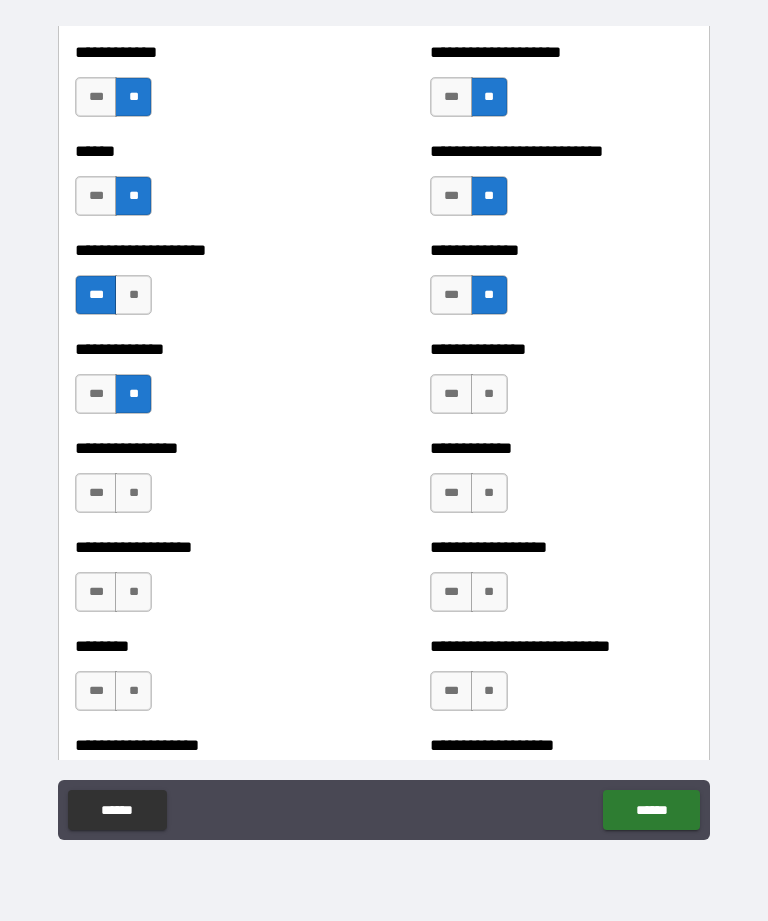 click on "**" at bounding box center [133, 493] 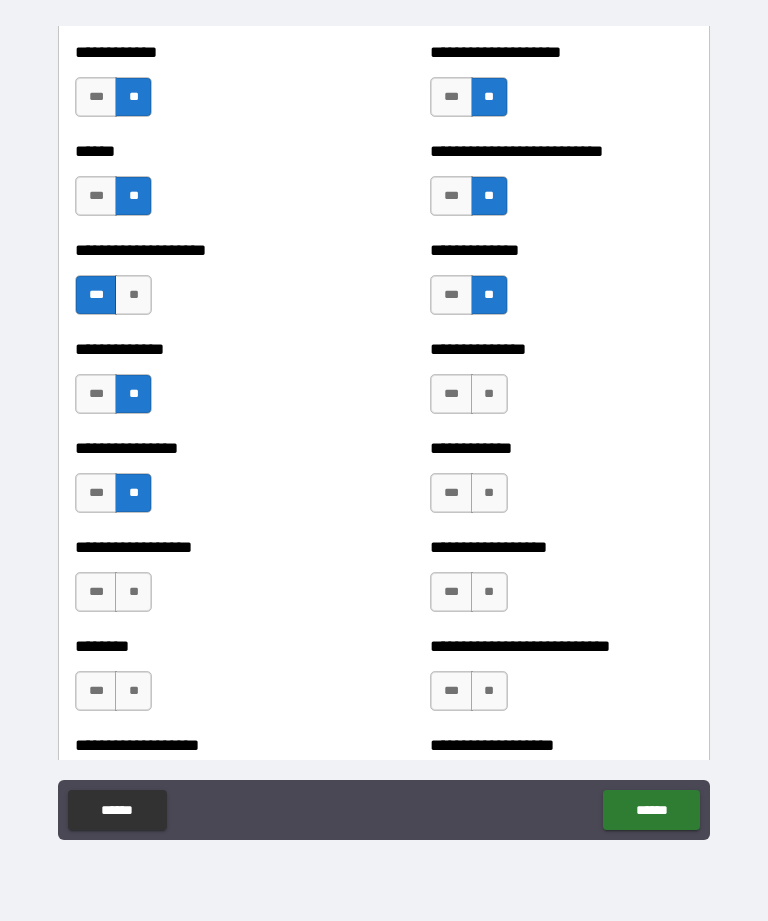 click on "**" at bounding box center [133, 592] 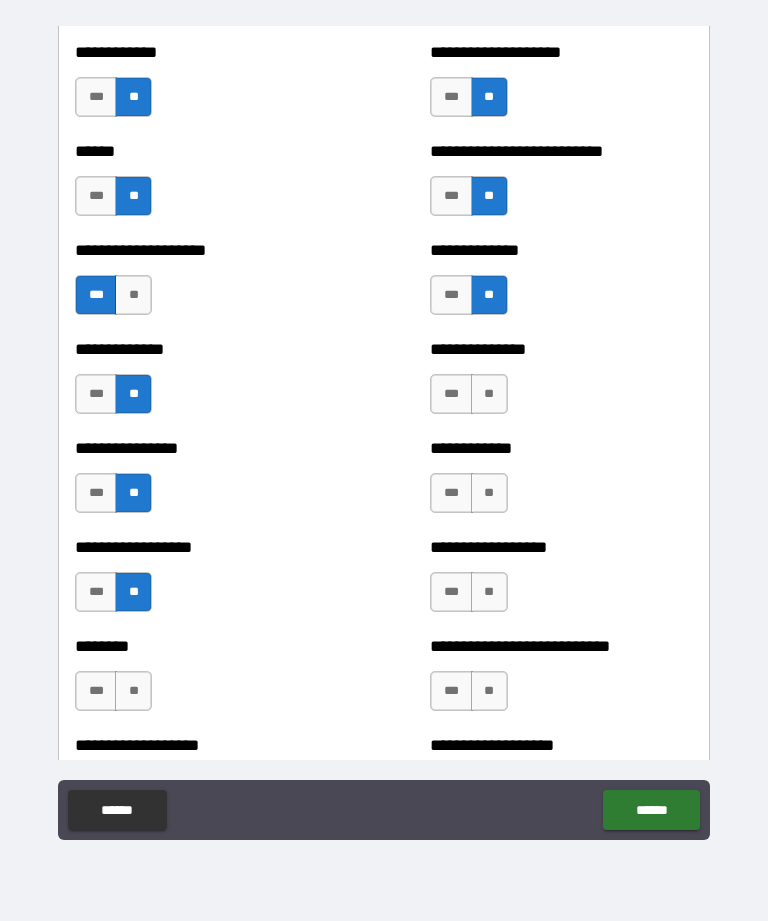 click on "**" at bounding box center (133, 691) 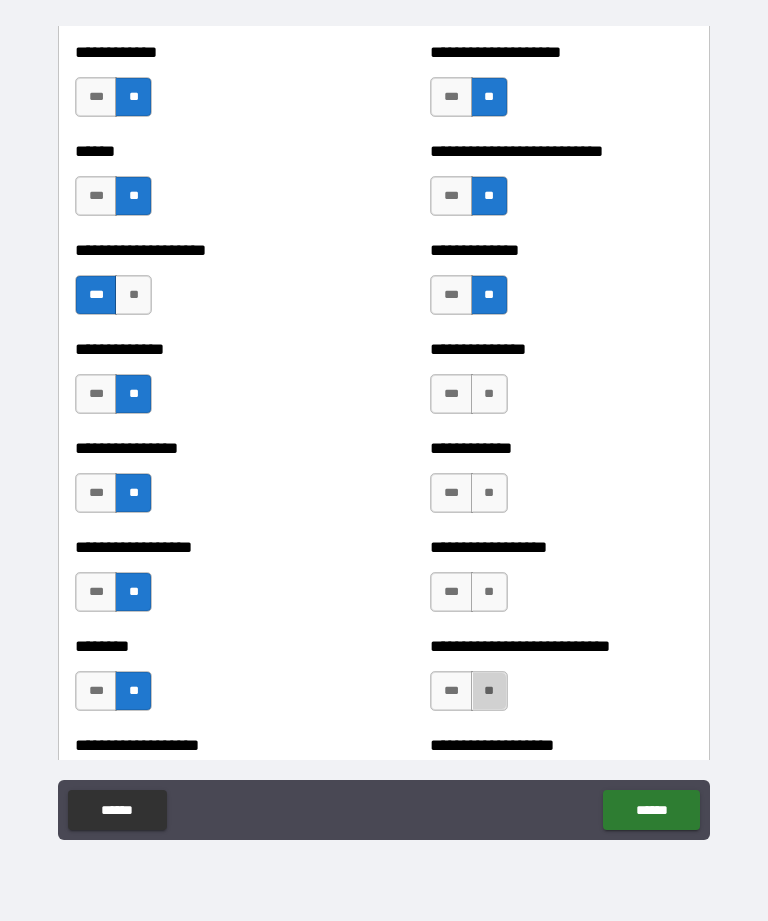 click on "**" at bounding box center (489, 691) 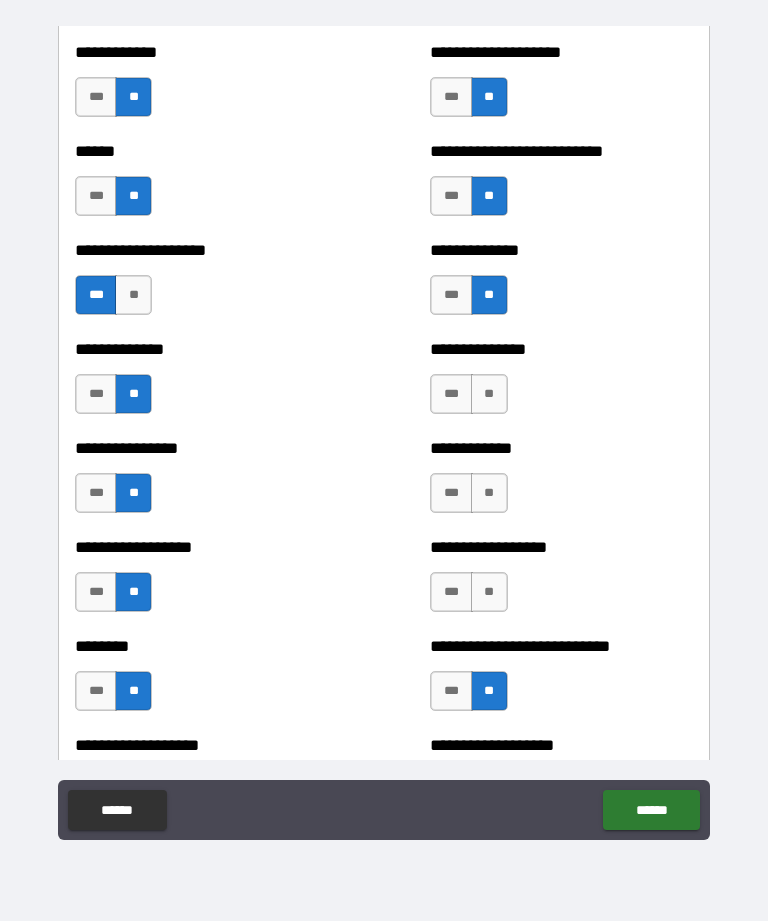 click on "**" at bounding box center (489, 592) 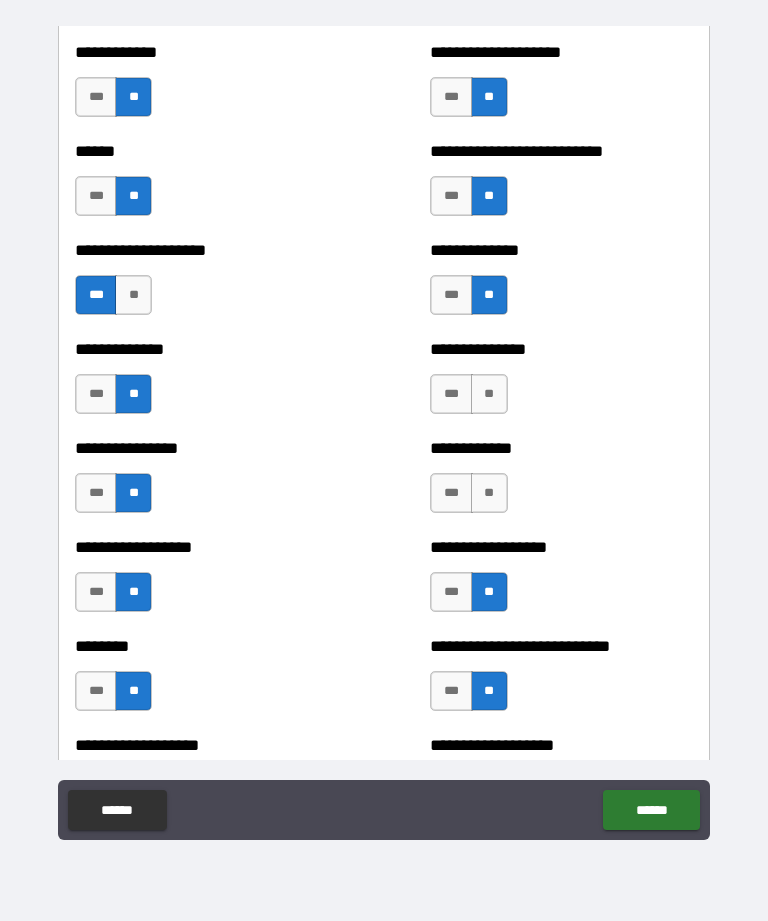 click on "**" at bounding box center [489, 493] 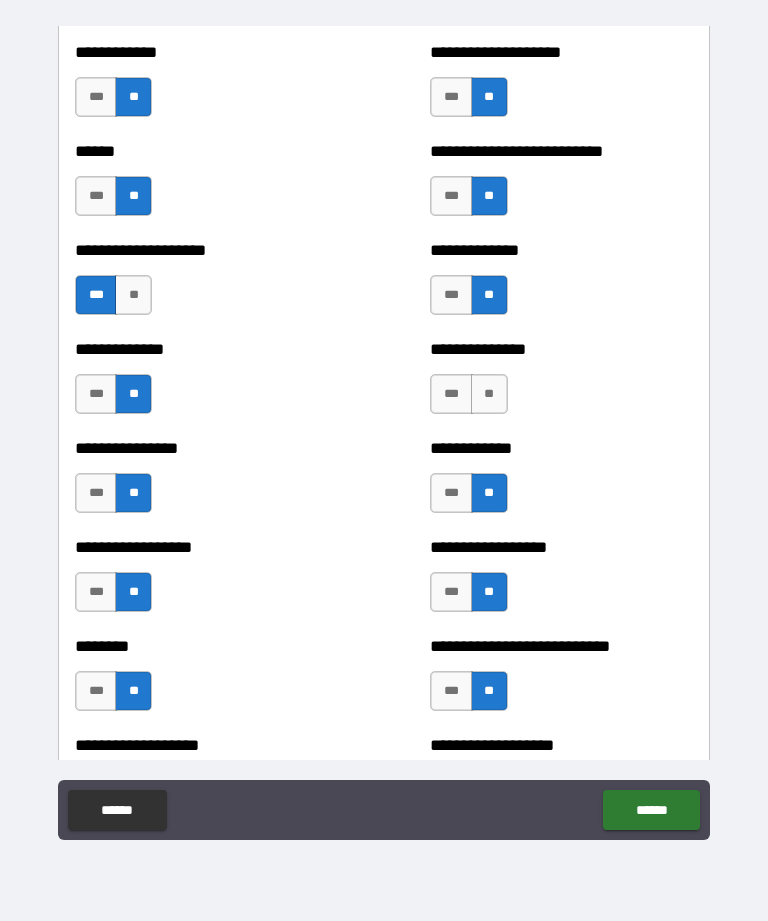 click on "**" at bounding box center (489, 394) 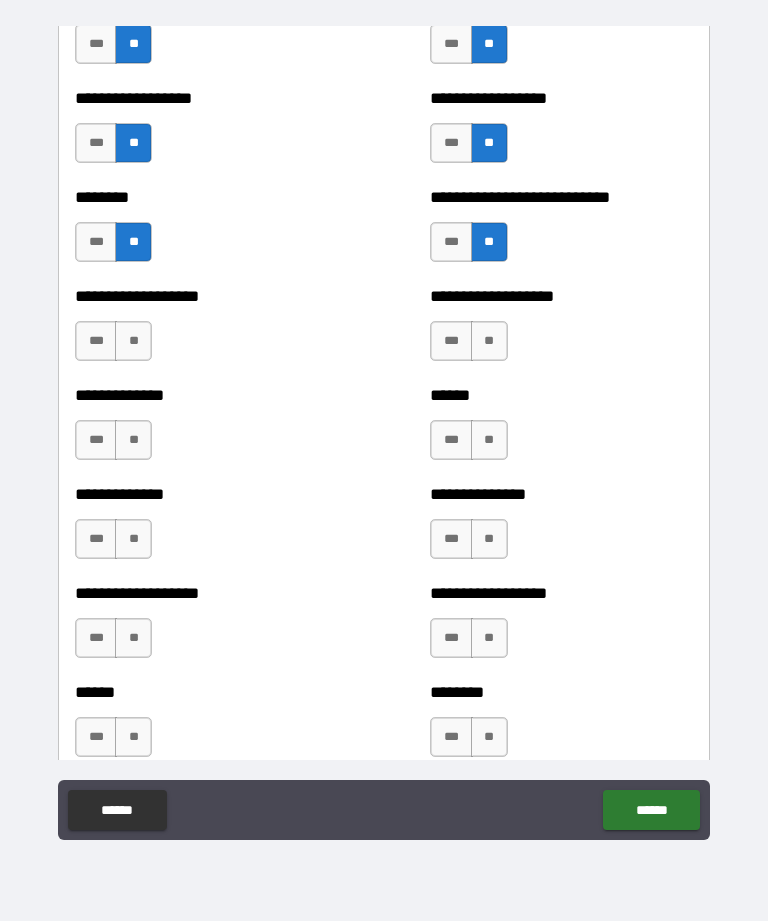 scroll, scrollTop: 4766, scrollLeft: 0, axis: vertical 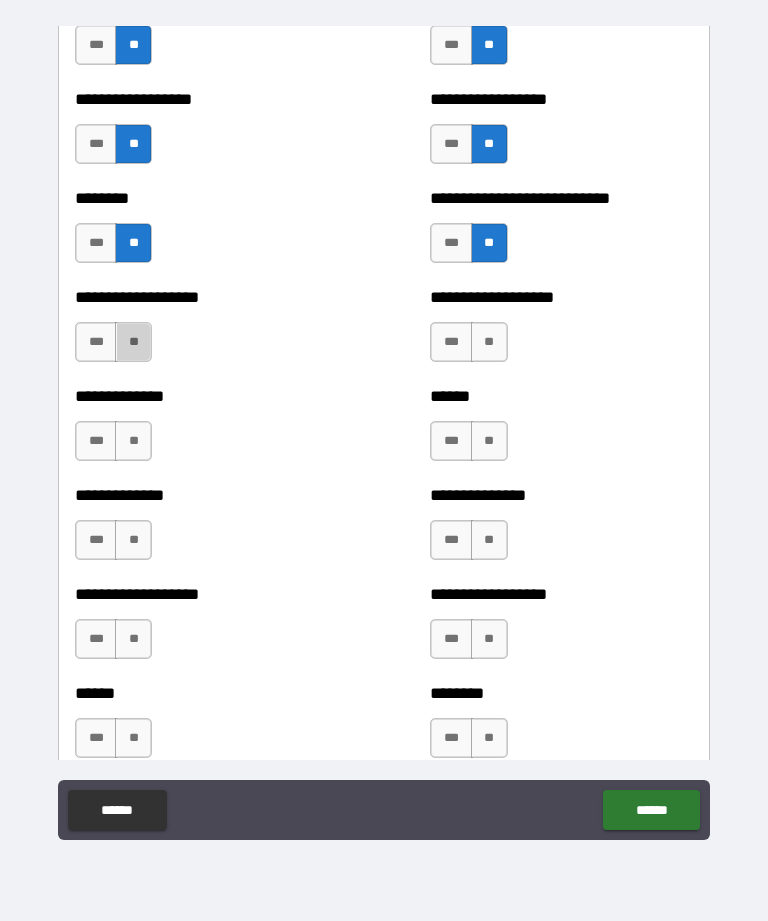 click on "**" at bounding box center (133, 342) 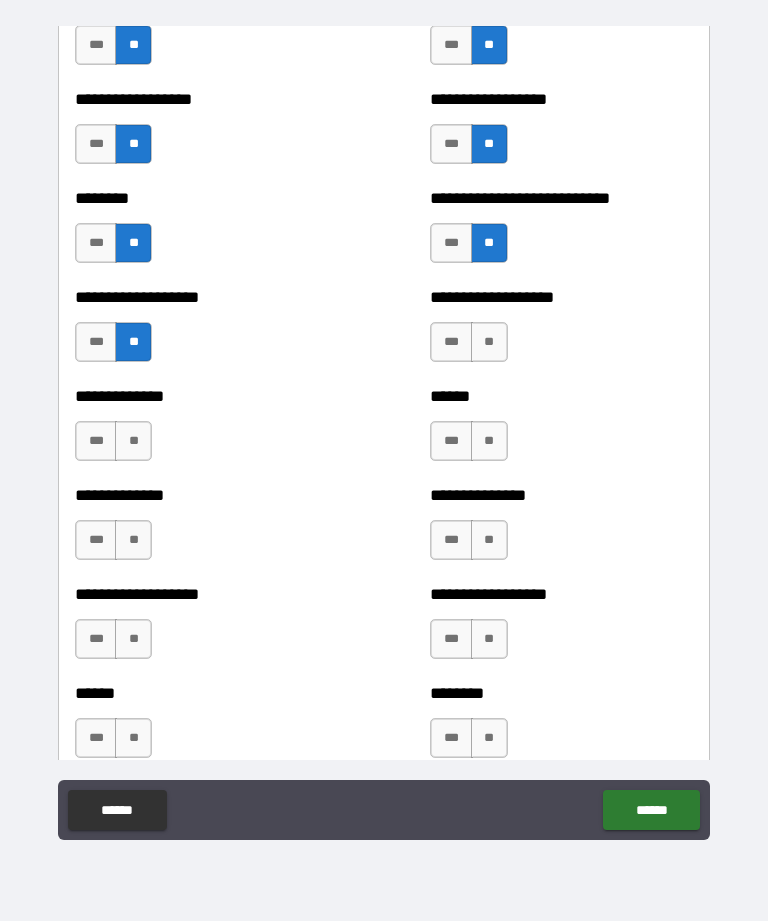 click on "**" at bounding box center (133, 441) 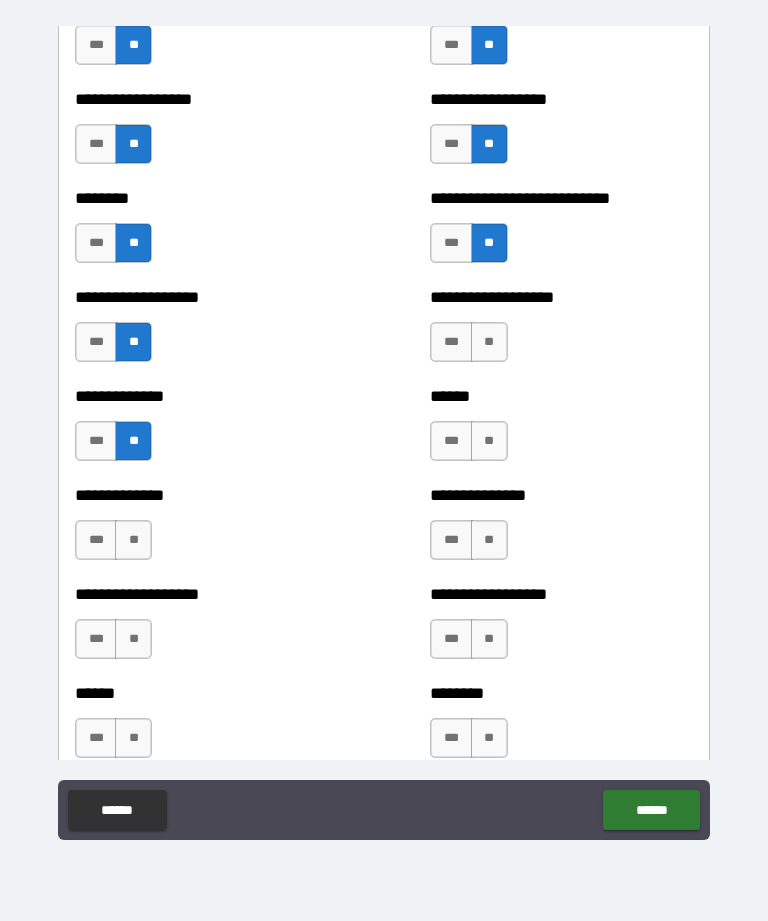 click on "***" at bounding box center [96, 540] 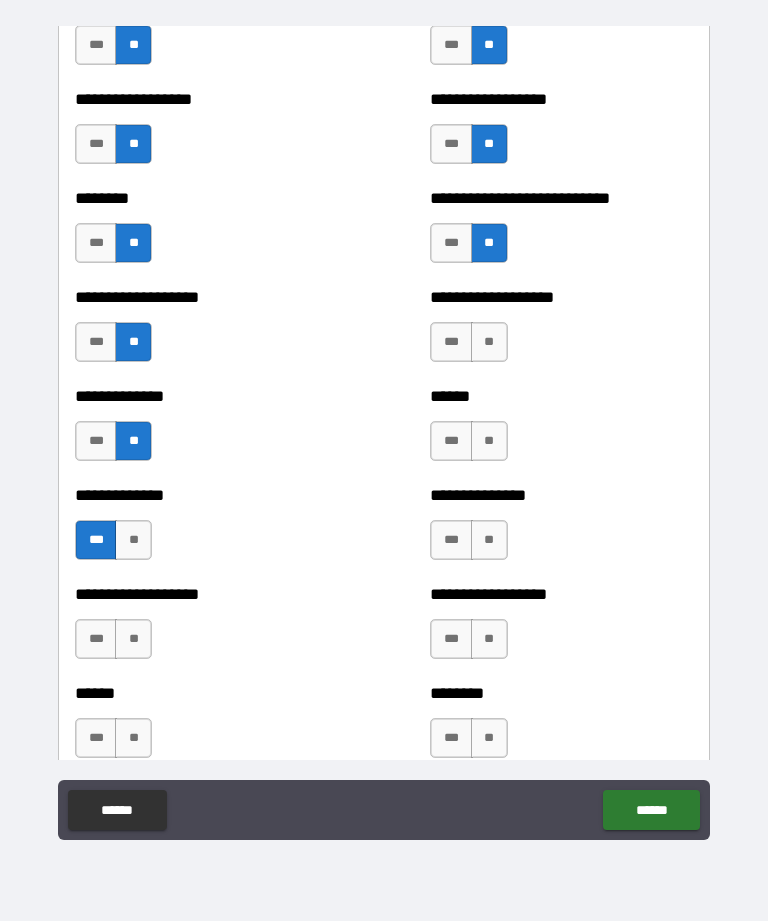 click on "**" at bounding box center (133, 639) 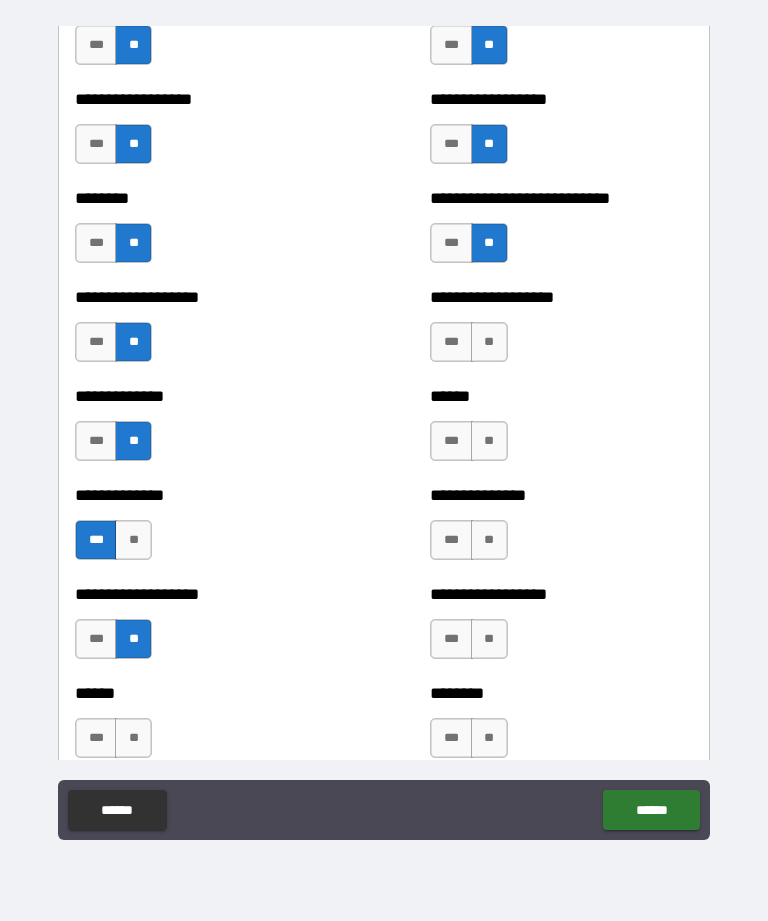 click on "**" at bounding box center (133, 738) 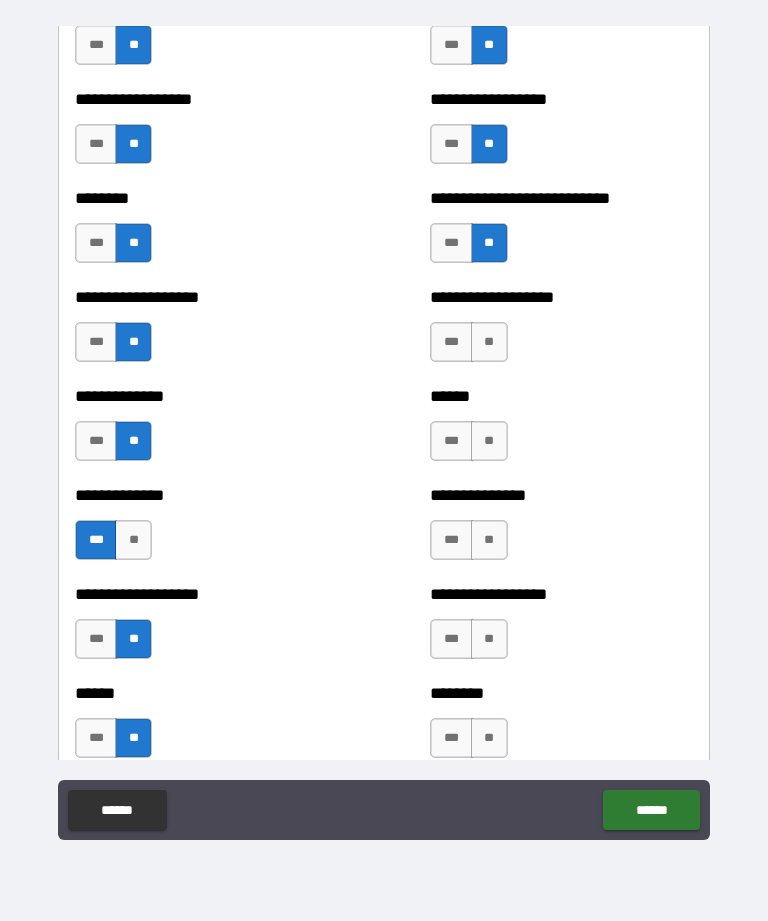 click on "**" at bounding box center [489, 738] 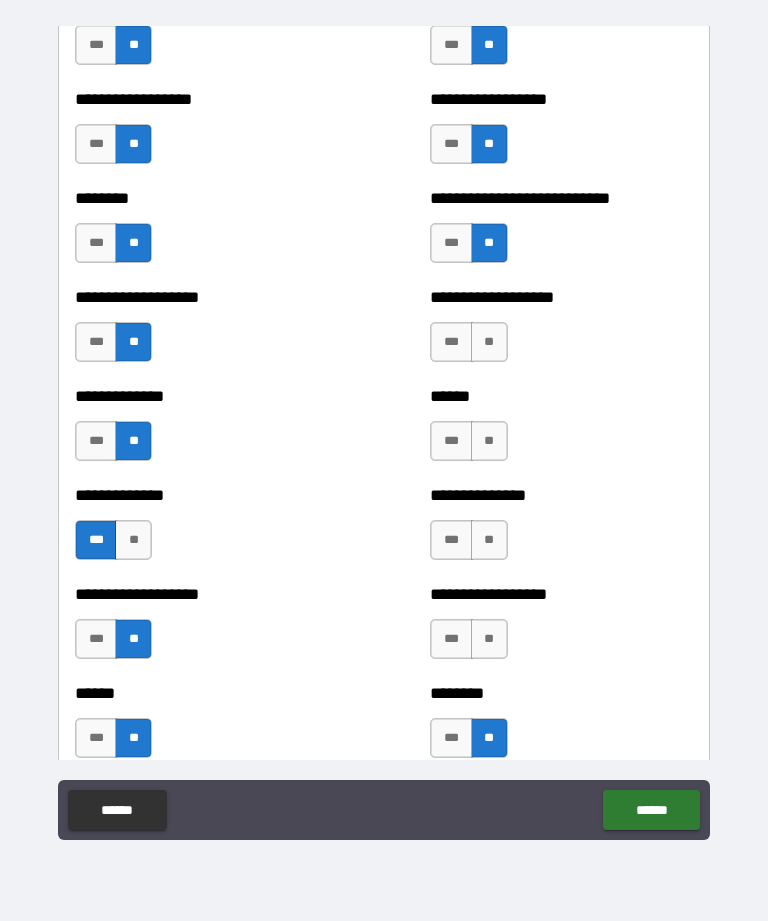 click on "**" at bounding box center (489, 639) 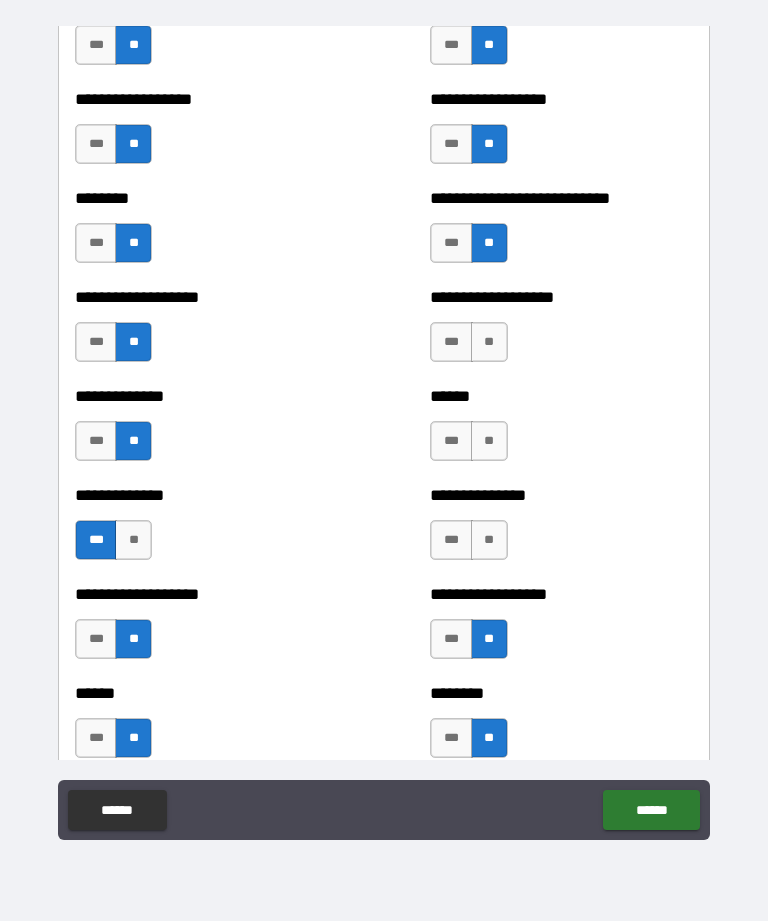 click on "**" at bounding box center (489, 540) 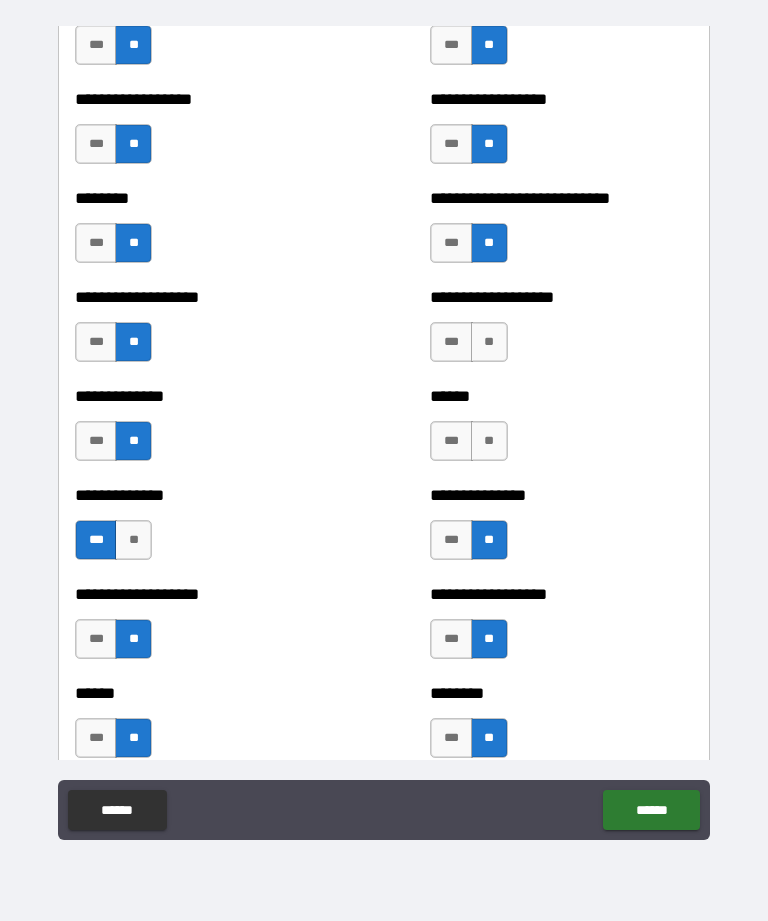 click on "**" at bounding box center [489, 441] 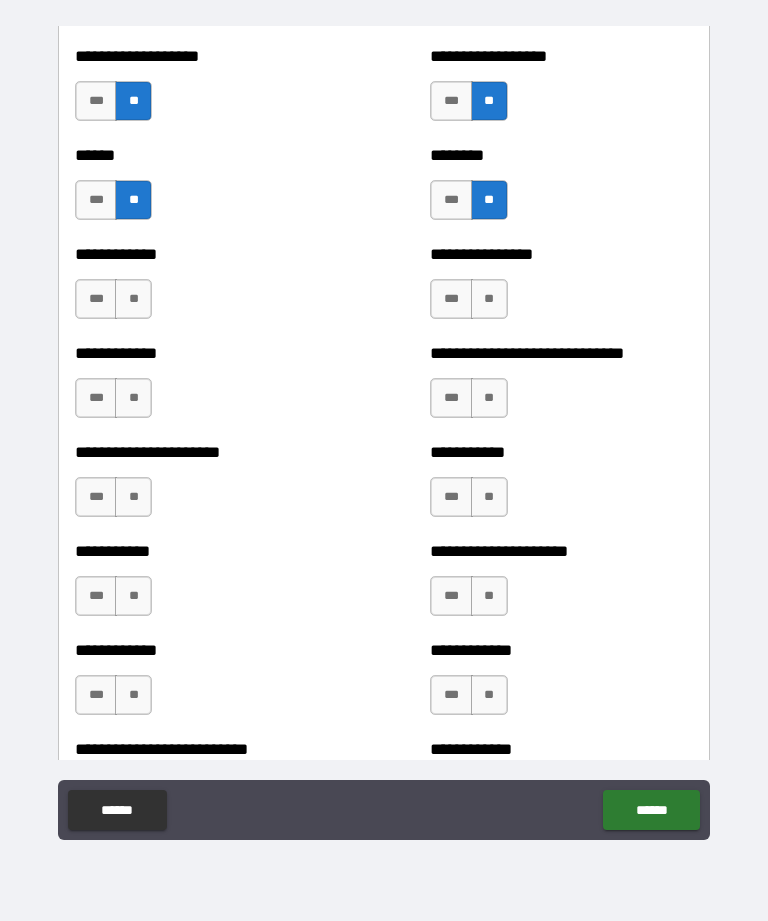 scroll, scrollTop: 5302, scrollLeft: 0, axis: vertical 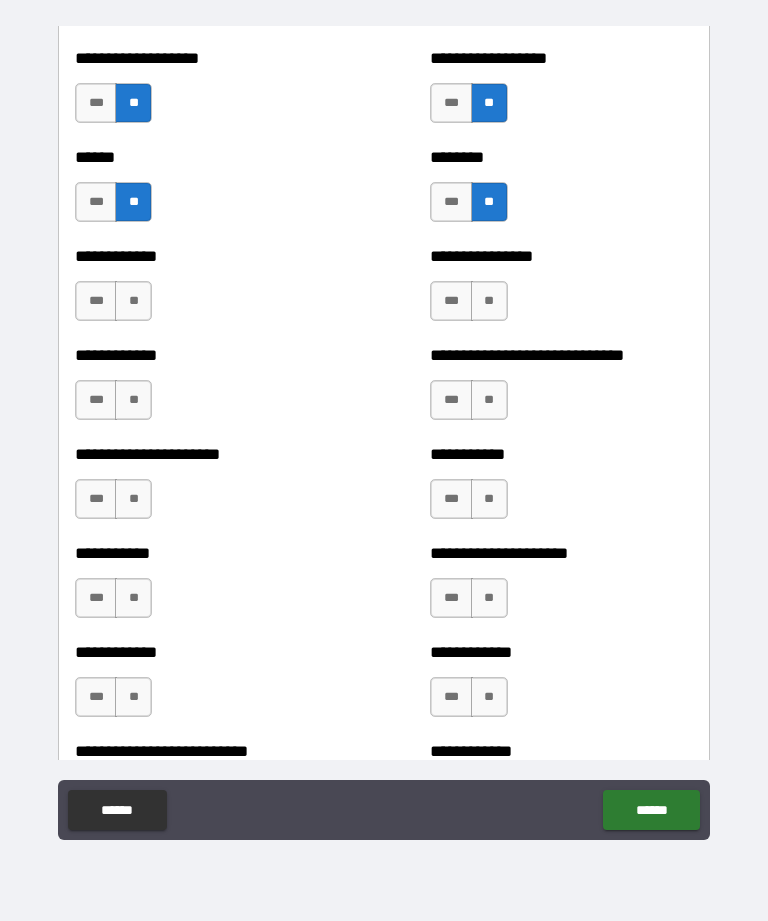 click on "**" at bounding box center (133, 301) 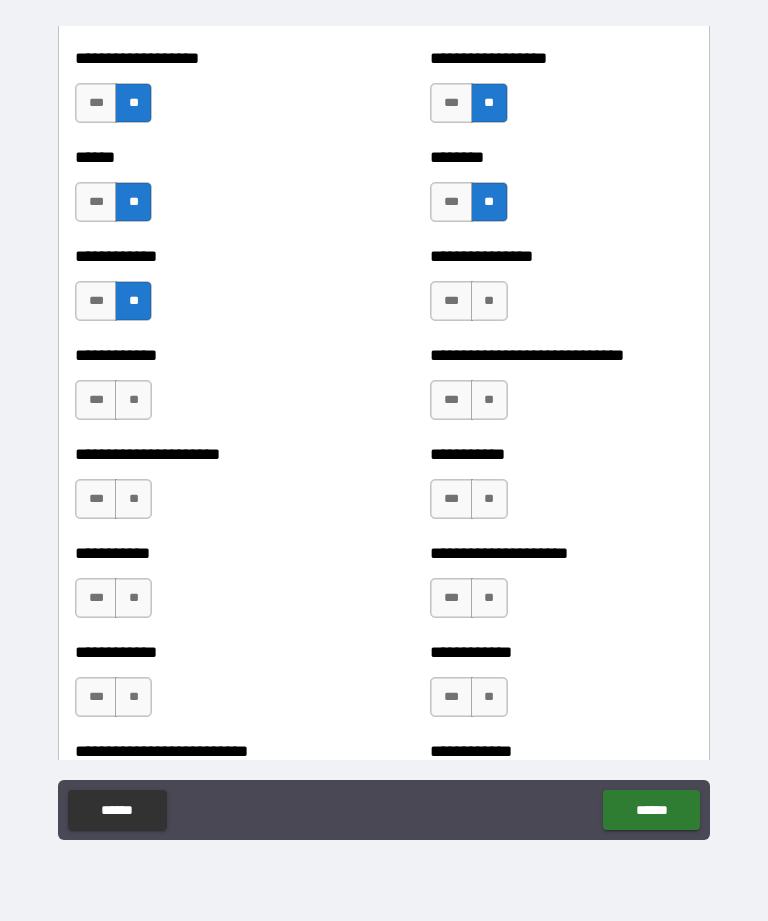 click on "**" at bounding box center [133, 400] 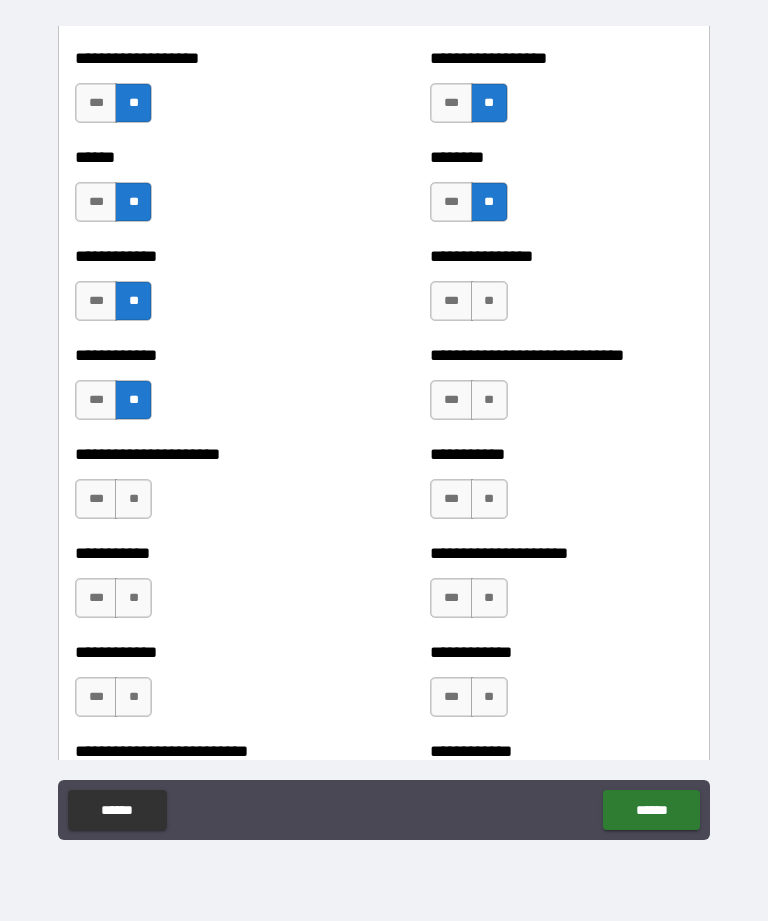 click on "**" at bounding box center [133, 499] 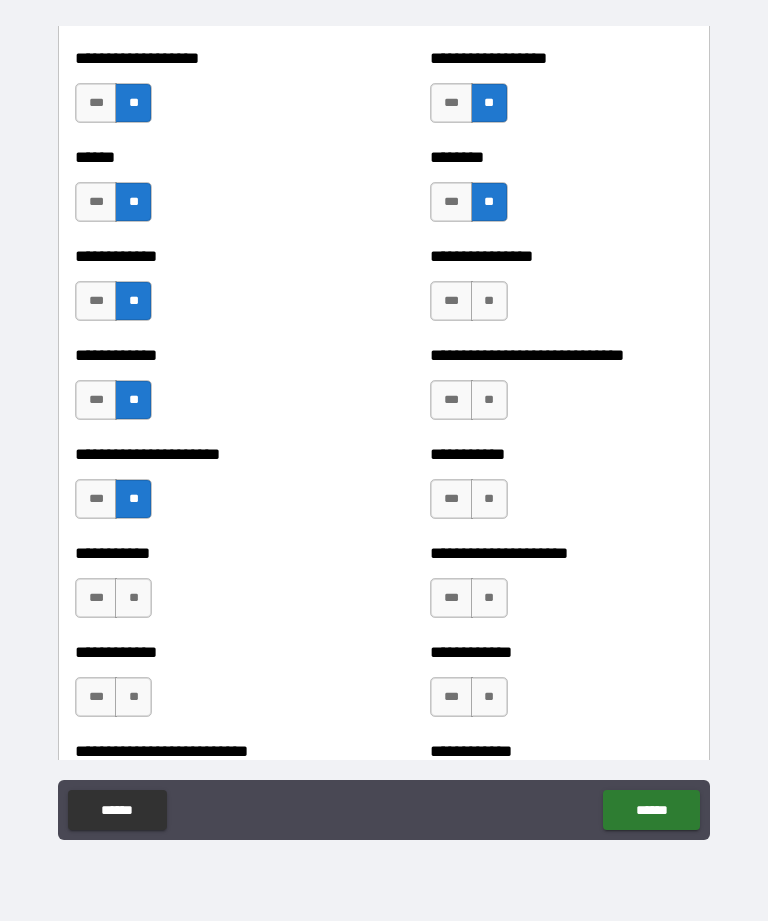 click on "**" at bounding box center [133, 598] 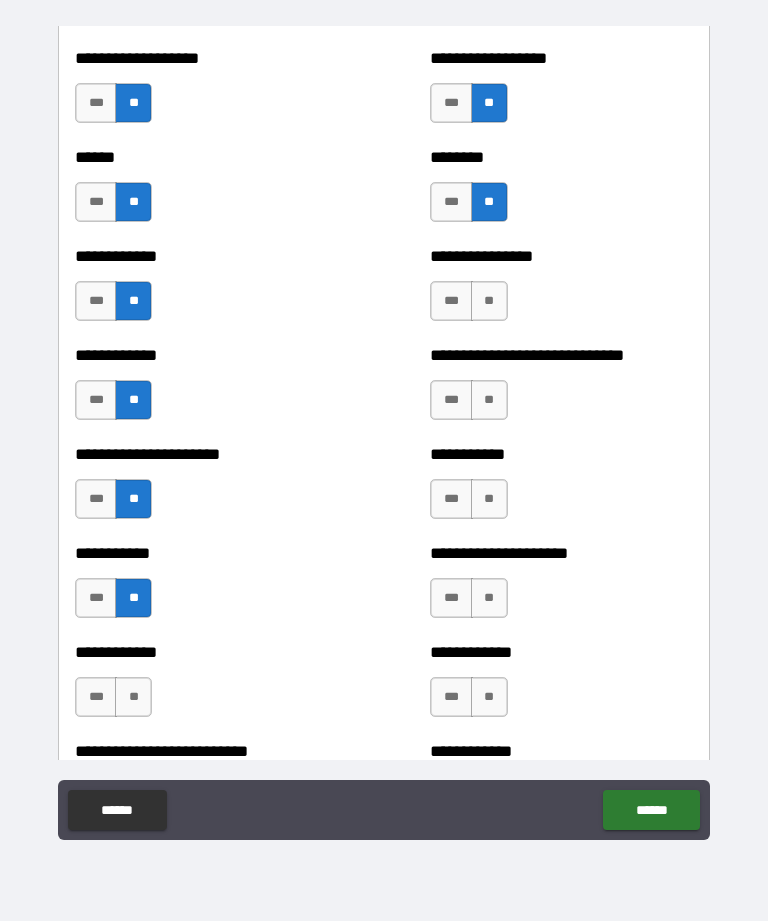 click on "**" at bounding box center (133, 697) 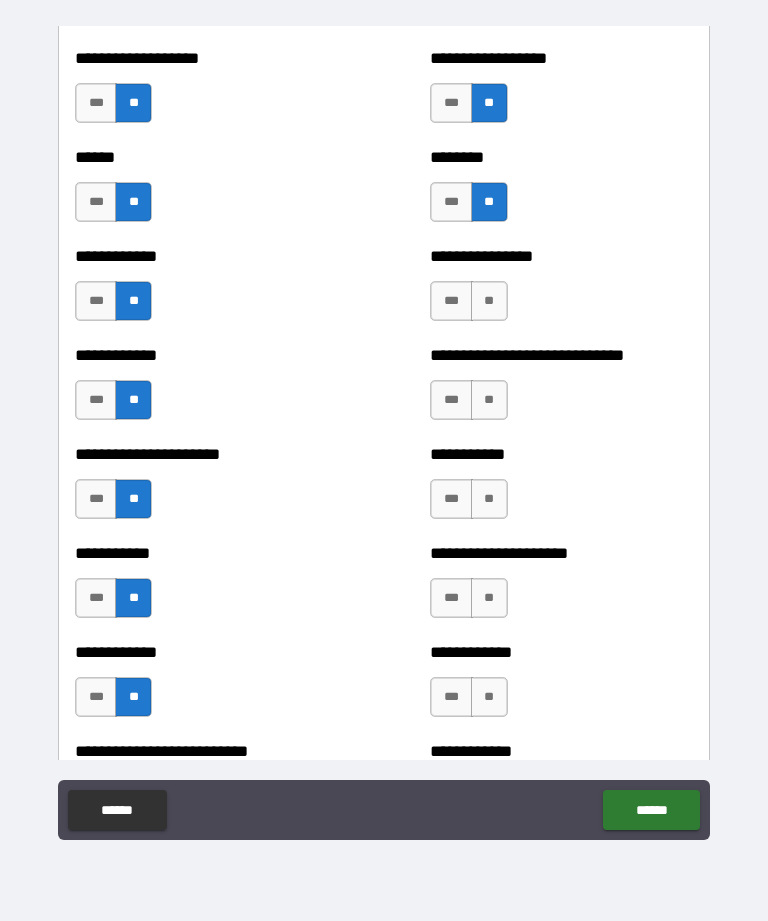 click on "**" at bounding box center (489, 697) 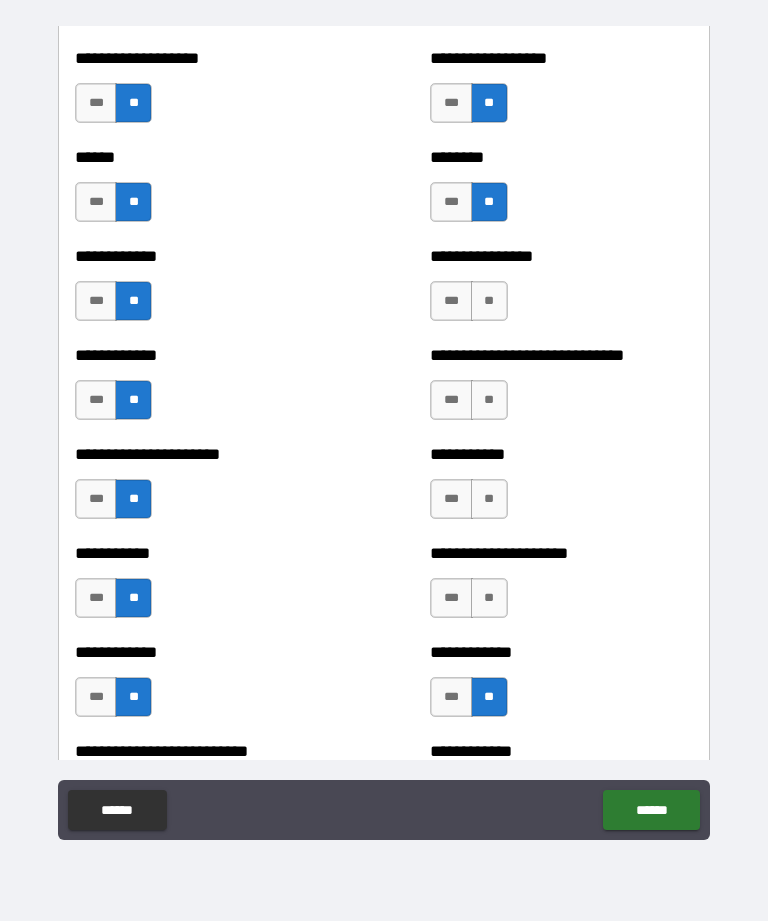 click on "**" at bounding box center [489, 598] 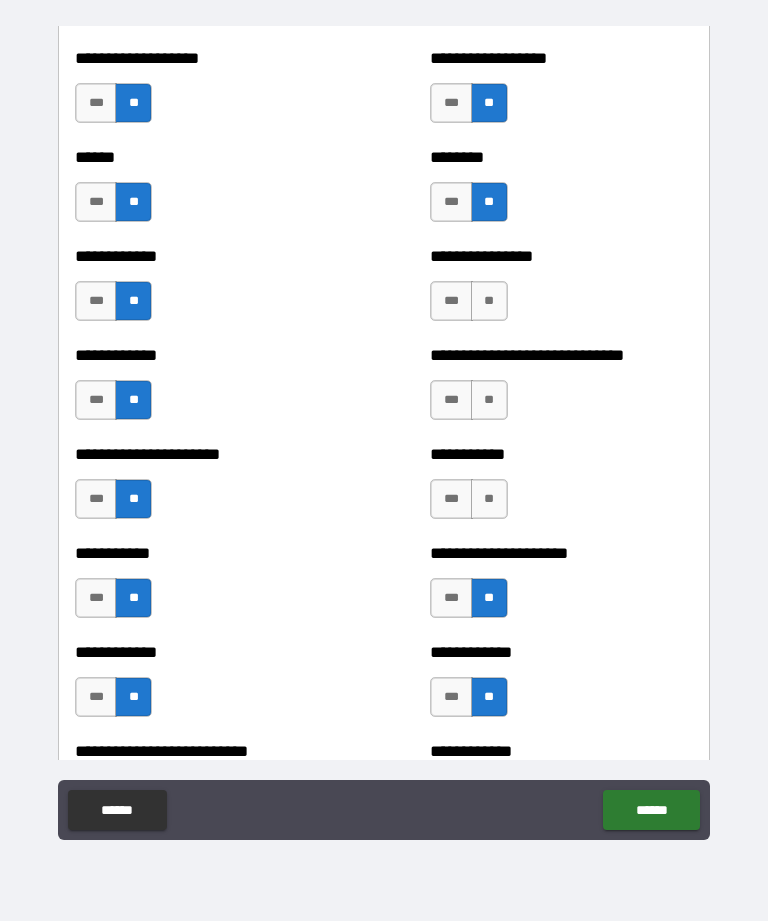 click on "**" at bounding box center [489, 499] 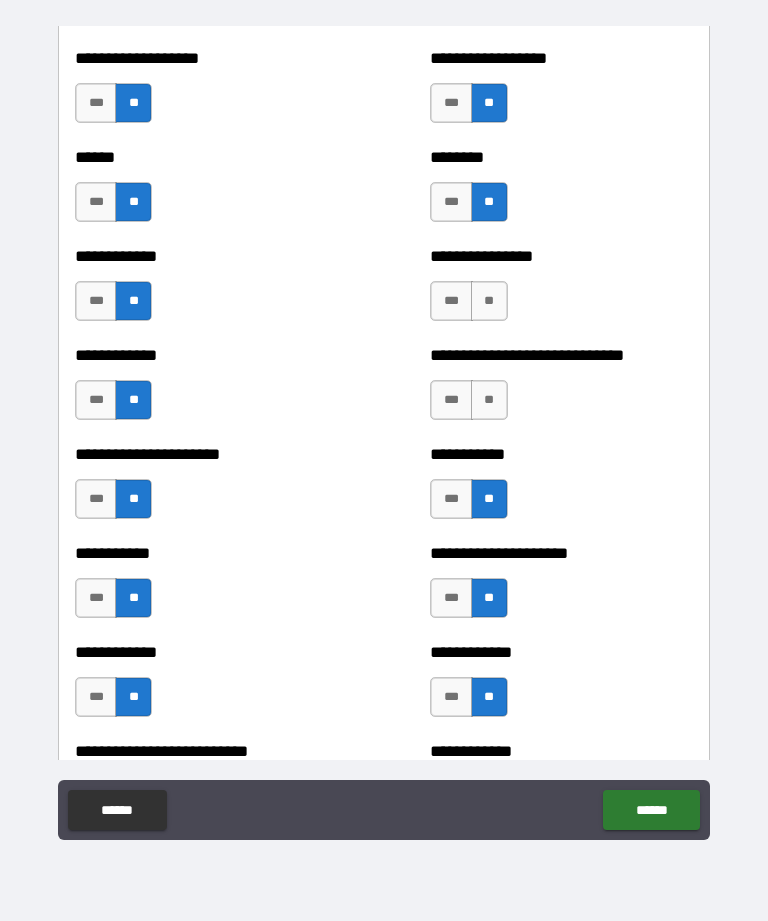 click on "**" at bounding box center (489, 400) 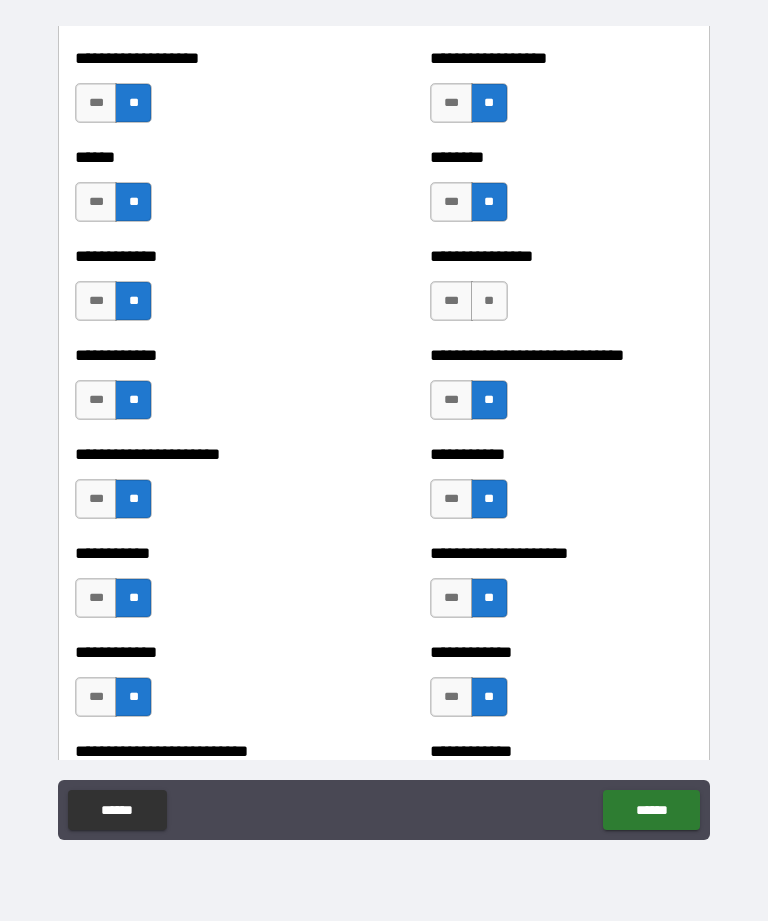 click on "**" at bounding box center (489, 301) 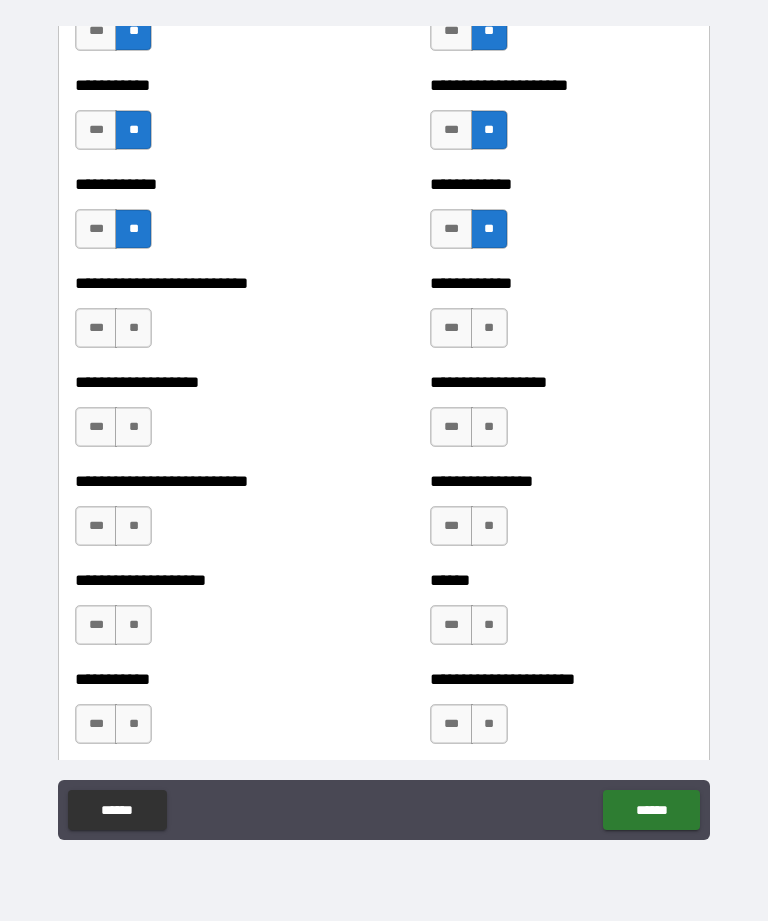 scroll, scrollTop: 5769, scrollLeft: 0, axis: vertical 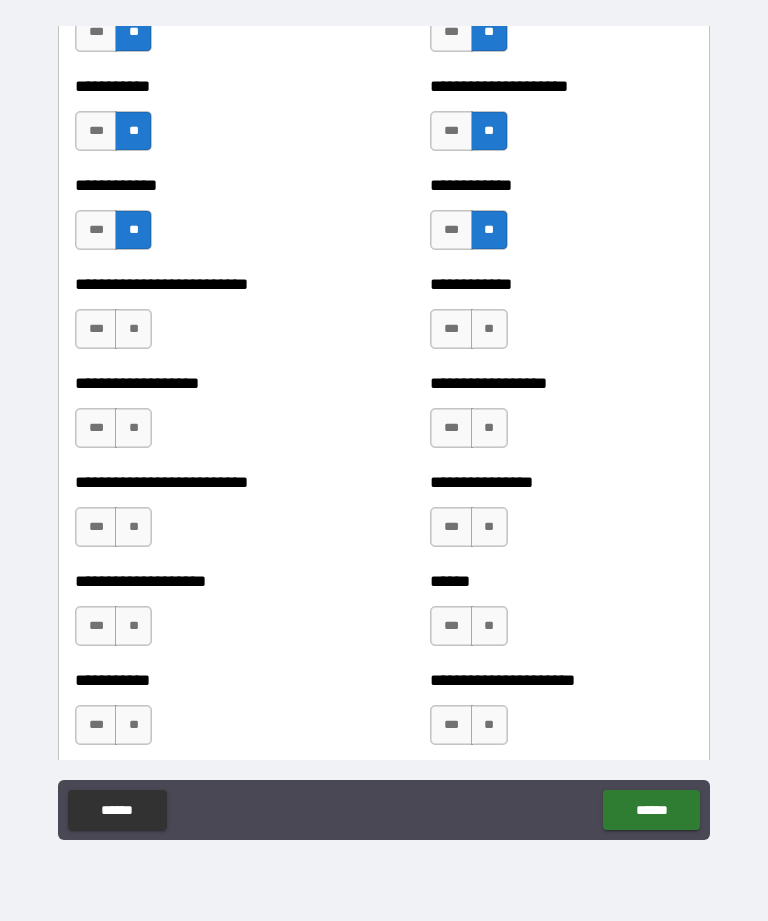 click on "**" at bounding box center [133, 329] 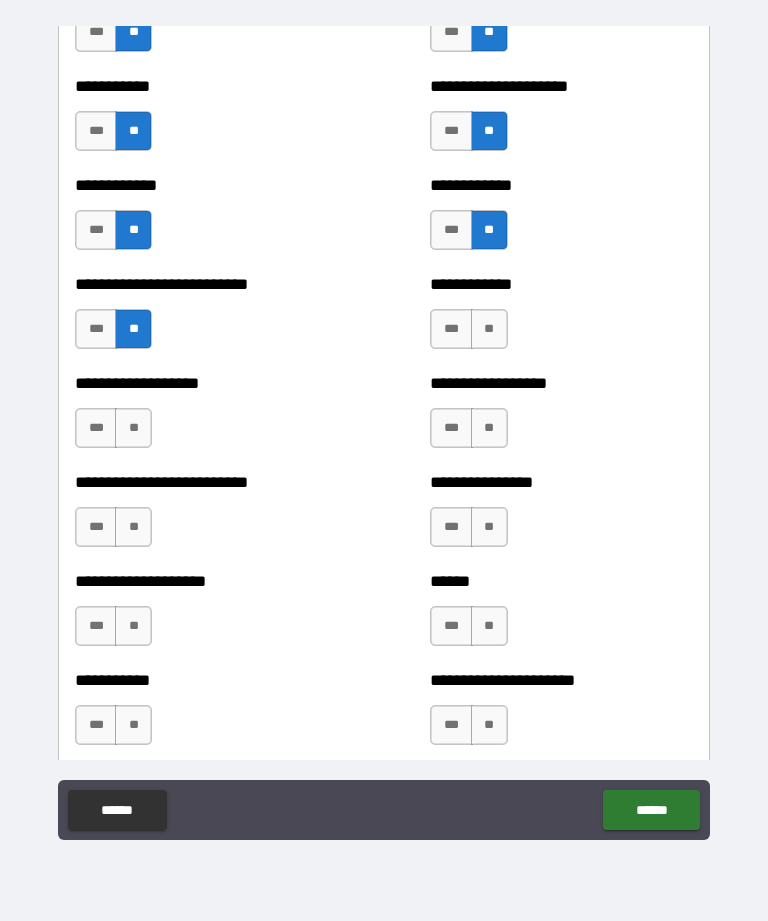 click on "**" at bounding box center (133, 428) 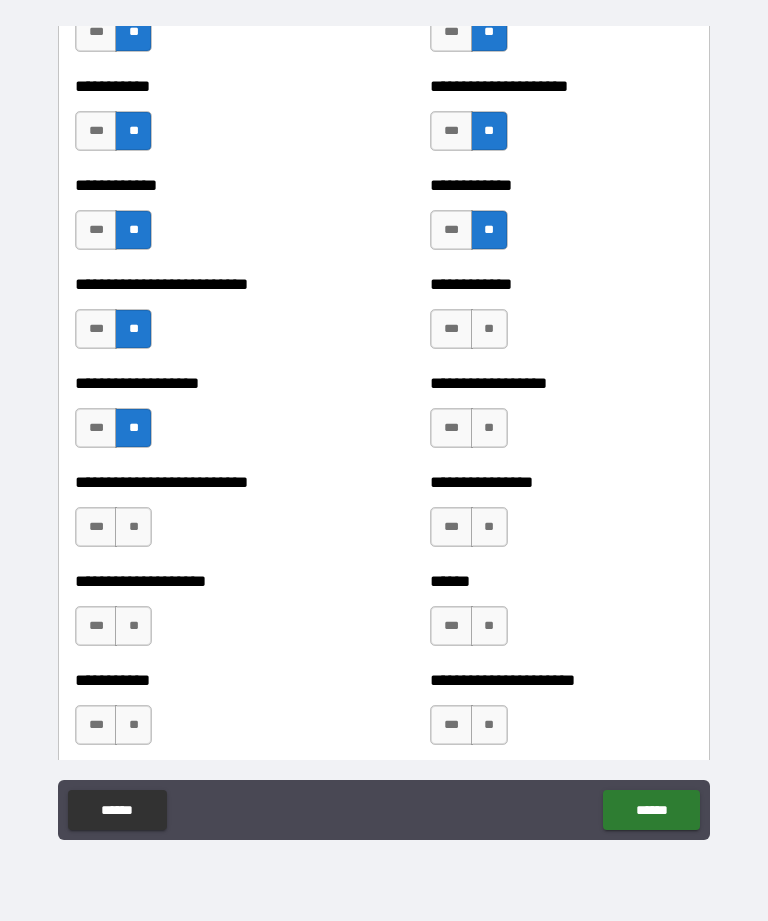 click on "**" at bounding box center (133, 527) 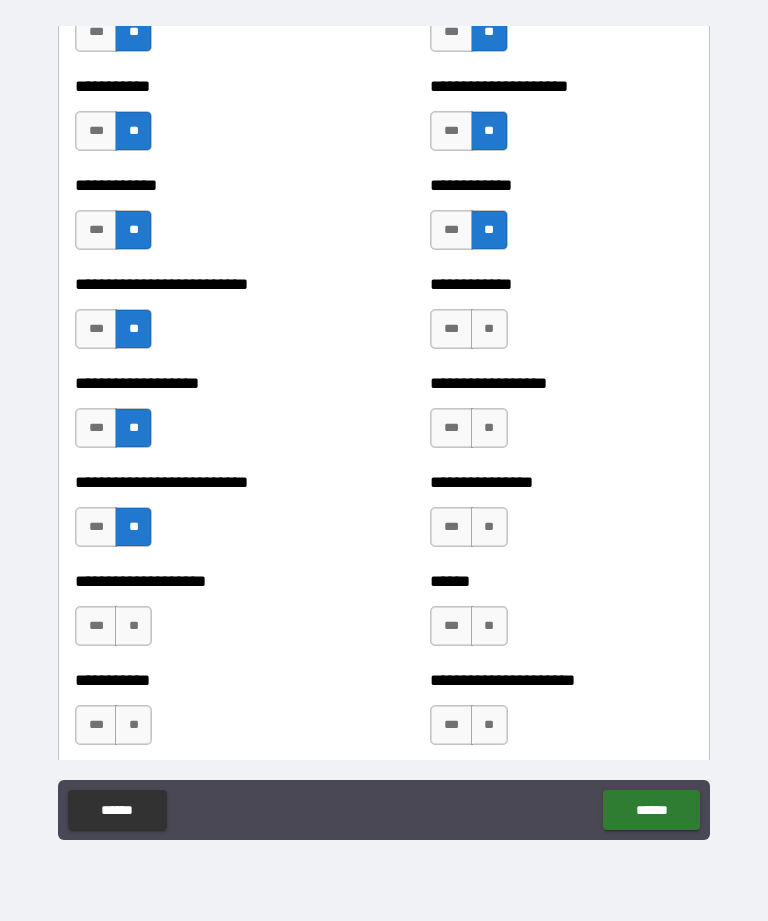 click on "**" at bounding box center [133, 626] 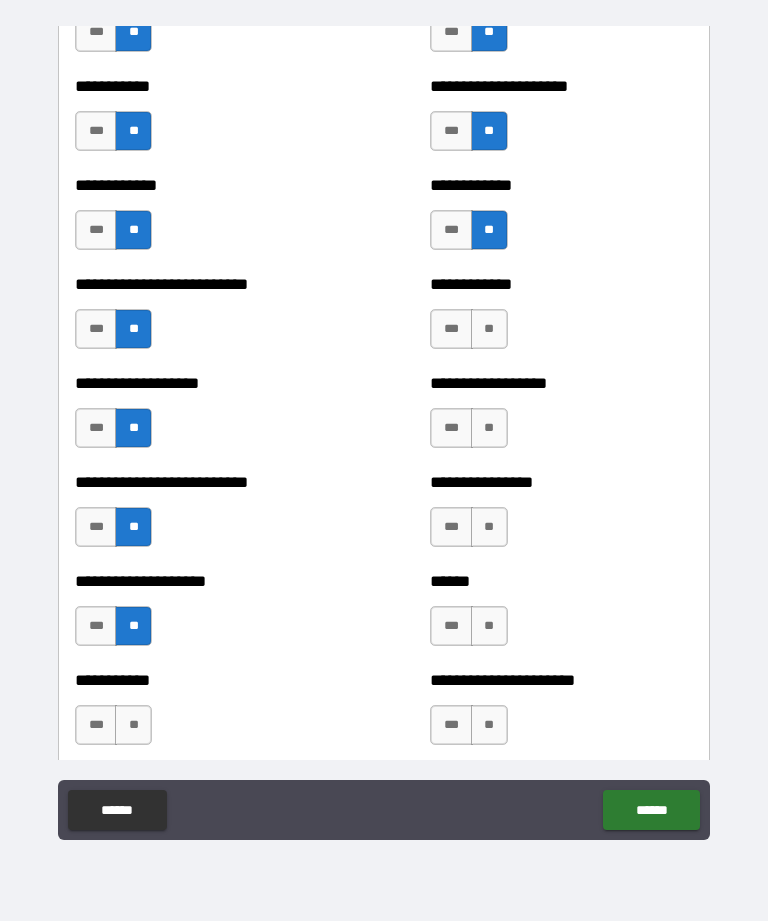 click on "**" at bounding box center [133, 725] 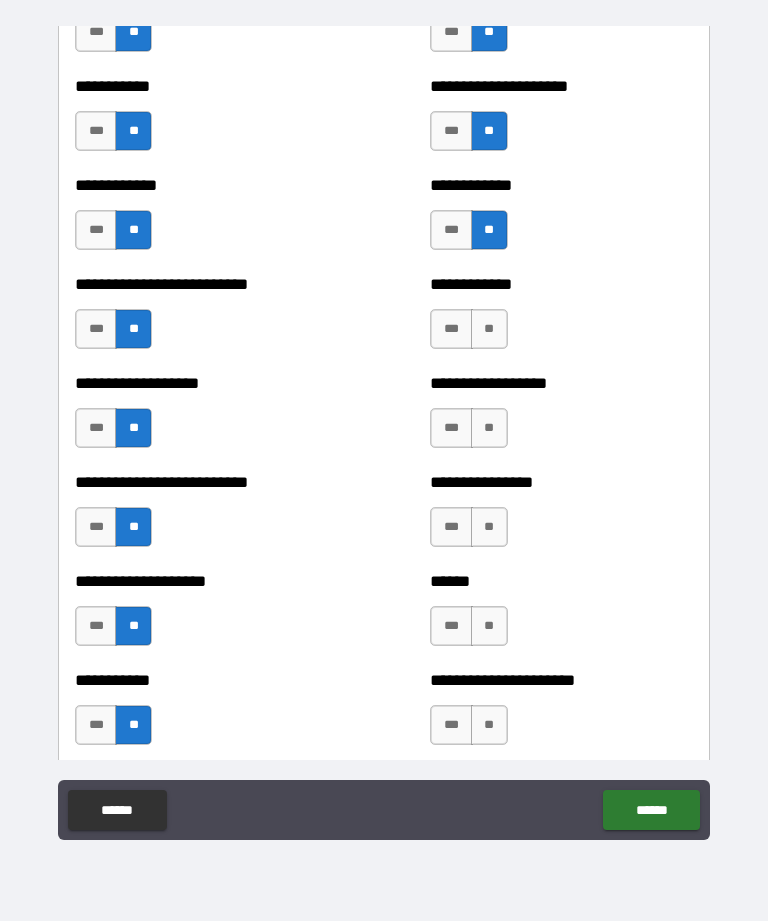 click on "**" at bounding box center (489, 725) 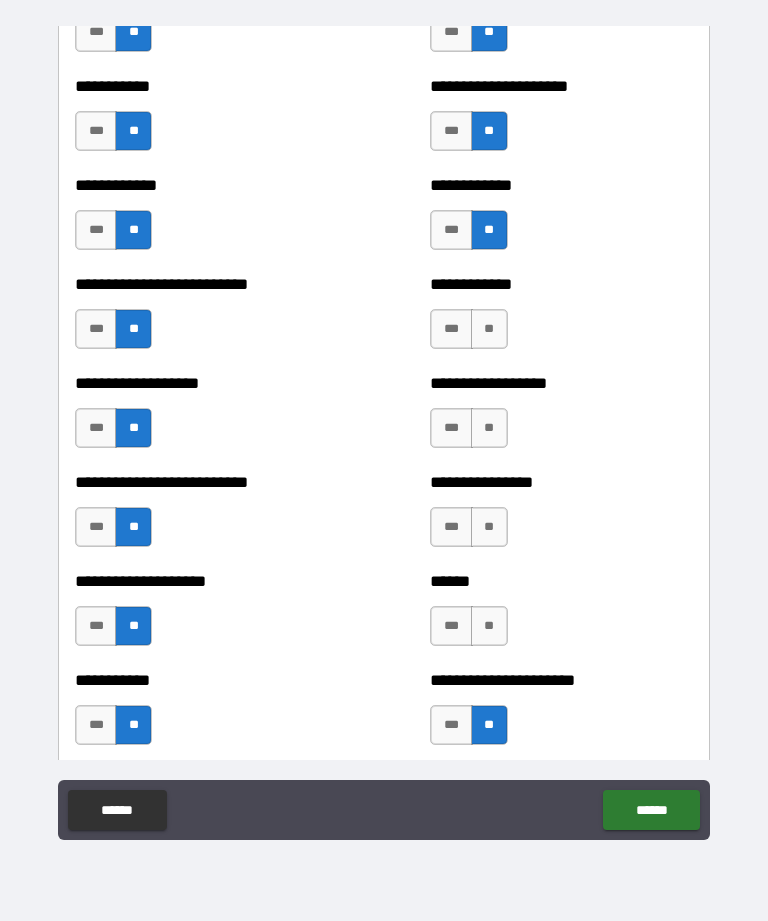 click on "**" at bounding box center [489, 626] 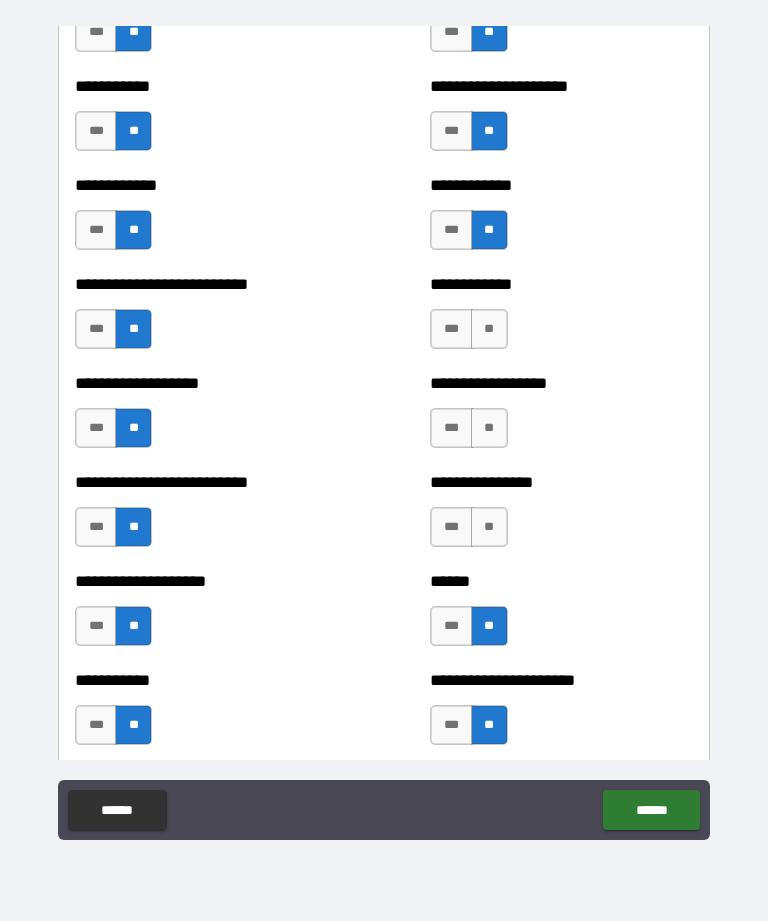 click on "**" at bounding box center (489, 527) 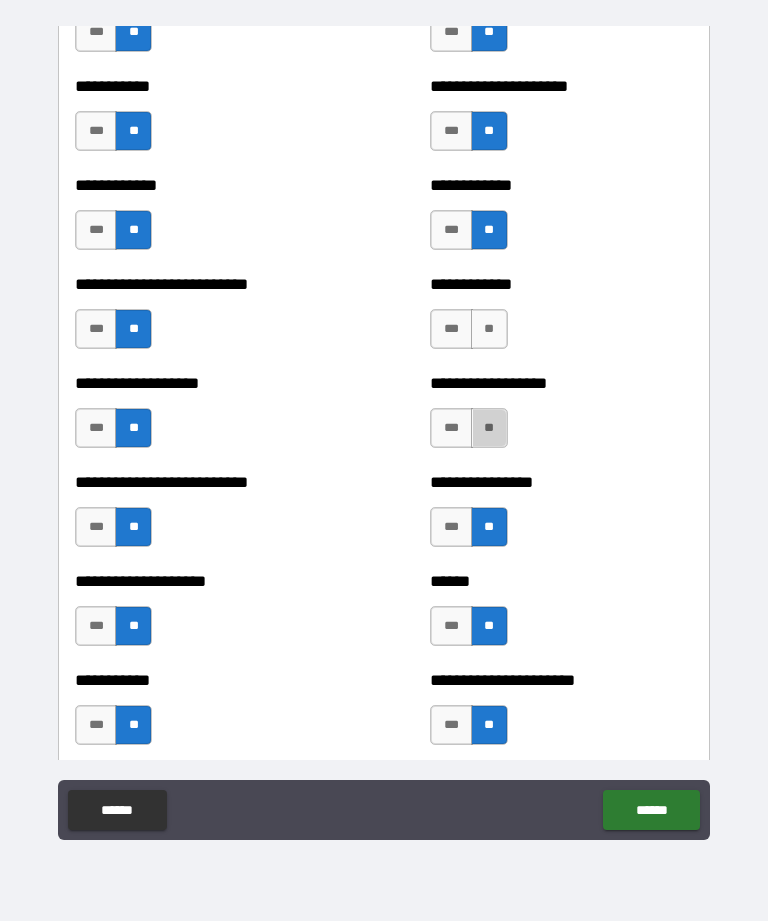 click on "**" at bounding box center [489, 428] 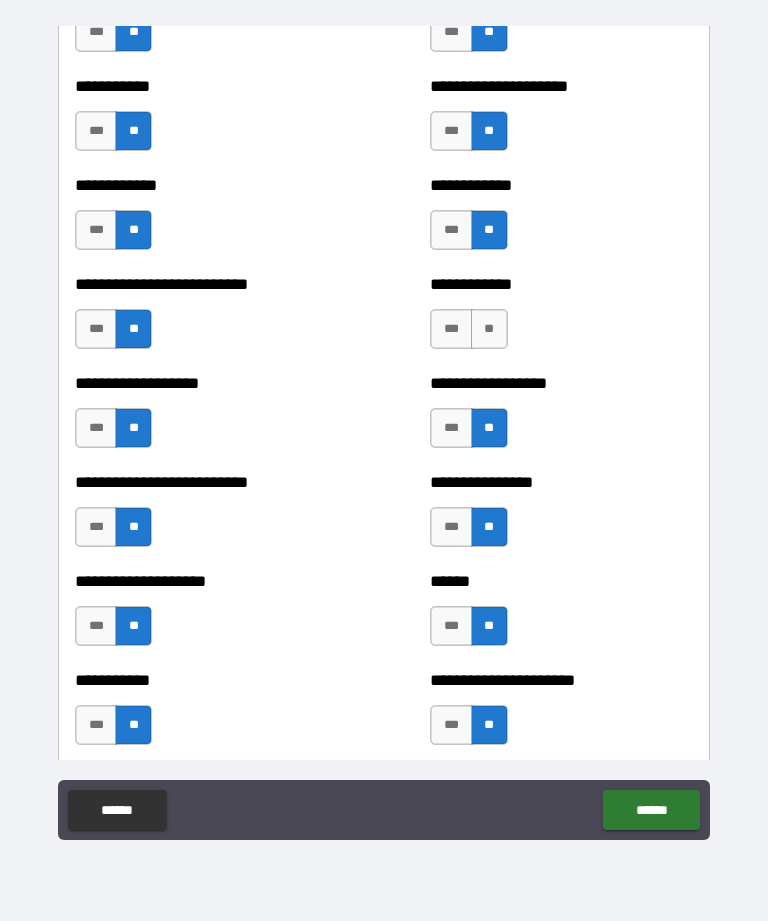 click on "**" at bounding box center (489, 329) 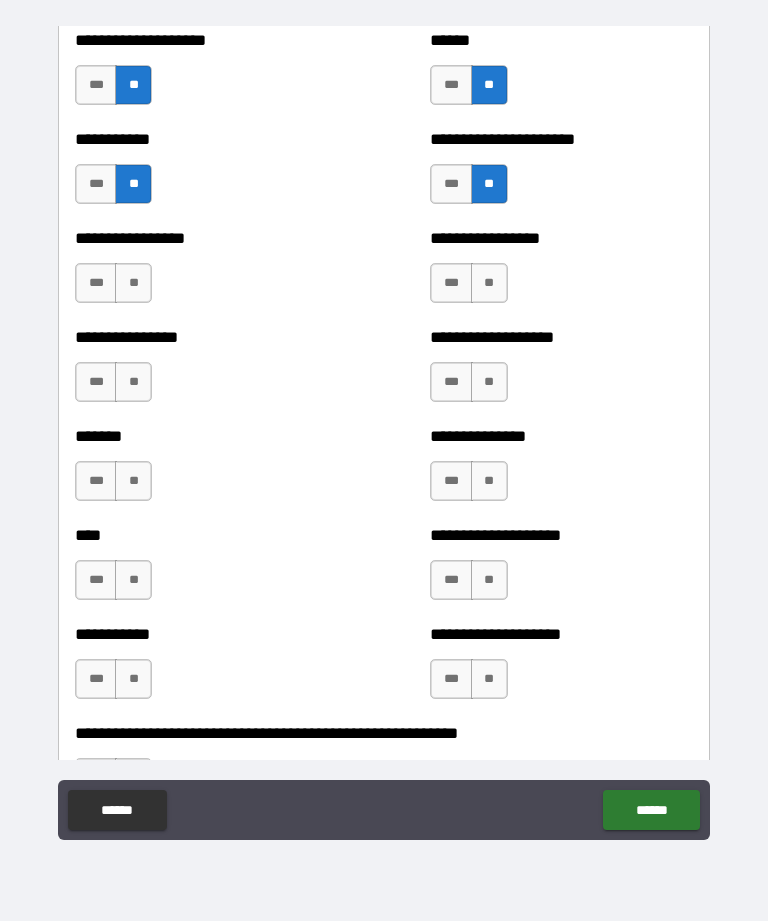 scroll, scrollTop: 6308, scrollLeft: 0, axis: vertical 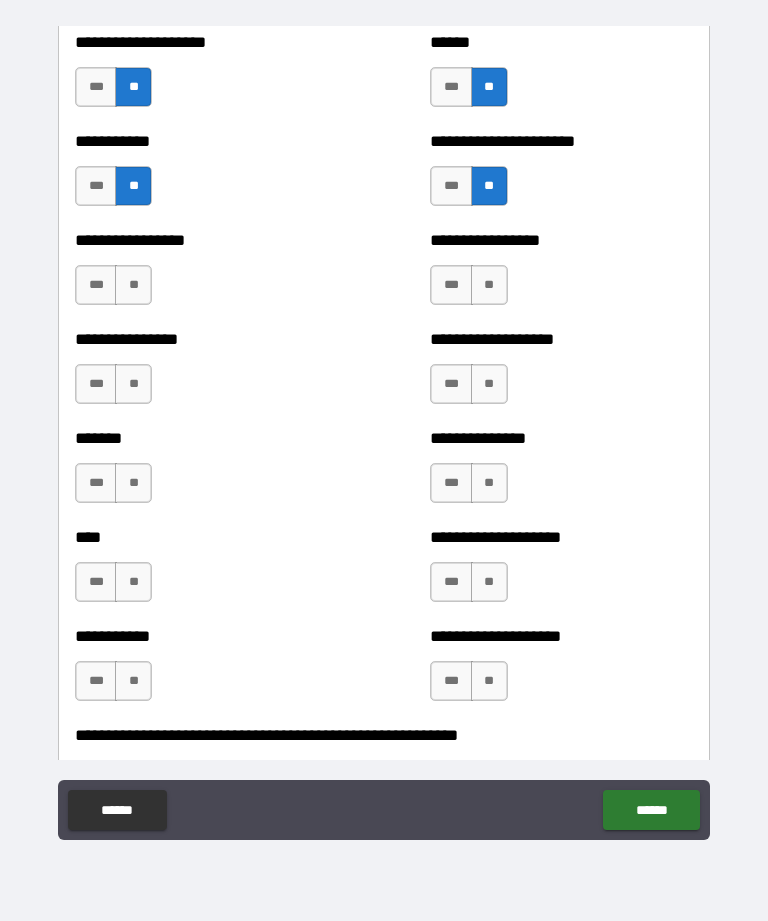 click on "**" at bounding box center (133, 285) 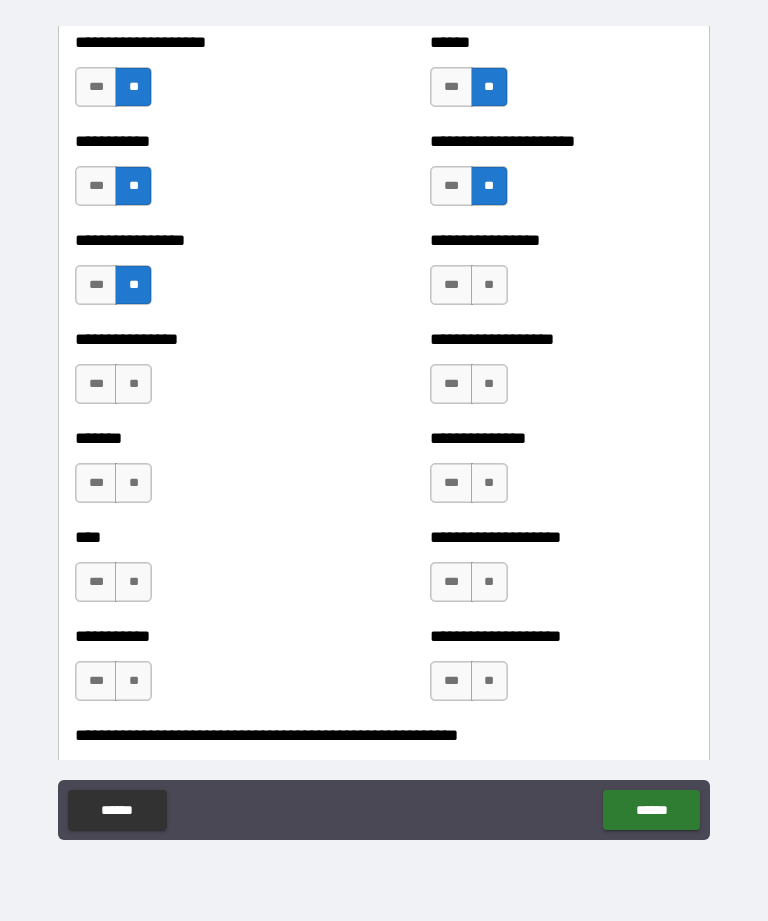 click on "**" at bounding box center [133, 384] 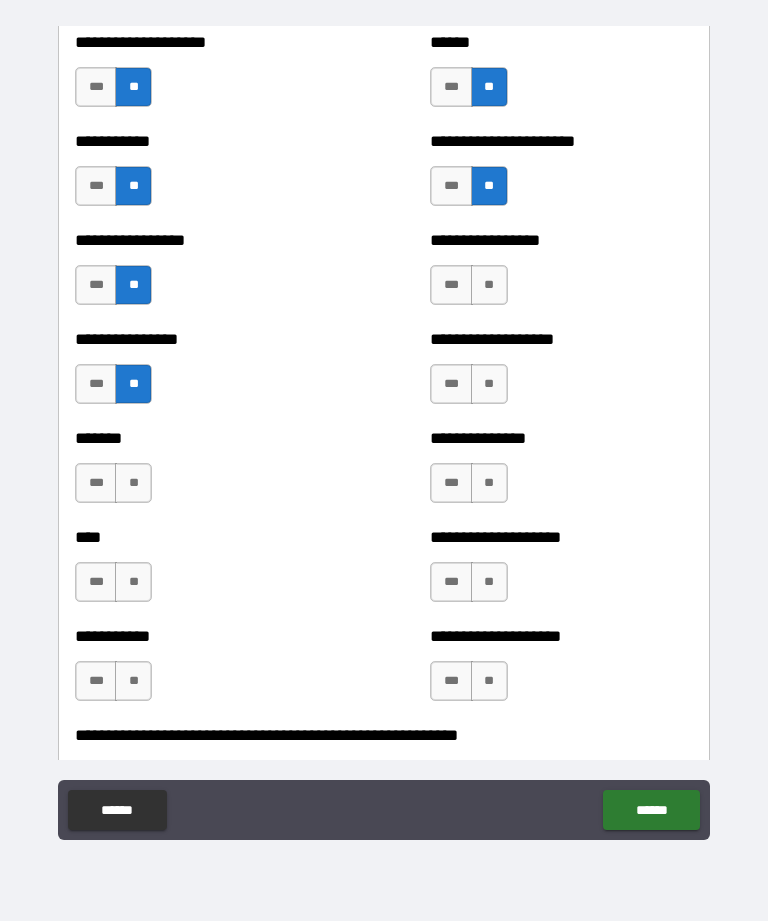 click on "***" at bounding box center (96, 483) 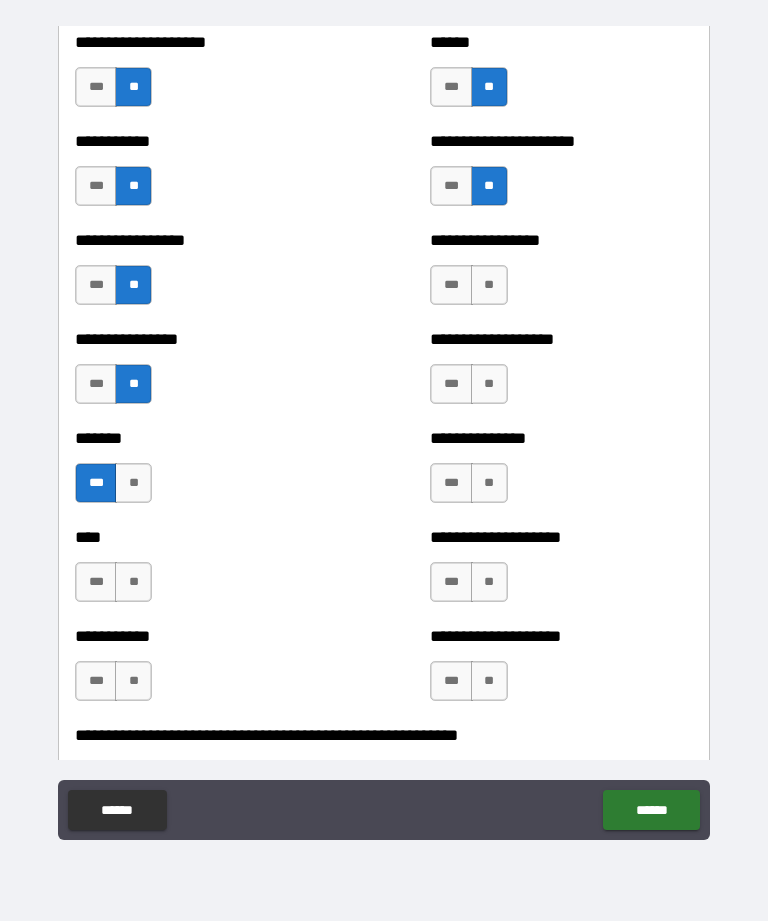 click on "**" at bounding box center [133, 582] 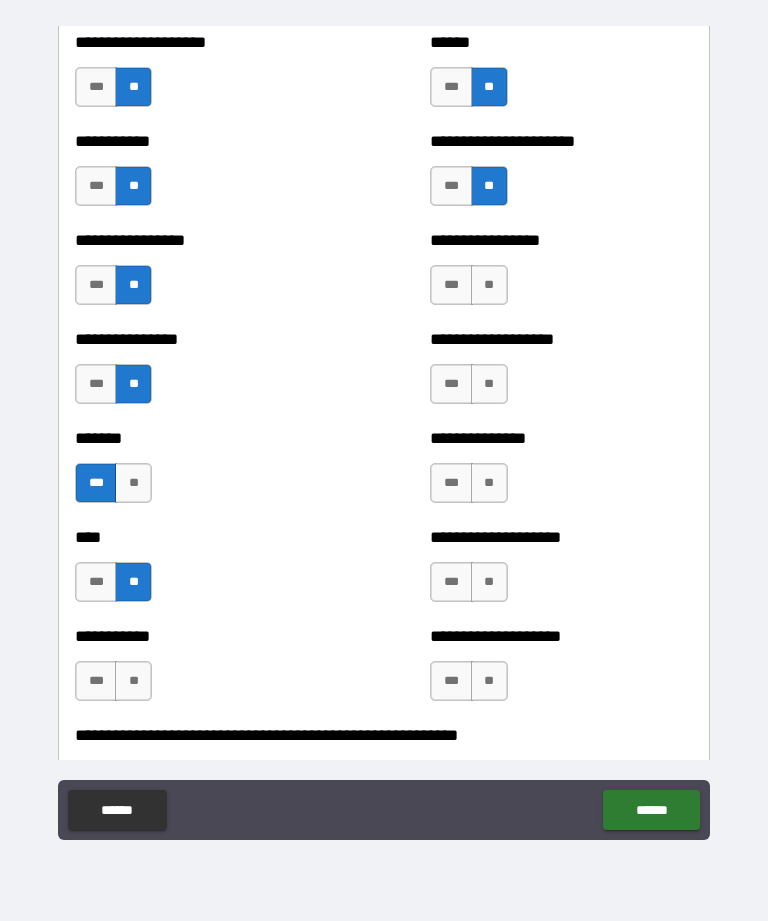 click on "**" at bounding box center (133, 681) 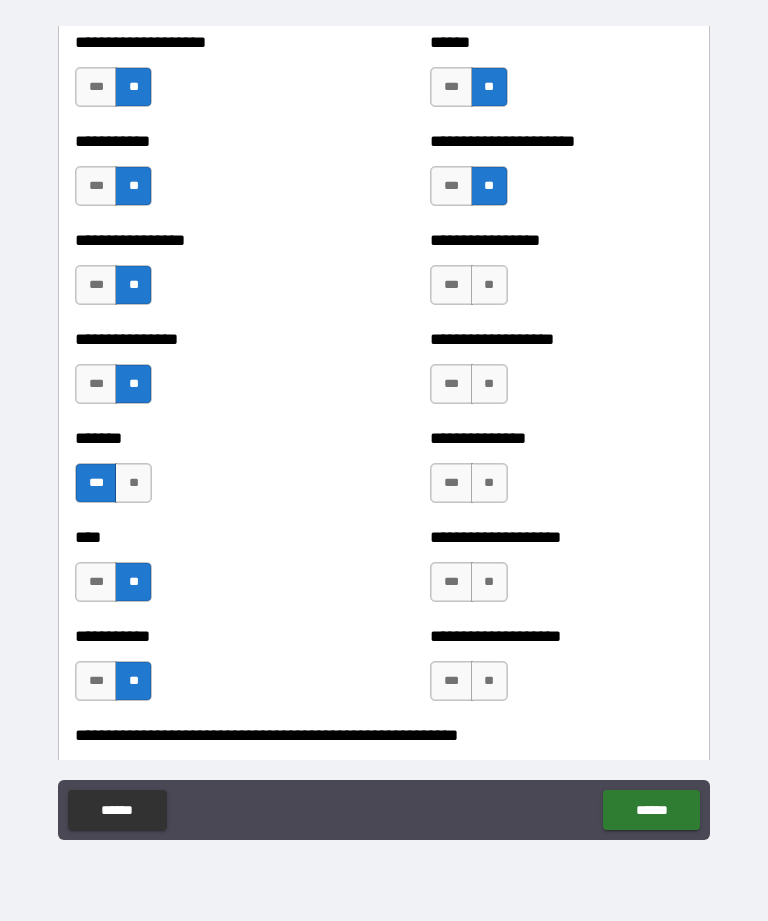 click on "**" at bounding box center (489, 681) 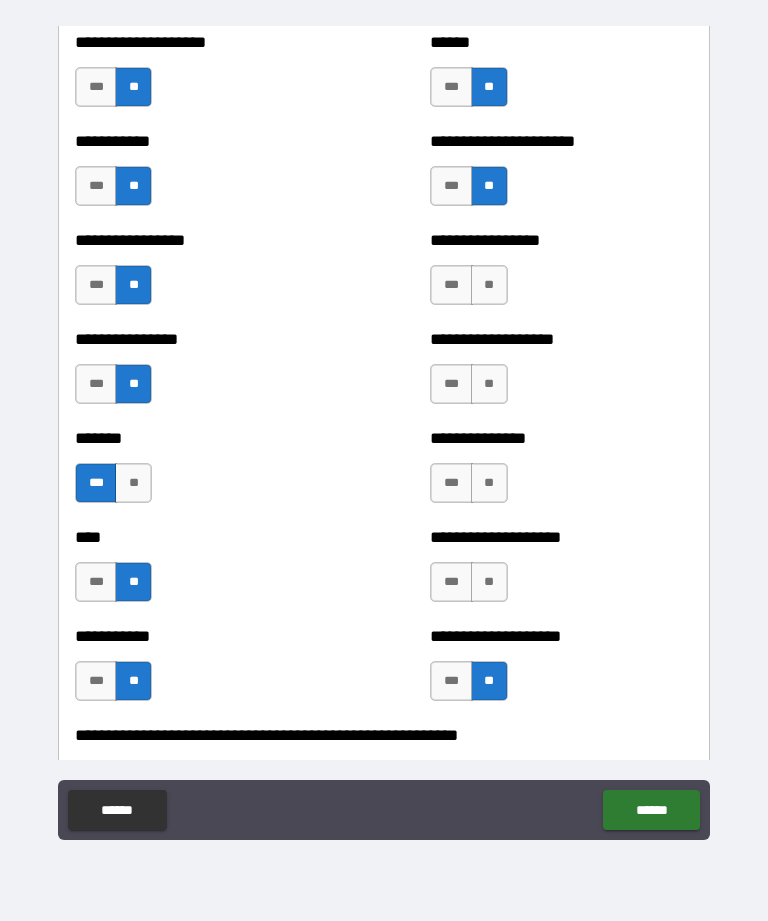 click on "**" at bounding box center [489, 582] 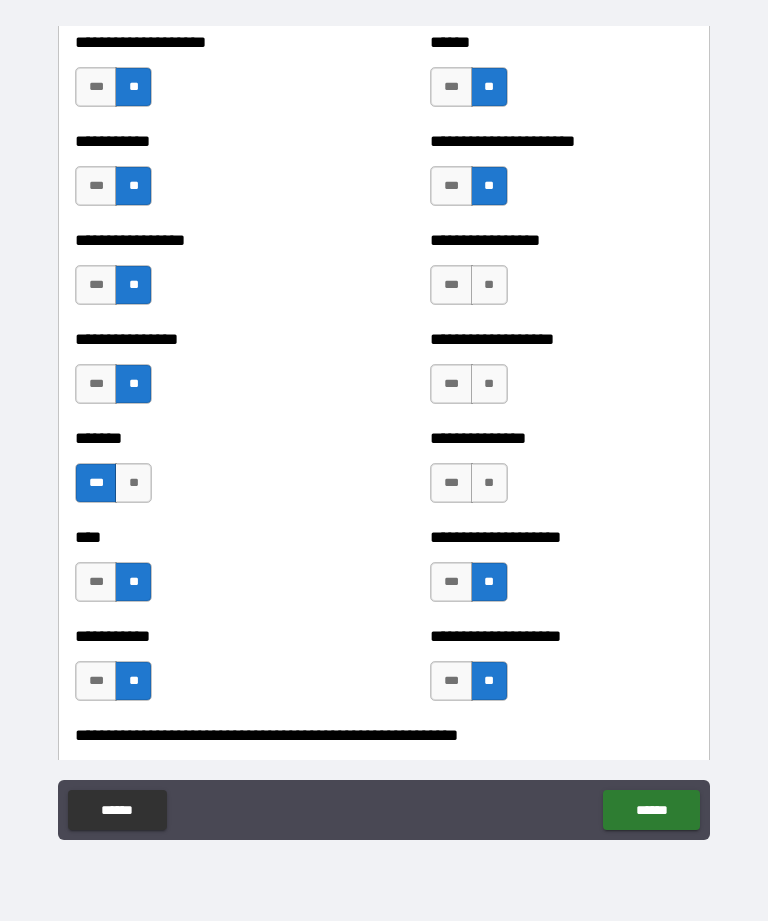 click on "***" at bounding box center (451, 483) 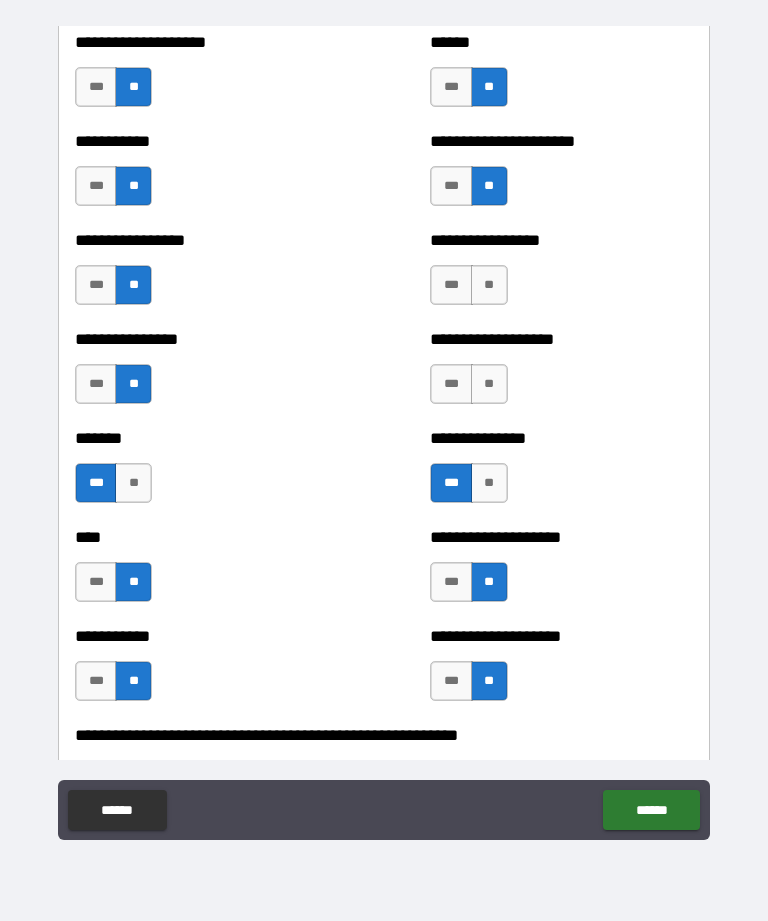 click on "***" at bounding box center [451, 384] 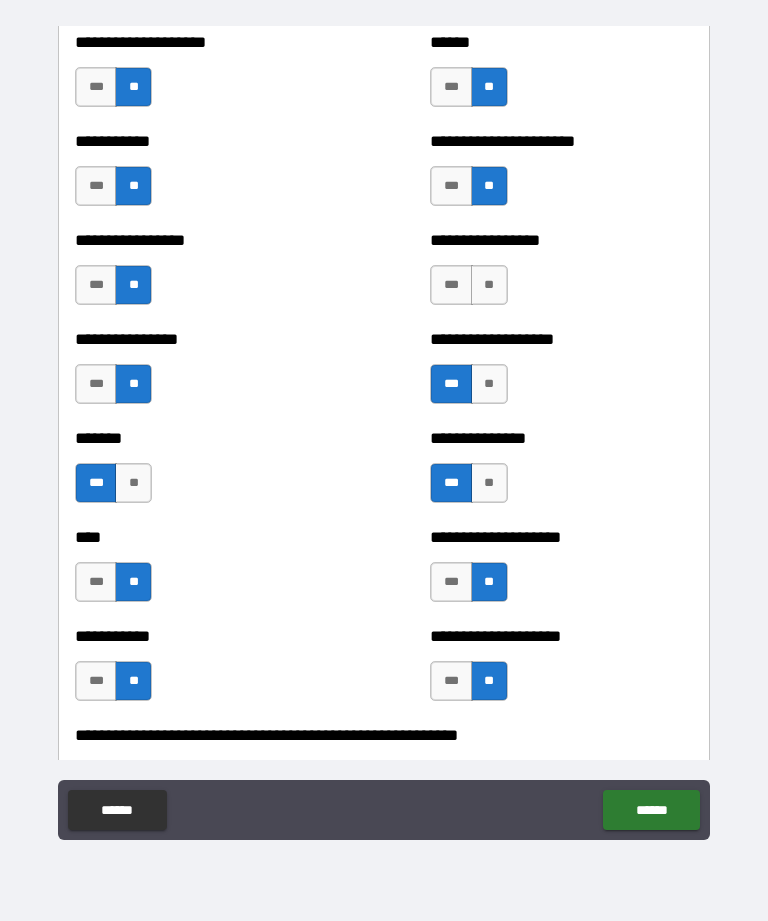 click on "**" at bounding box center (489, 285) 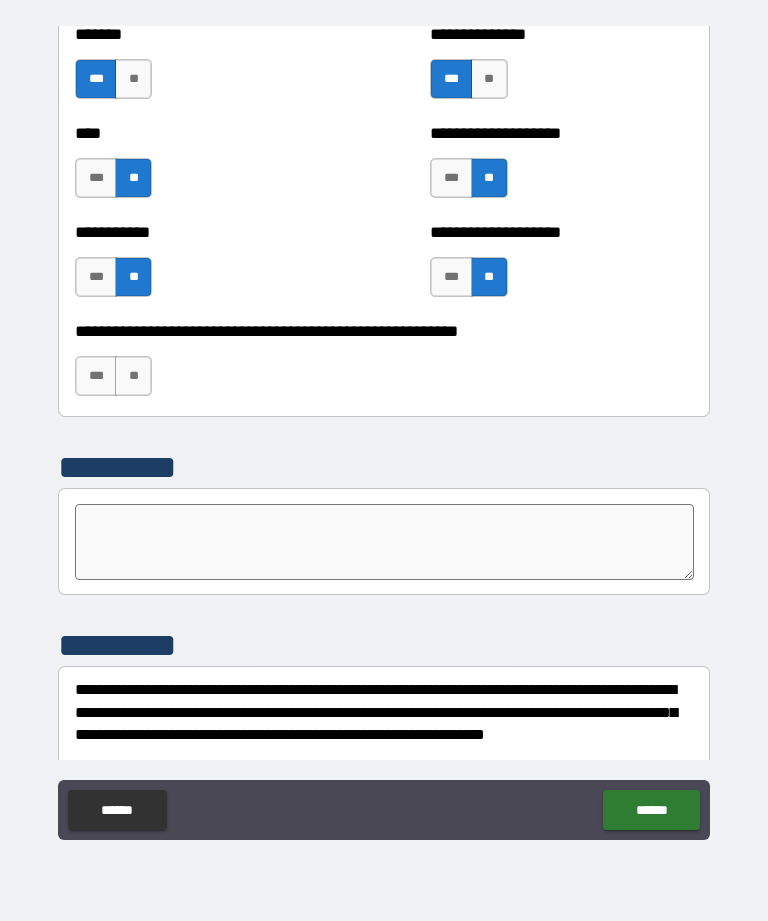 scroll, scrollTop: 6707, scrollLeft: 0, axis: vertical 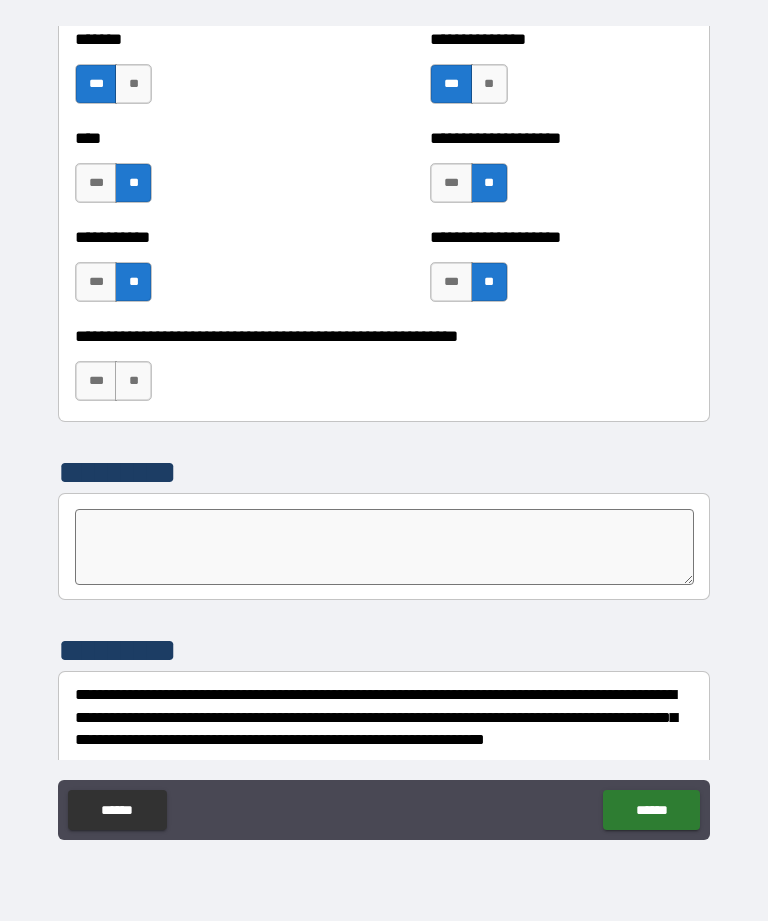 click on "**" at bounding box center (133, 381) 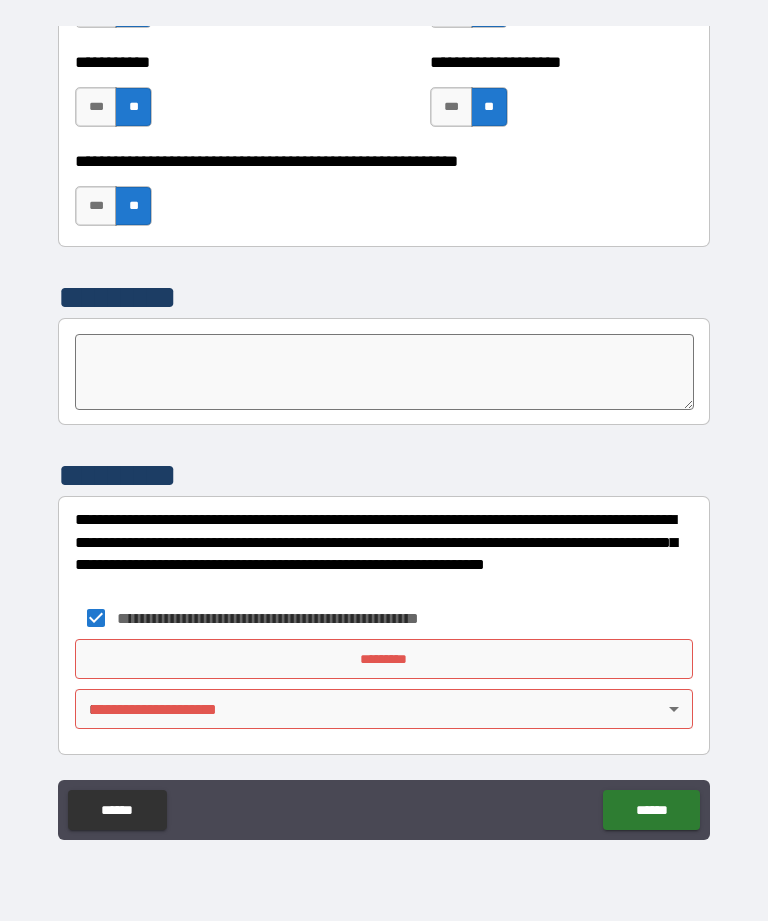 scroll, scrollTop: 6882, scrollLeft: 0, axis: vertical 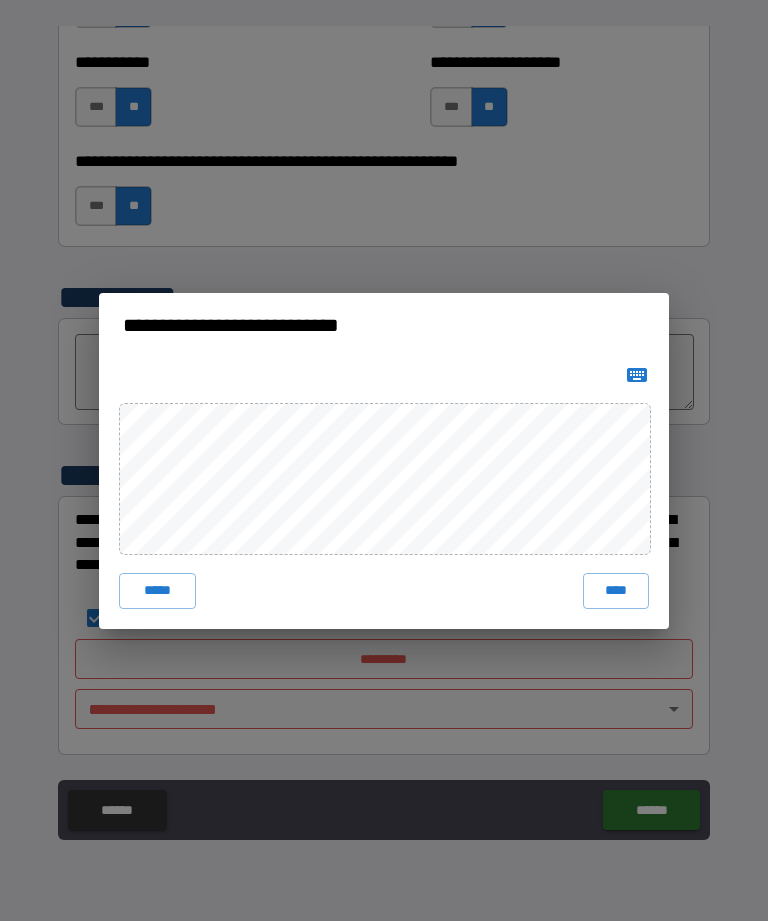click on "****" at bounding box center [616, 591] 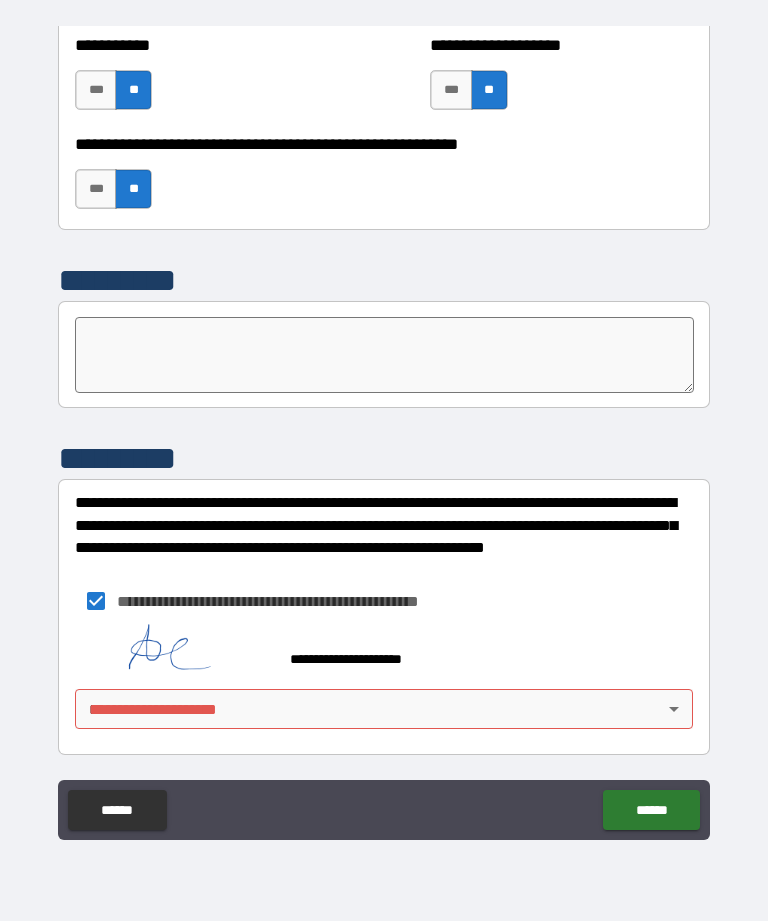 scroll, scrollTop: 6899, scrollLeft: 0, axis: vertical 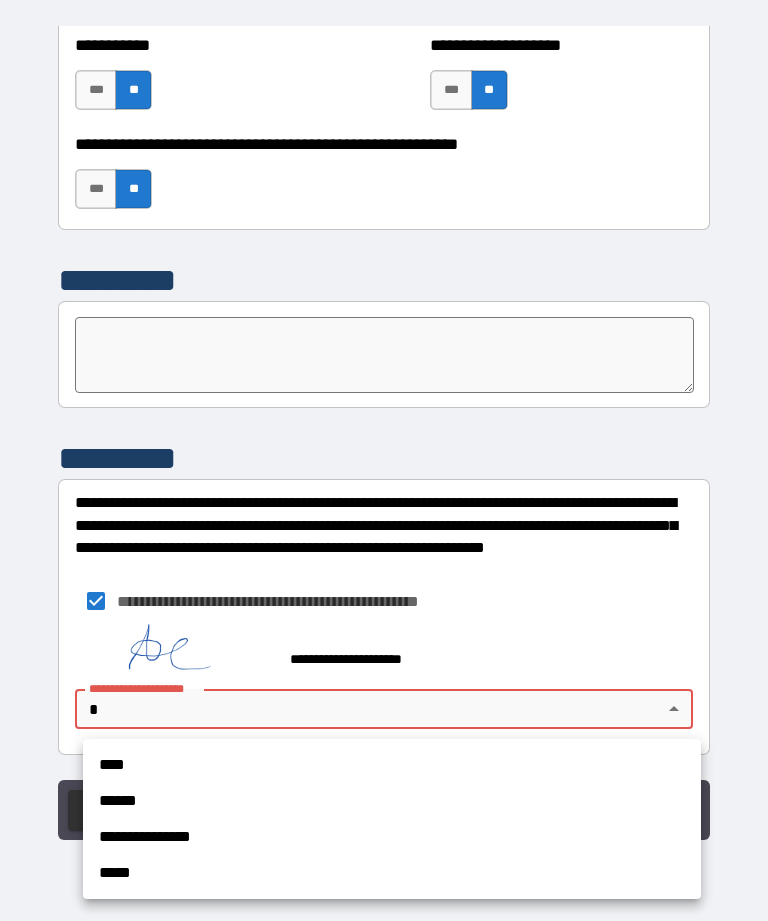 click on "****" at bounding box center [392, 765] 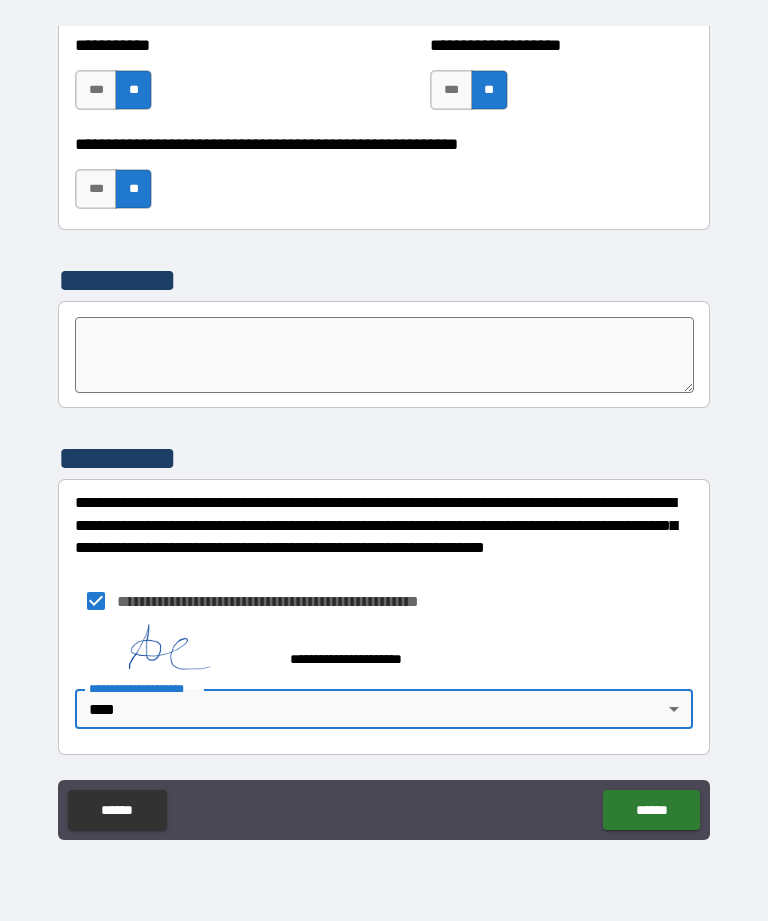 click on "******" at bounding box center (651, 810) 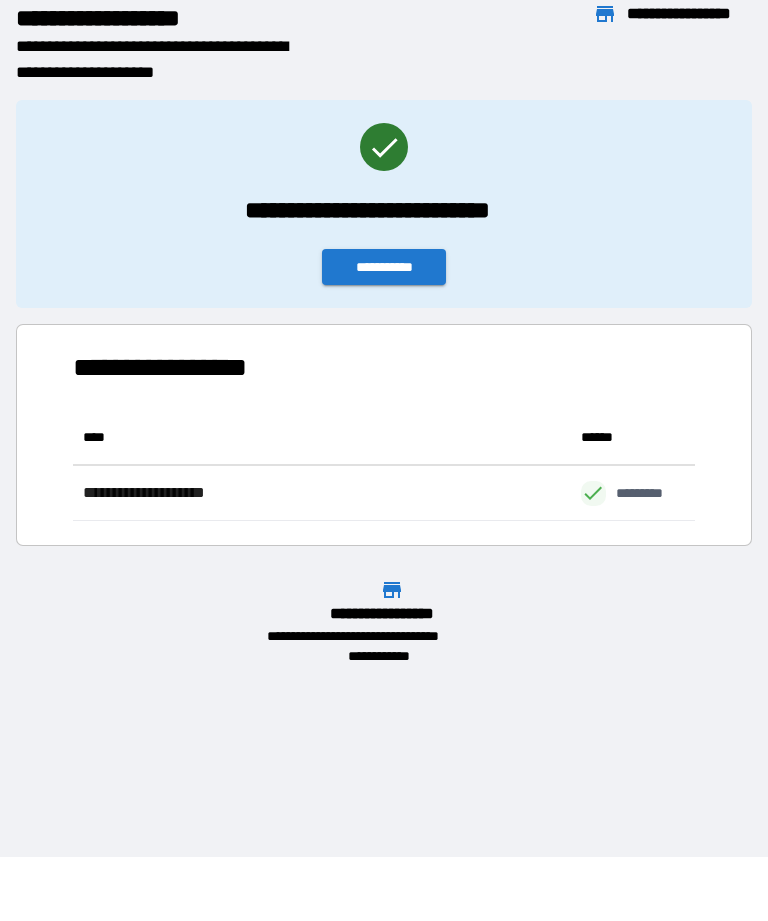 scroll, scrollTop: 111, scrollLeft: 622, axis: both 